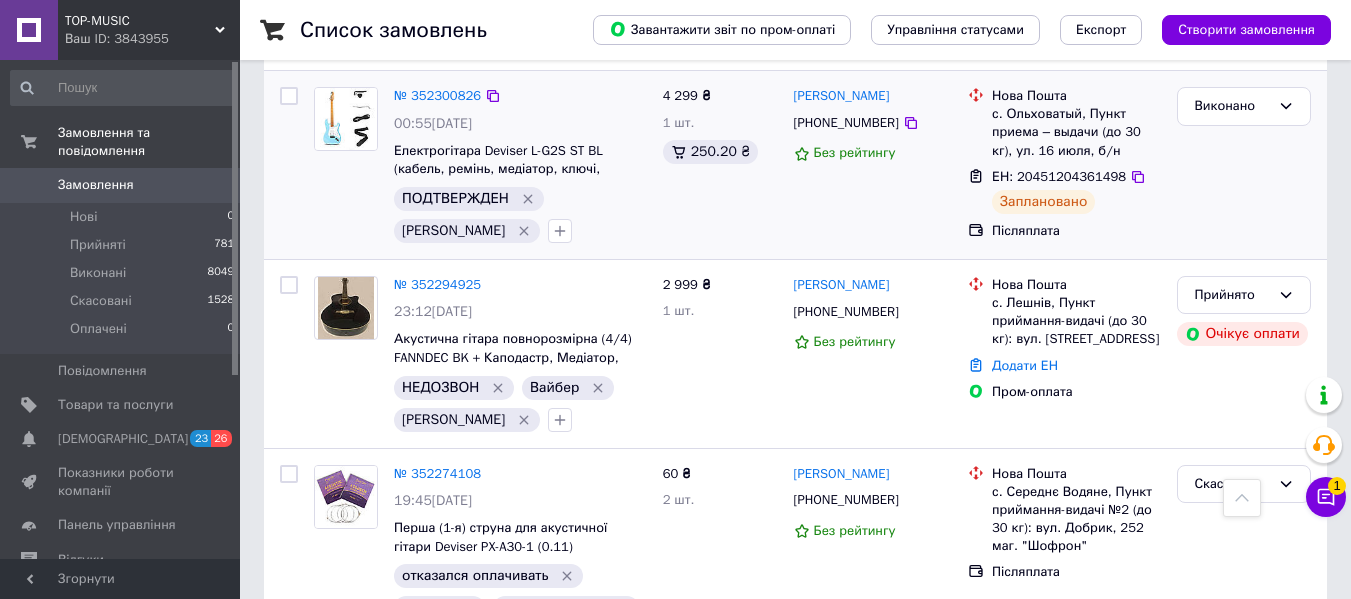 scroll, scrollTop: 900, scrollLeft: 0, axis: vertical 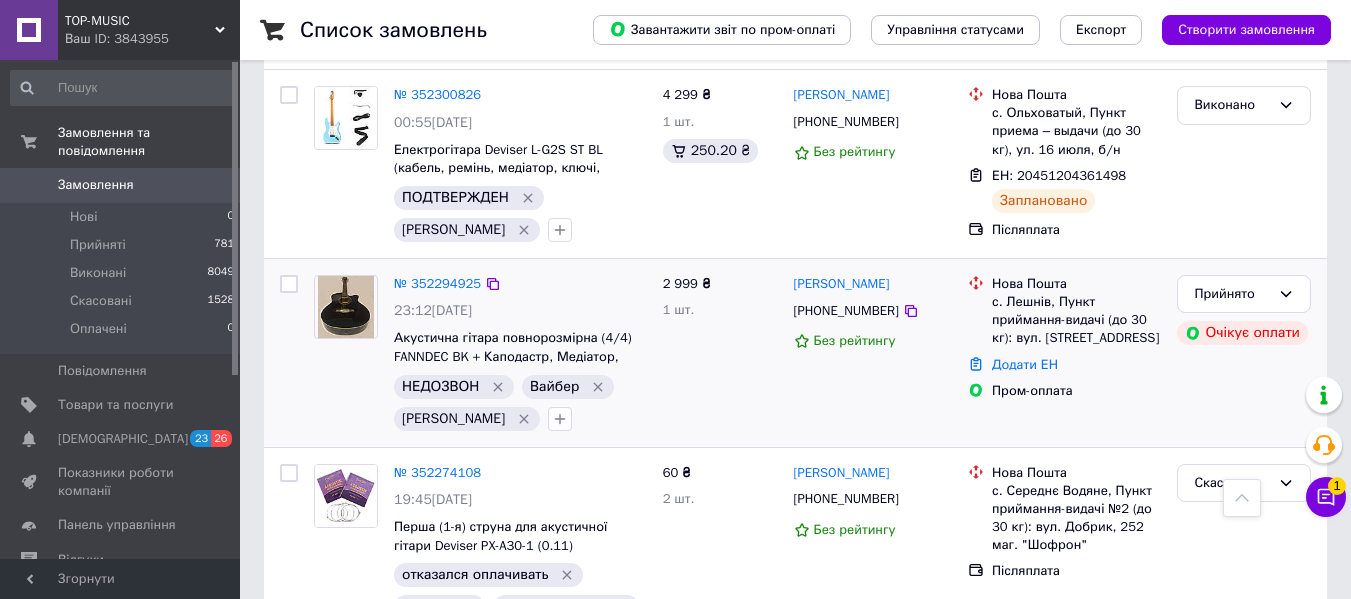 click 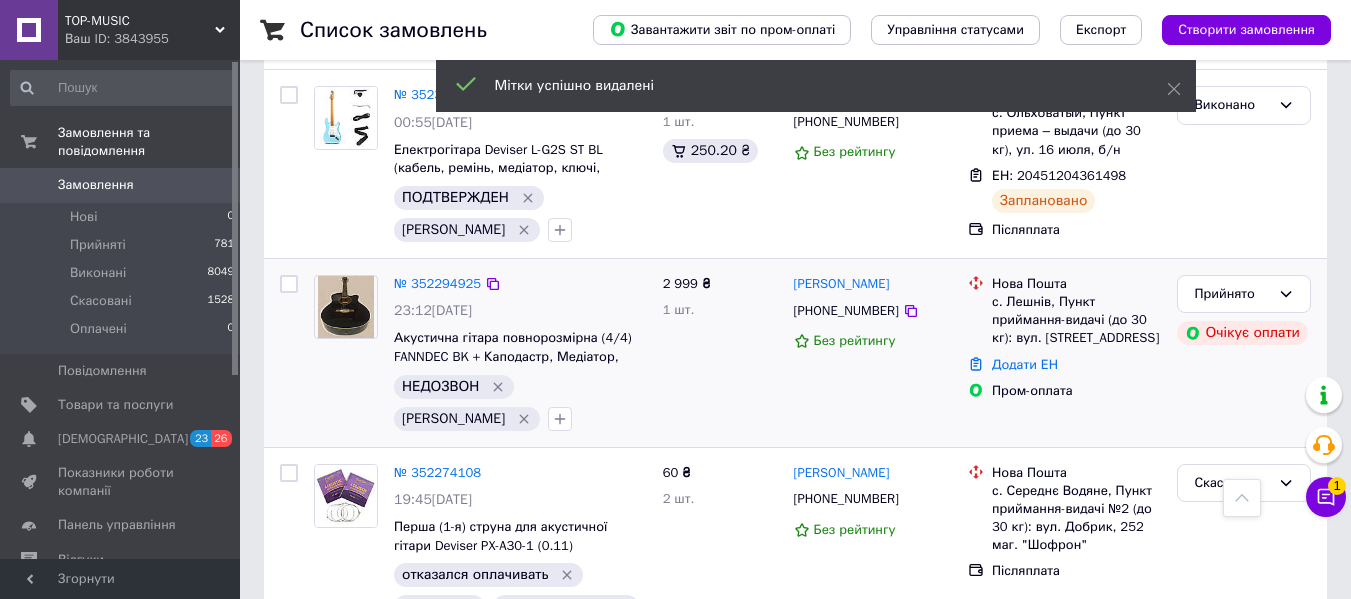click 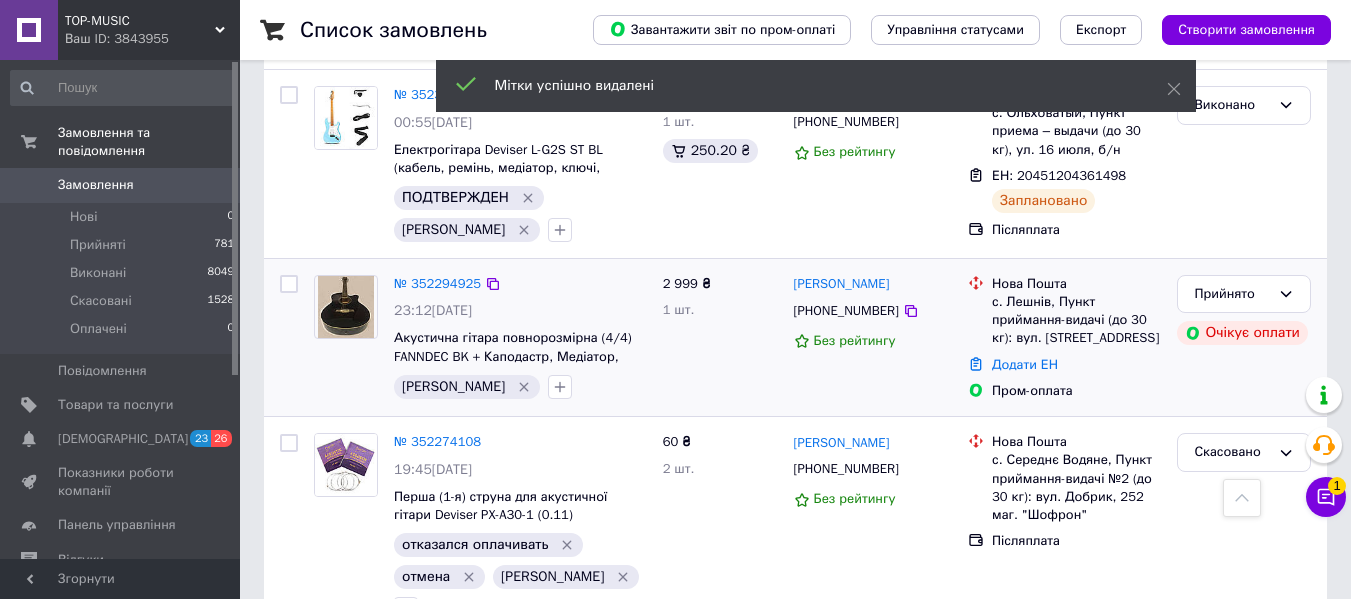 click 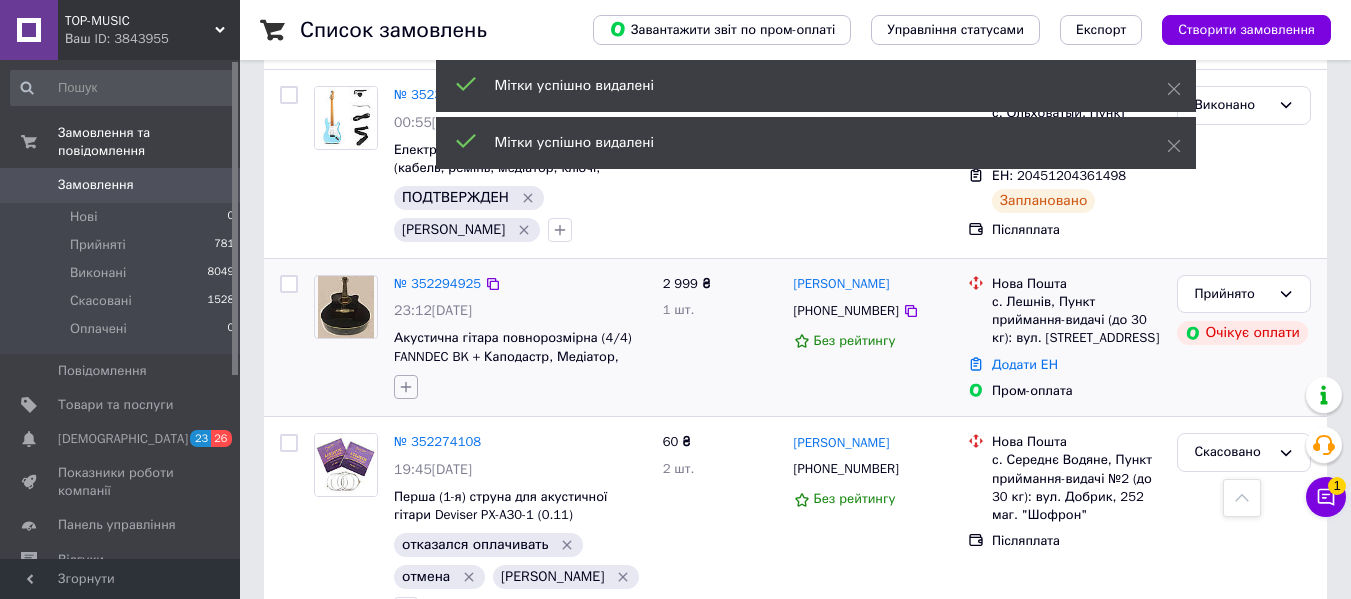 click 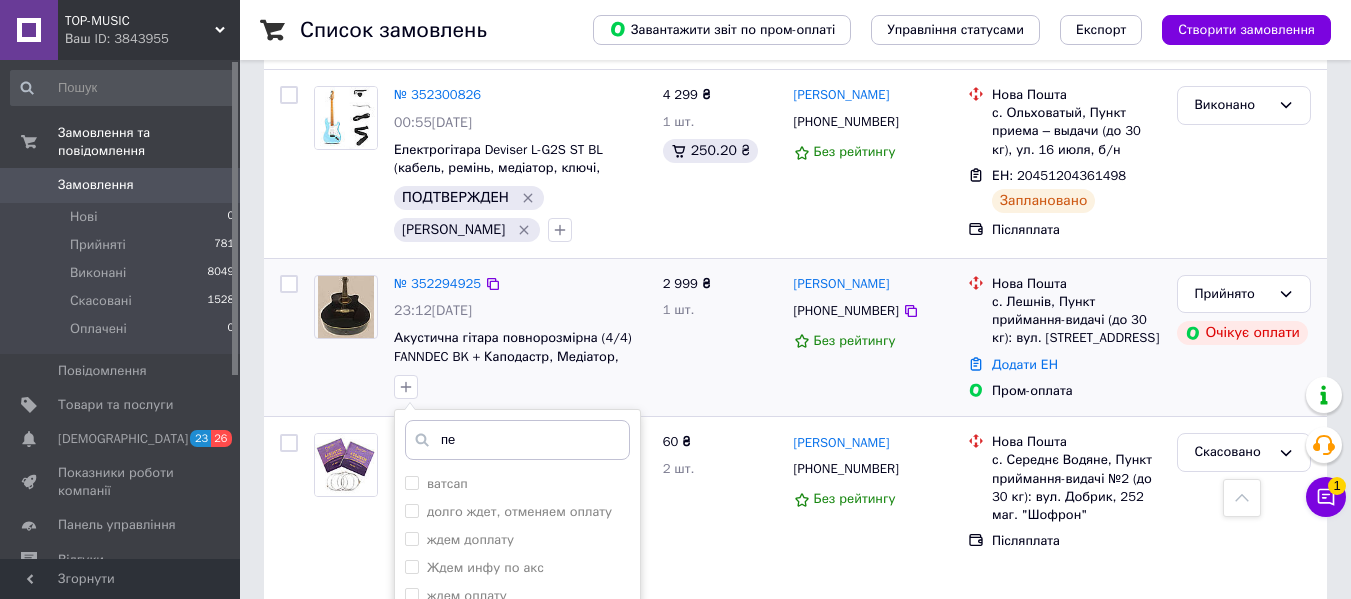 type on "п" 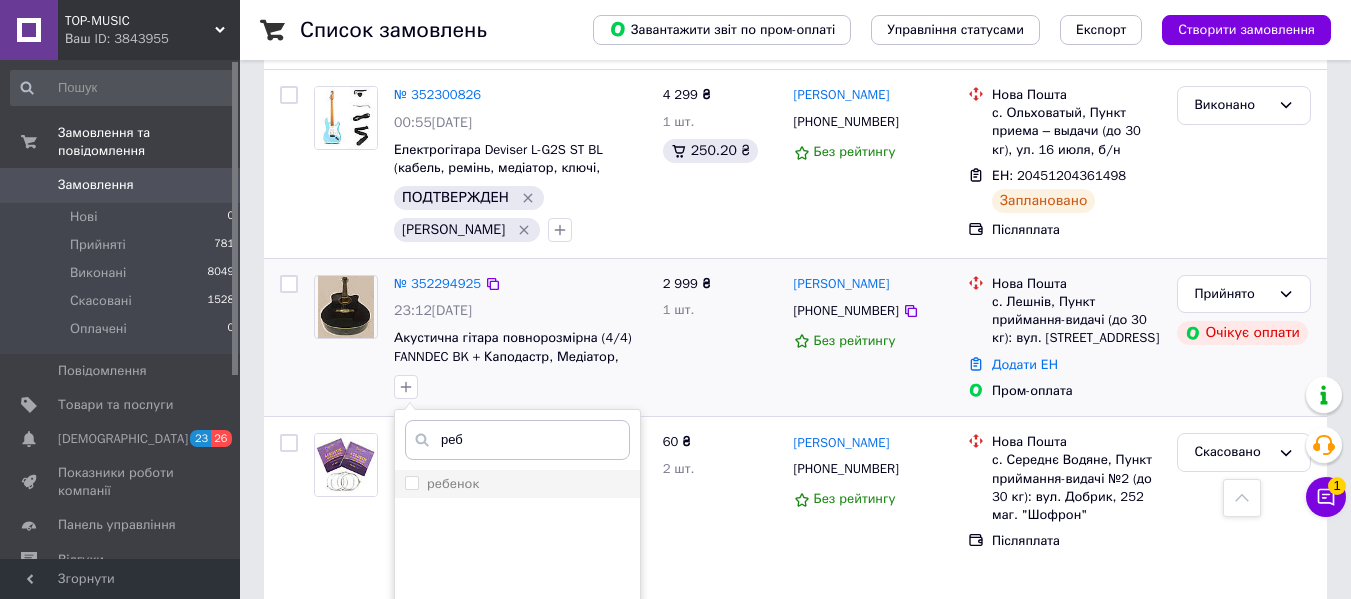 type on "реб" 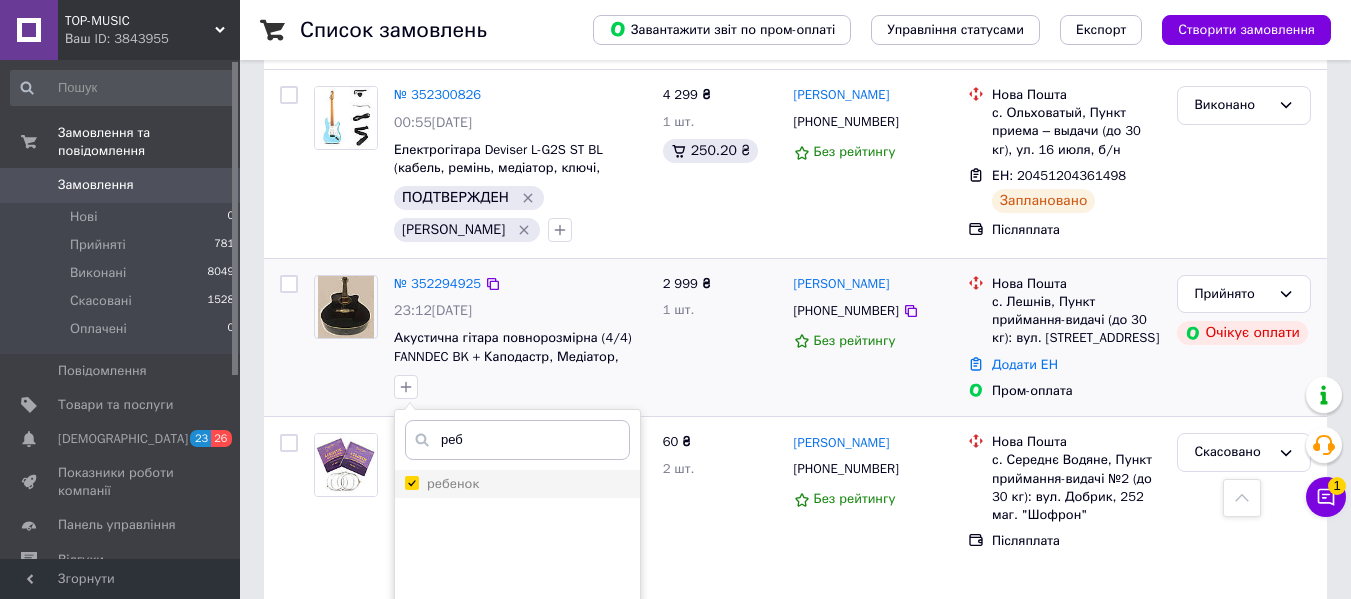 checkbox on "true" 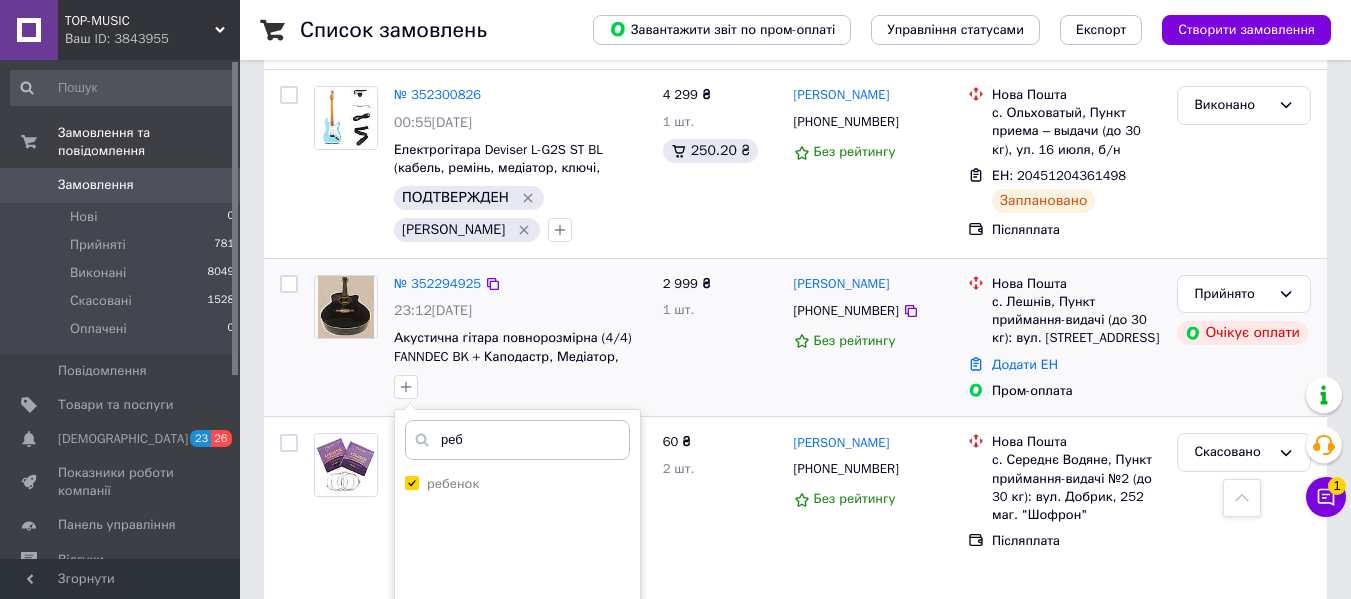 scroll, scrollTop: 1200, scrollLeft: 0, axis: vertical 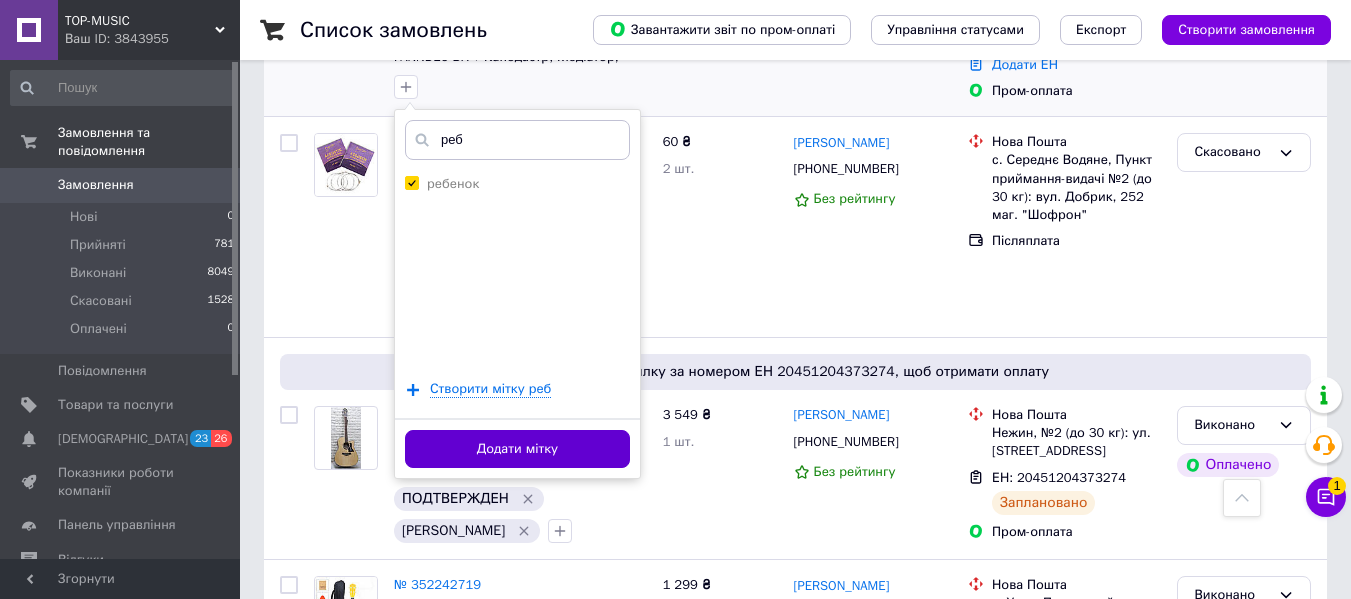 click on "Додати мітку" at bounding box center [517, 449] 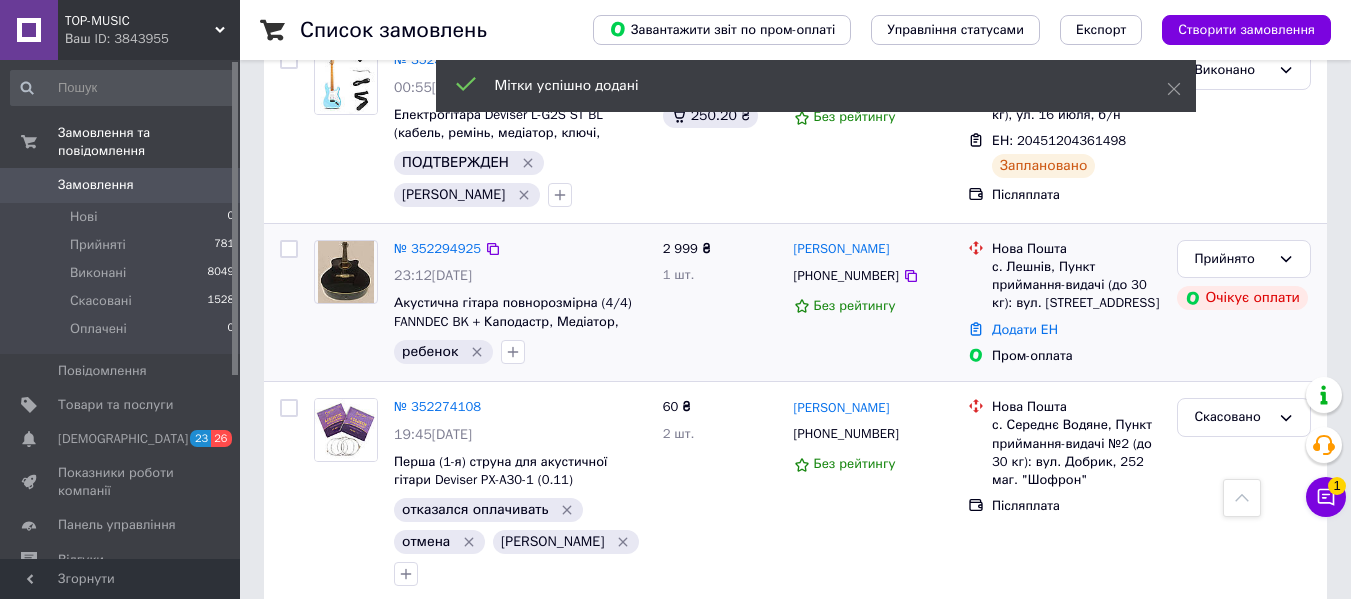 scroll, scrollTop: 900, scrollLeft: 0, axis: vertical 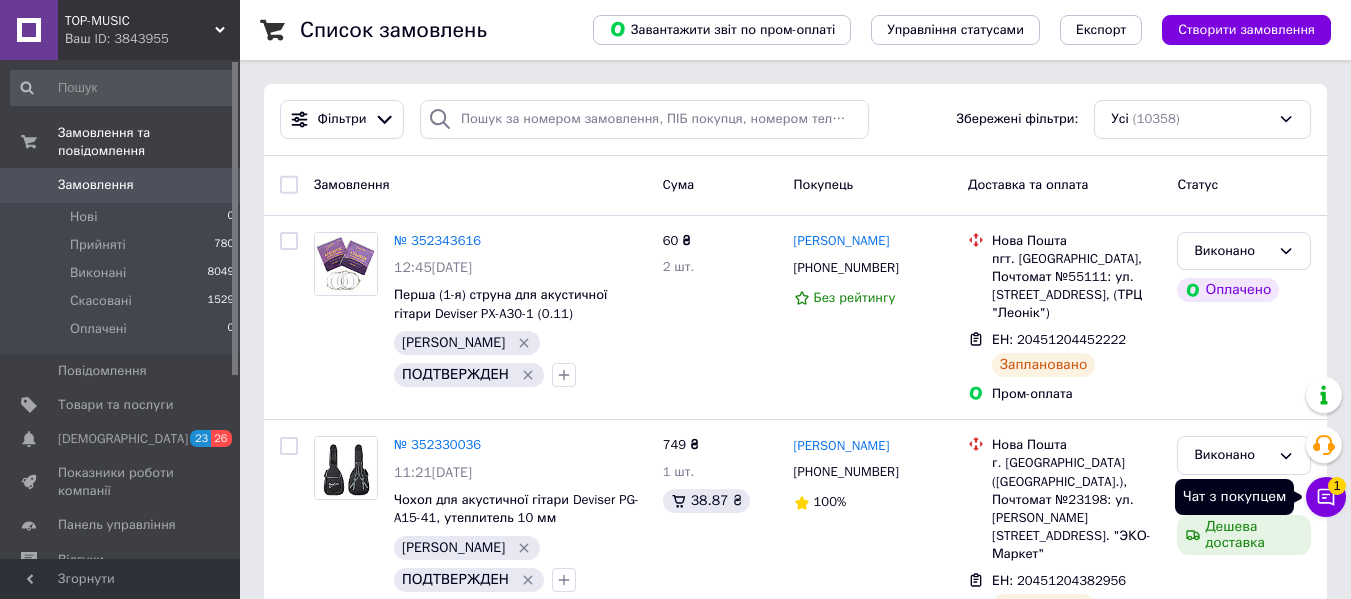 click on "Чат з покупцем 1" at bounding box center (1326, 497) 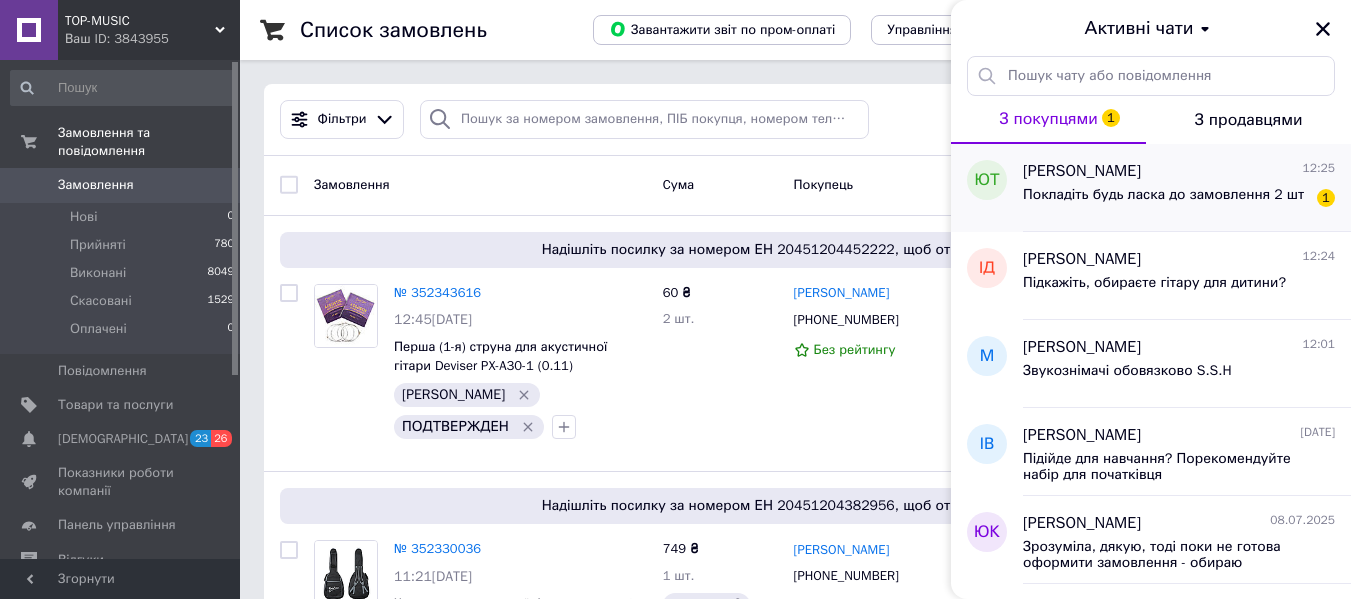 click on "[PERSON_NAME] 12:25 Покладіть будь ласка до замовлення 2 шт 1" at bounding box center [1187, 188] 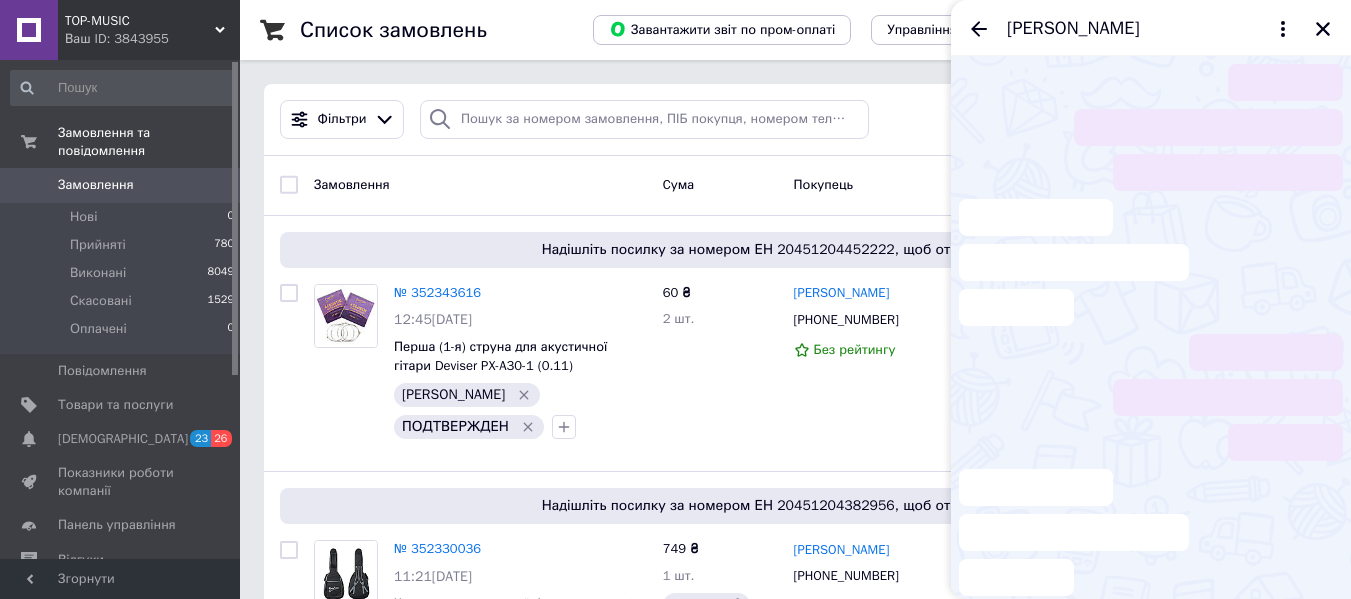 scroll, scrollTop: 198, scrollLeft: 0, axis: vertical 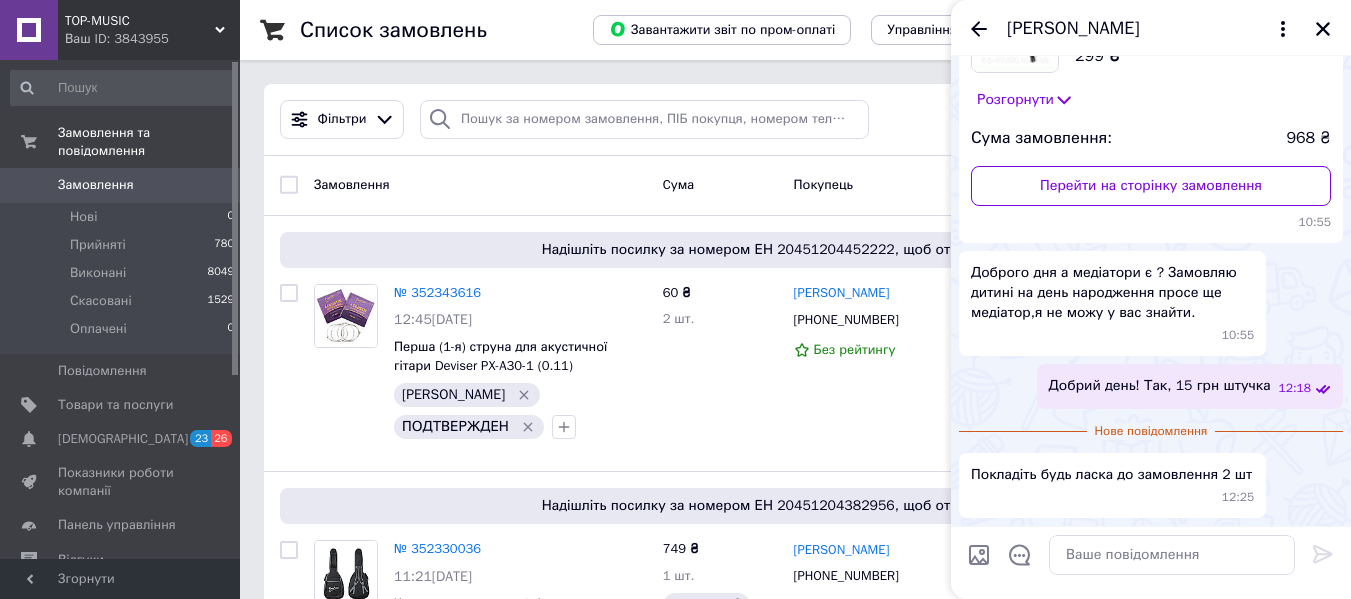 click on "Покладіть будь ласка до замовлення 2 шт" at bounding box center [1111, 475] 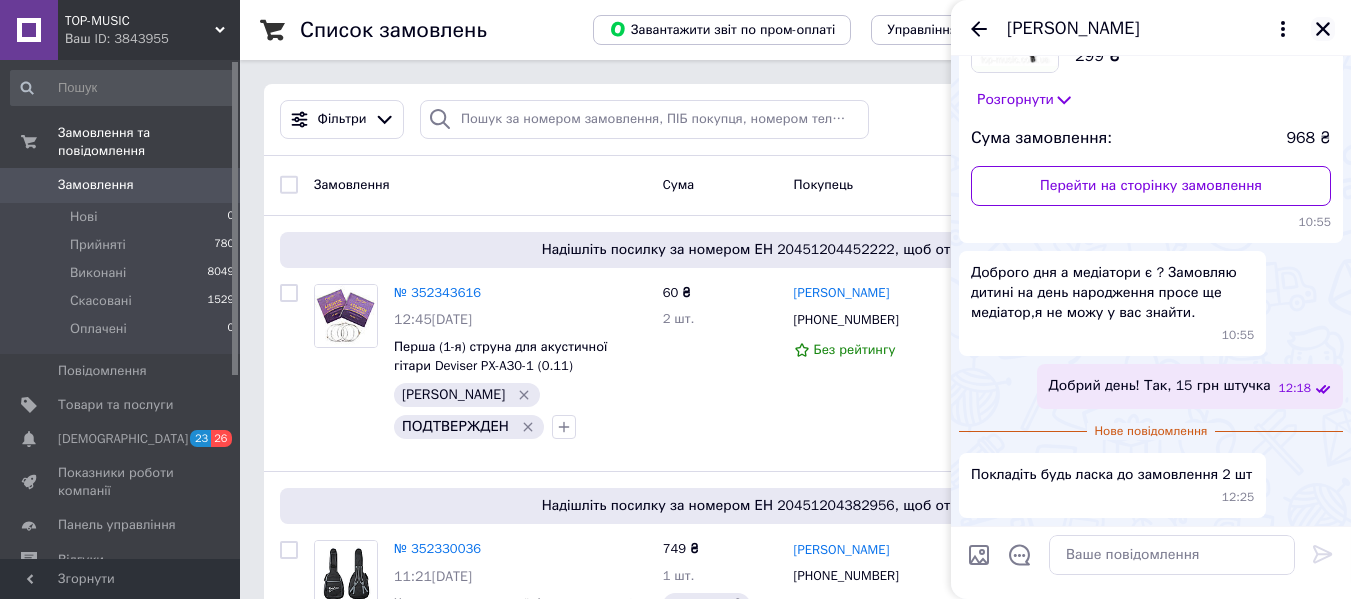 click 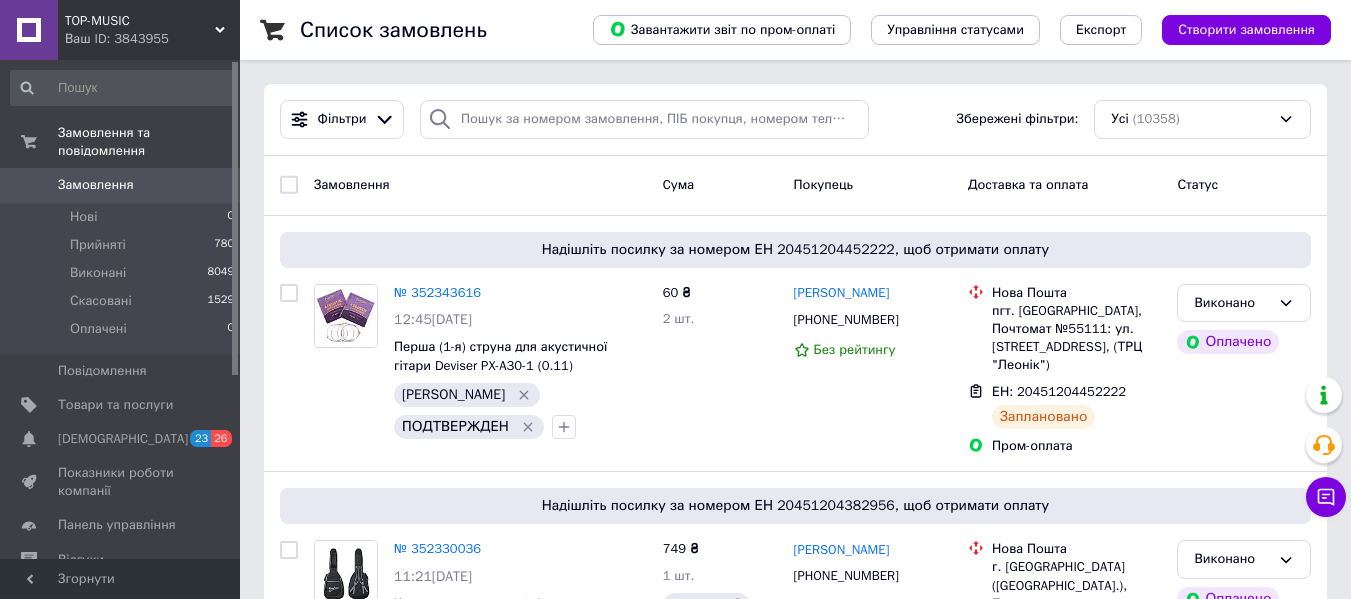 click on "TOP-MUSIC" at bounding box center (140, 21) 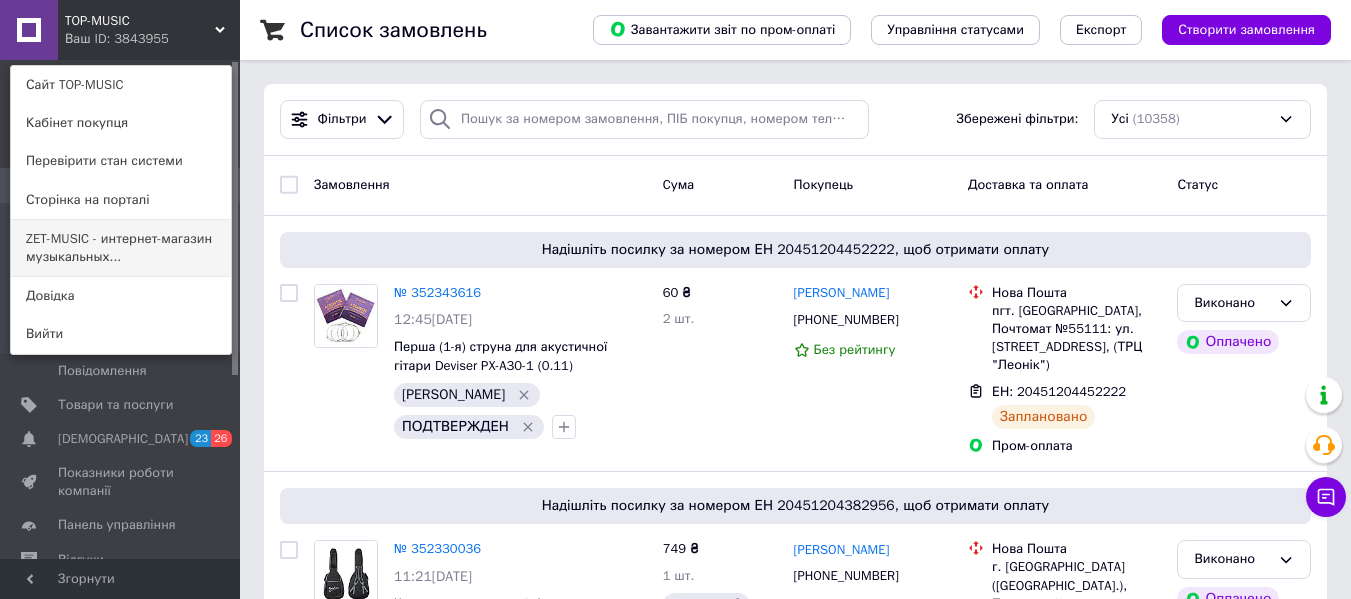 click on "ZET-MUSIC - интернет-магазин музыкальных..." at bounding box center (121, 248) 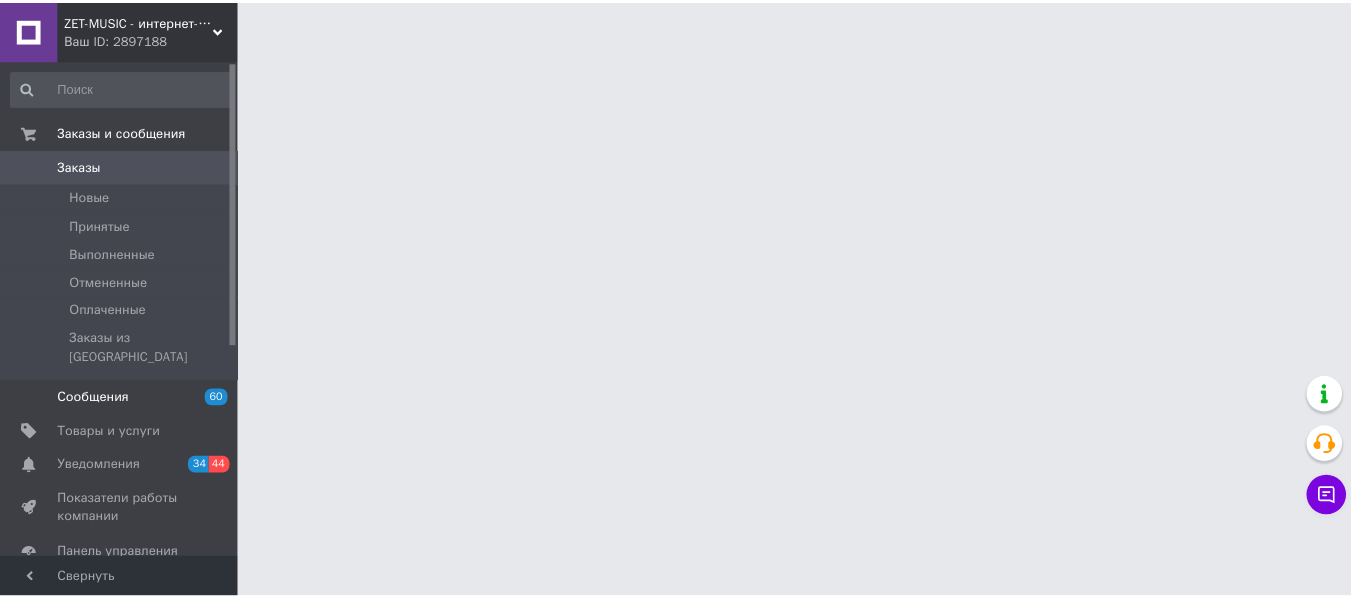 scroll, scrollTop: 0, scrollLeft: 0, axis: both 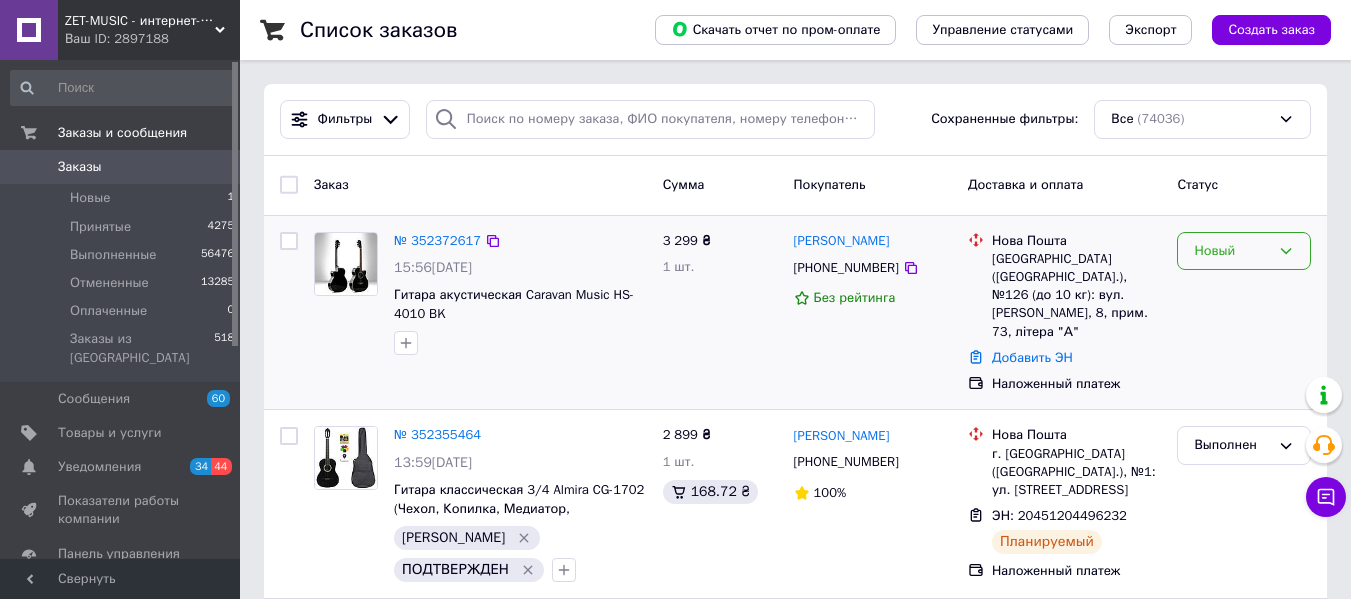 click on "Новый" at bounding box center [1232, 251] 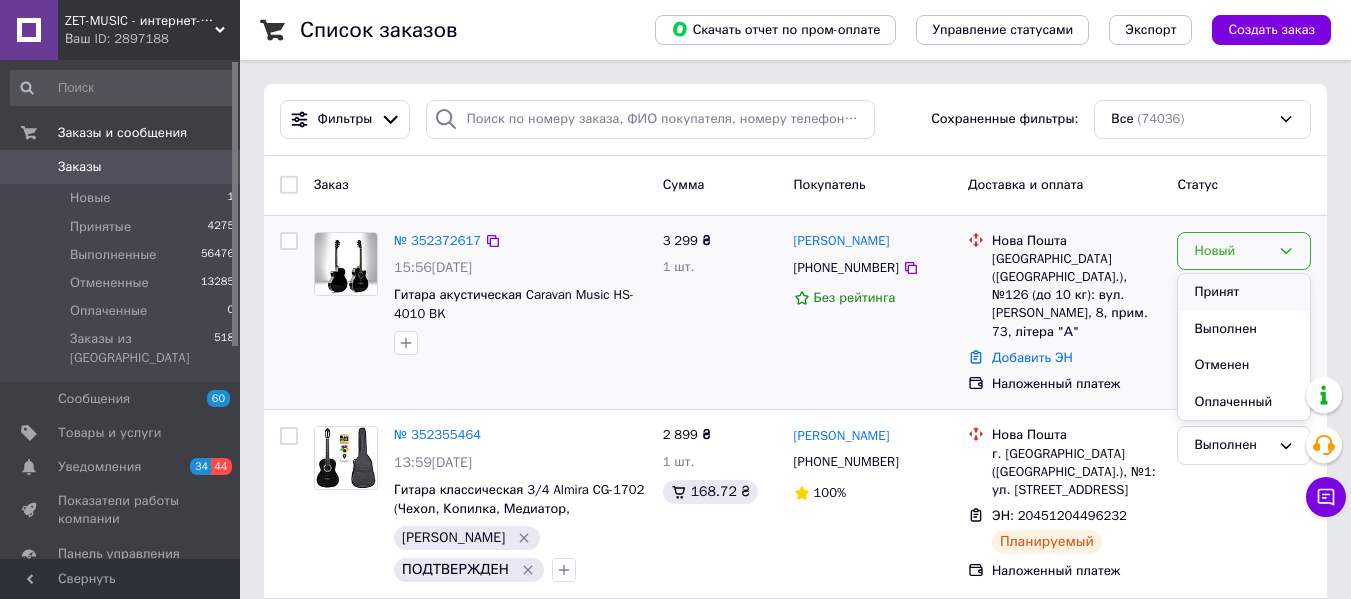click on "Принят" at bounding box center [1244, 292] 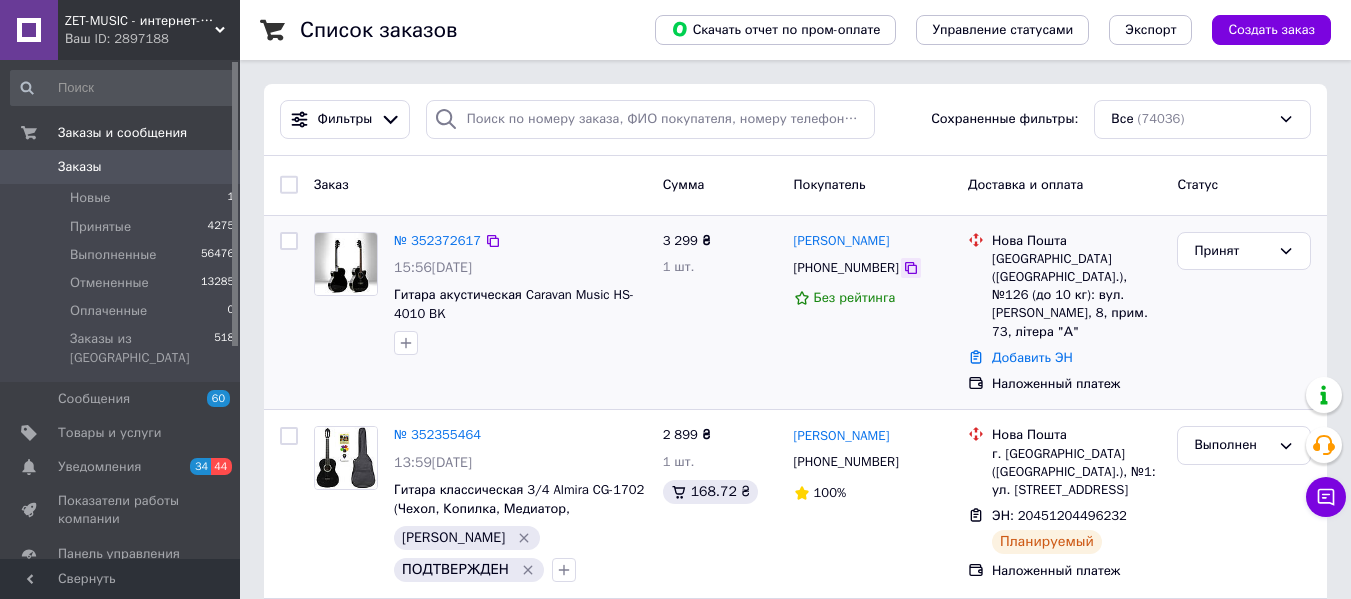 click 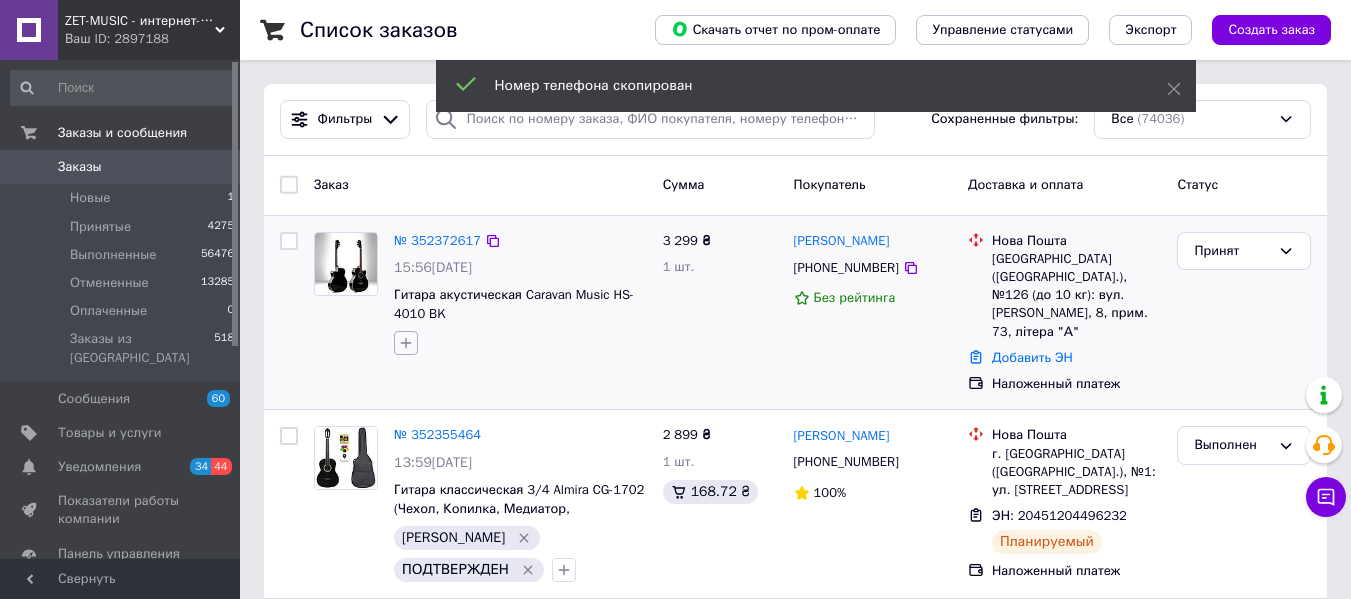 click 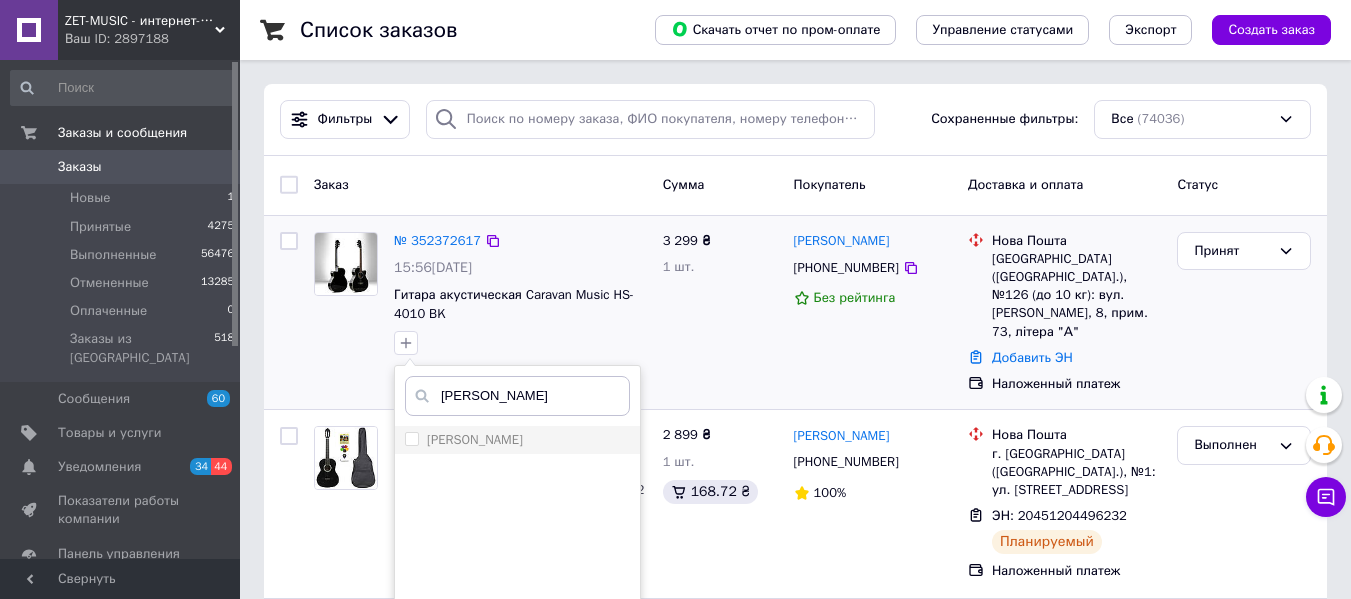 type on "крис" 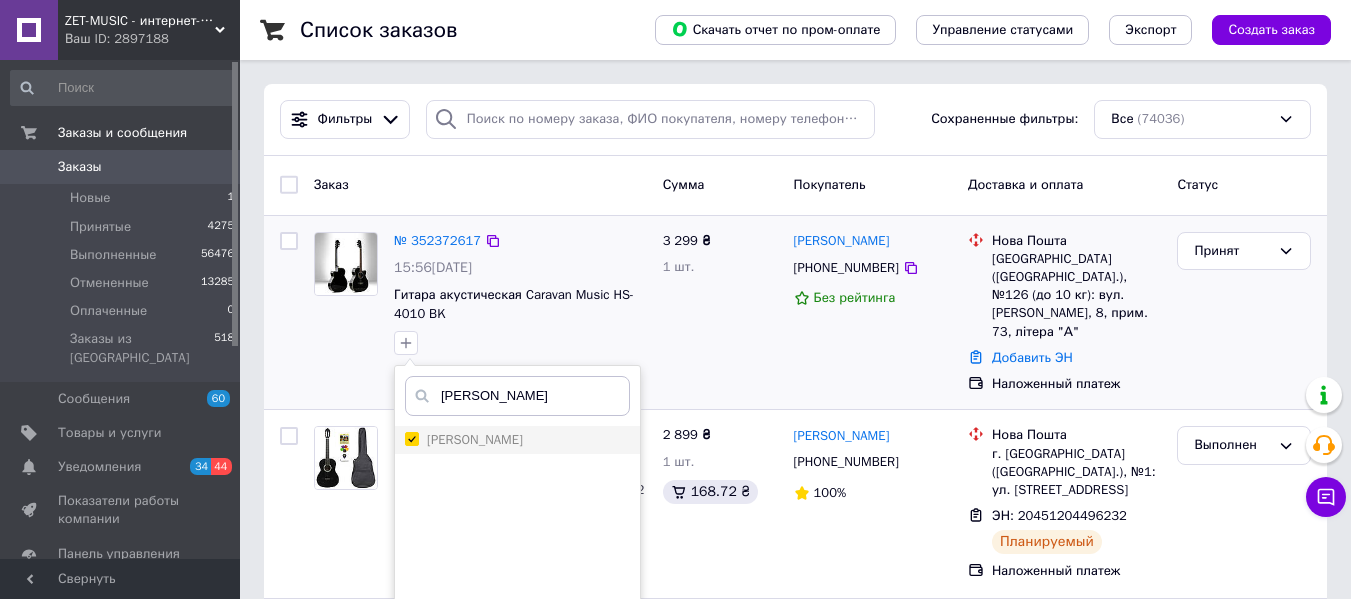 checkbox on "true" 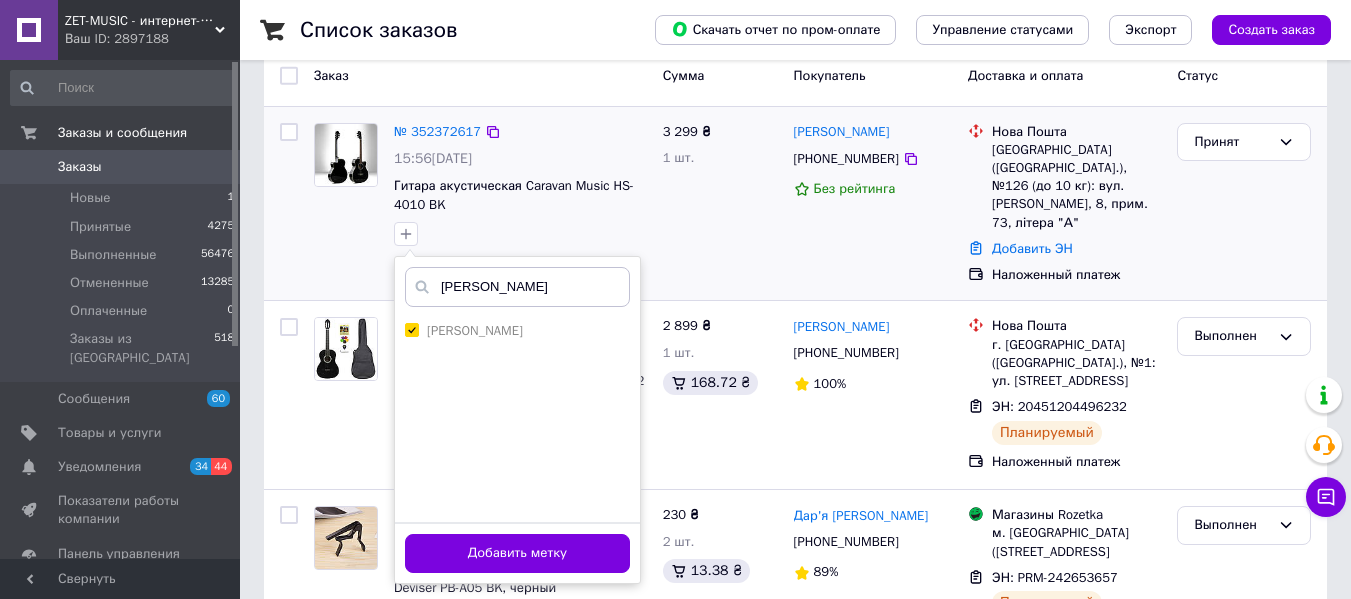 scroll, scrollTop: 200, scrollLeft: 0, axis: vertical 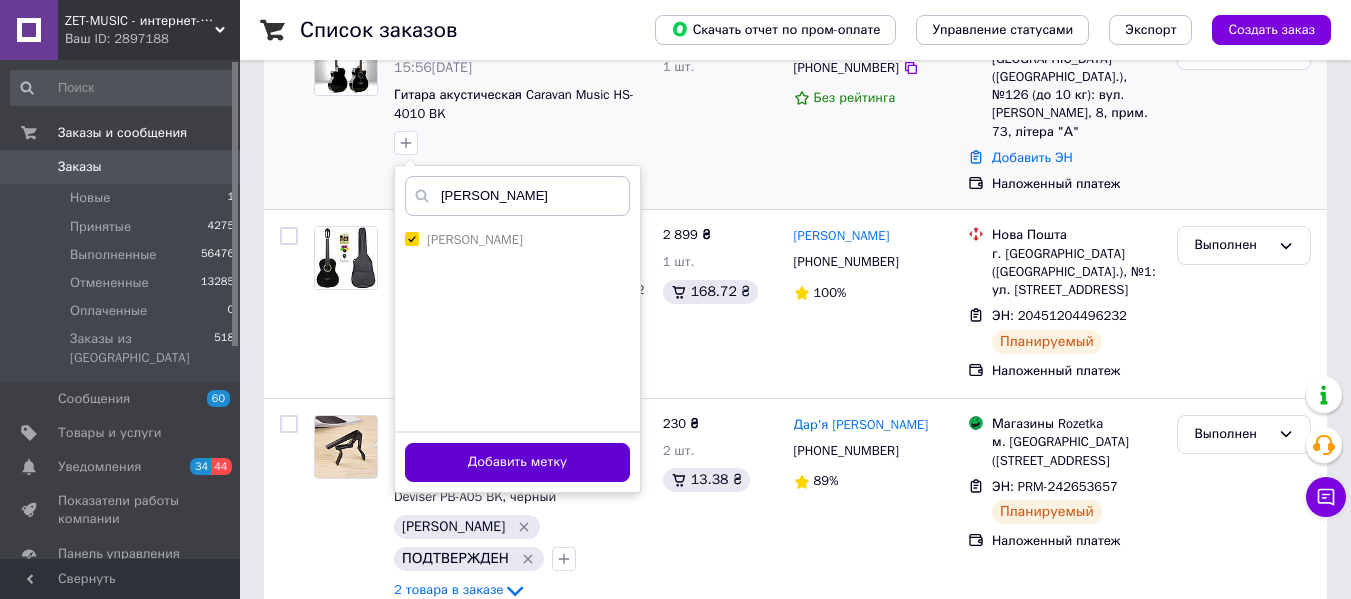 click on "Добавить метку" at bounding box center [517, 462] 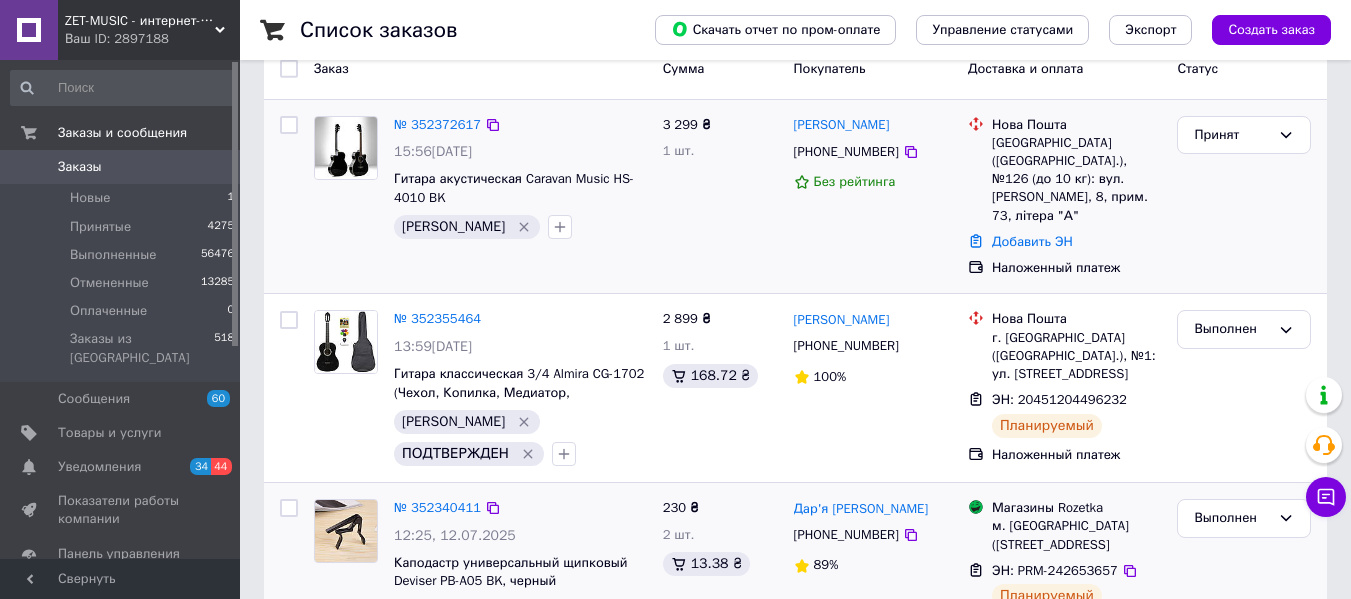 scroll, scrollTop: 0, scrollLeft: 0, axis: both 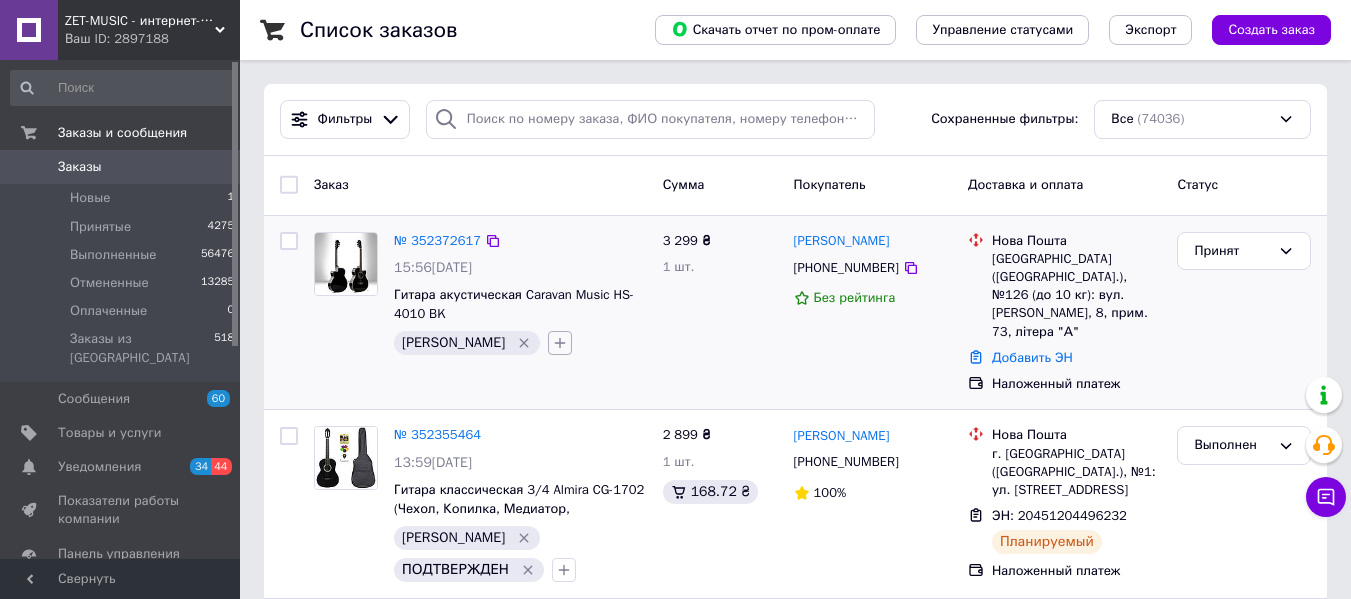 click at bounding box center [560, 343] 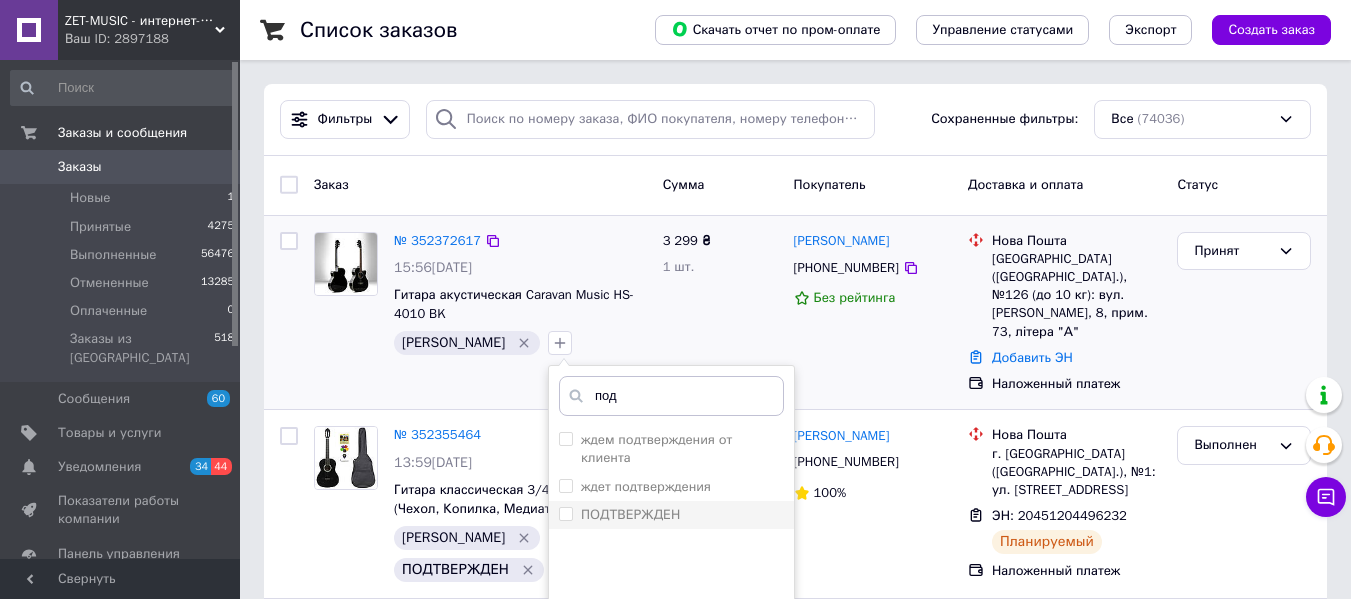 type on "под" 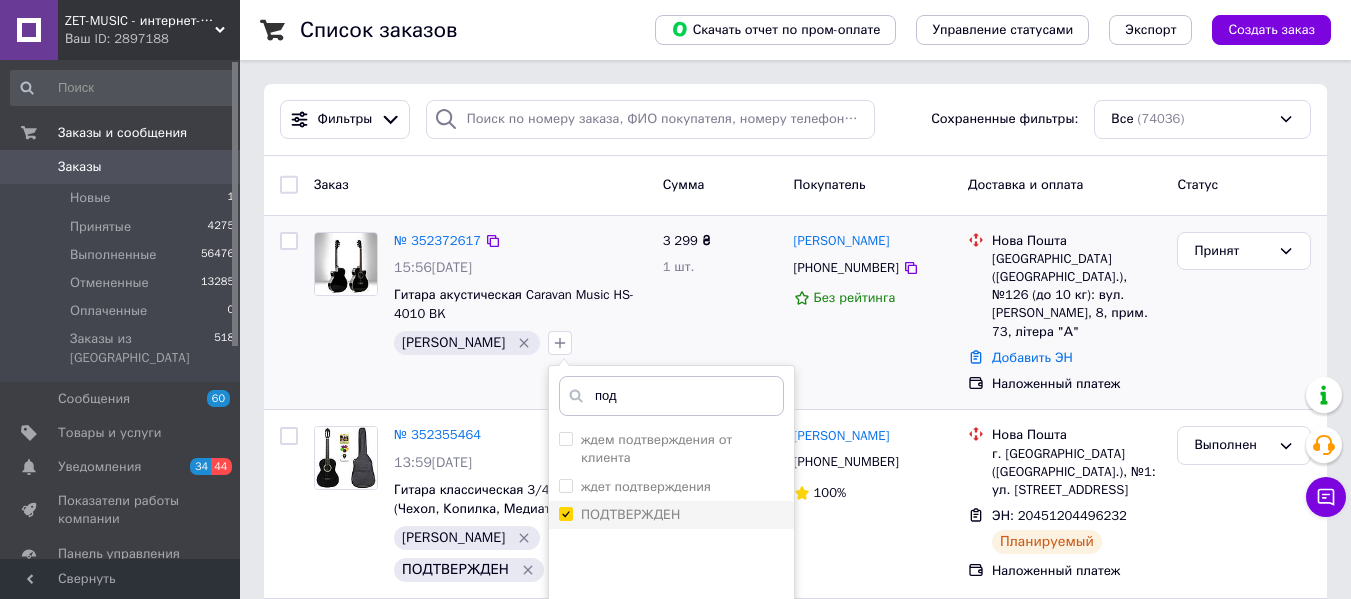 checkbox on "true" 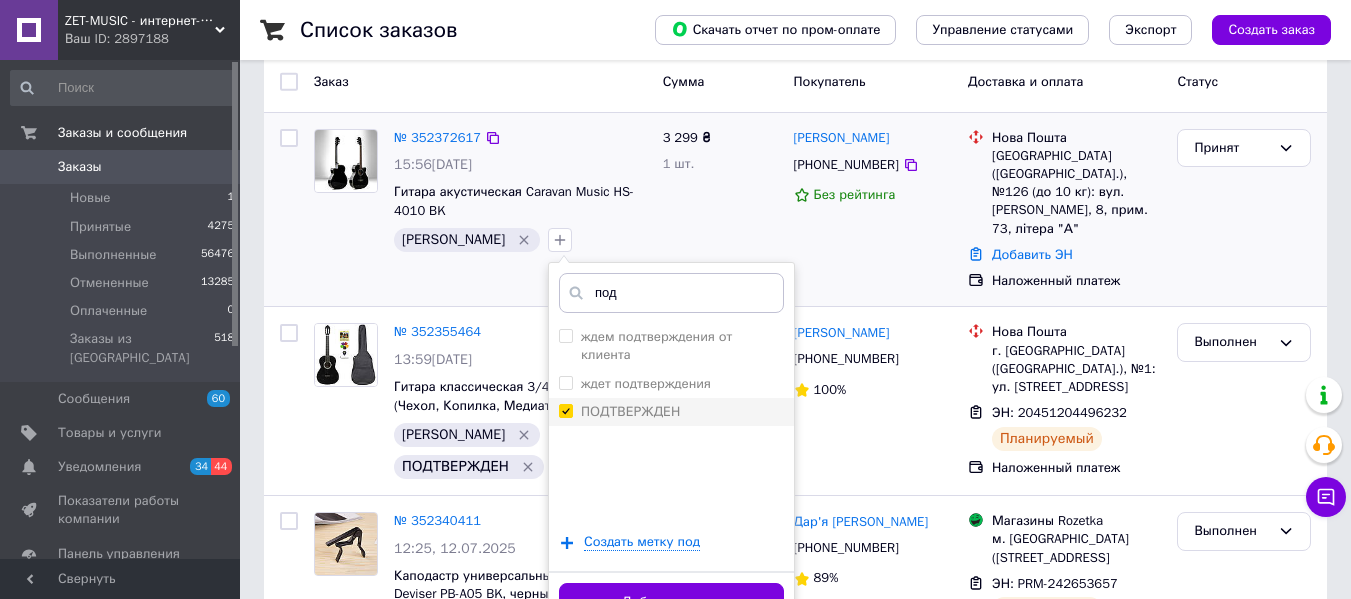 scroll, scrollTop: 400, scrollLeft: 0, axis: vertical 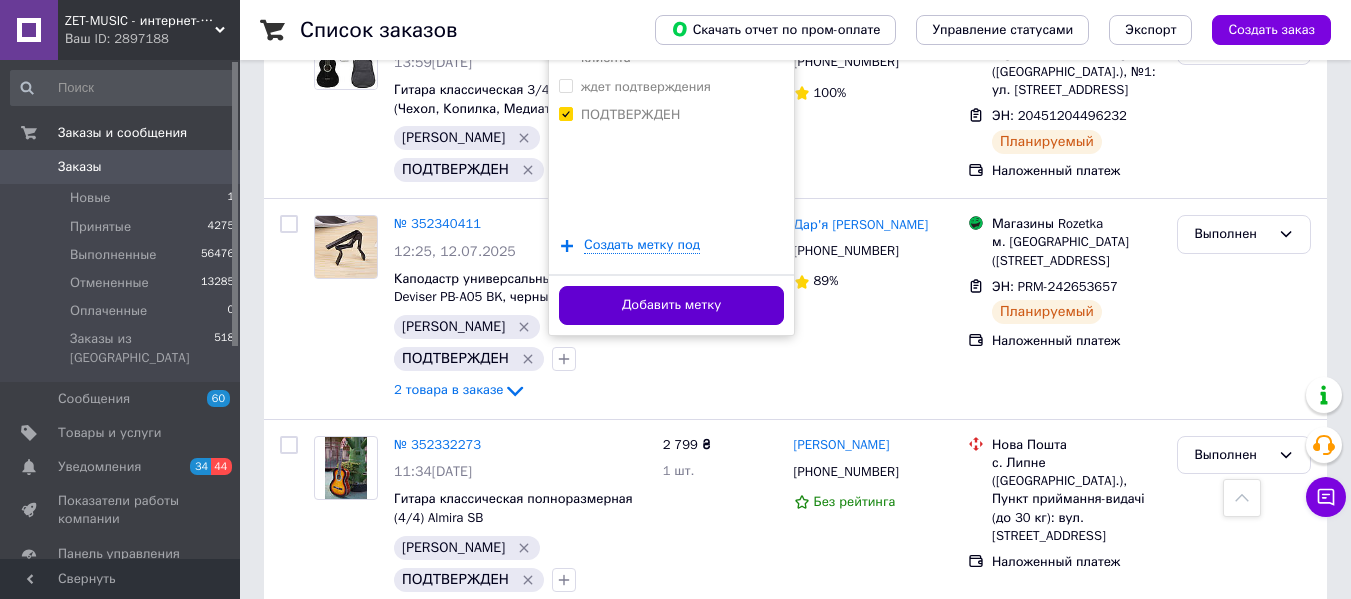 click on "Добавить метку" at bounding box center [671, 305] 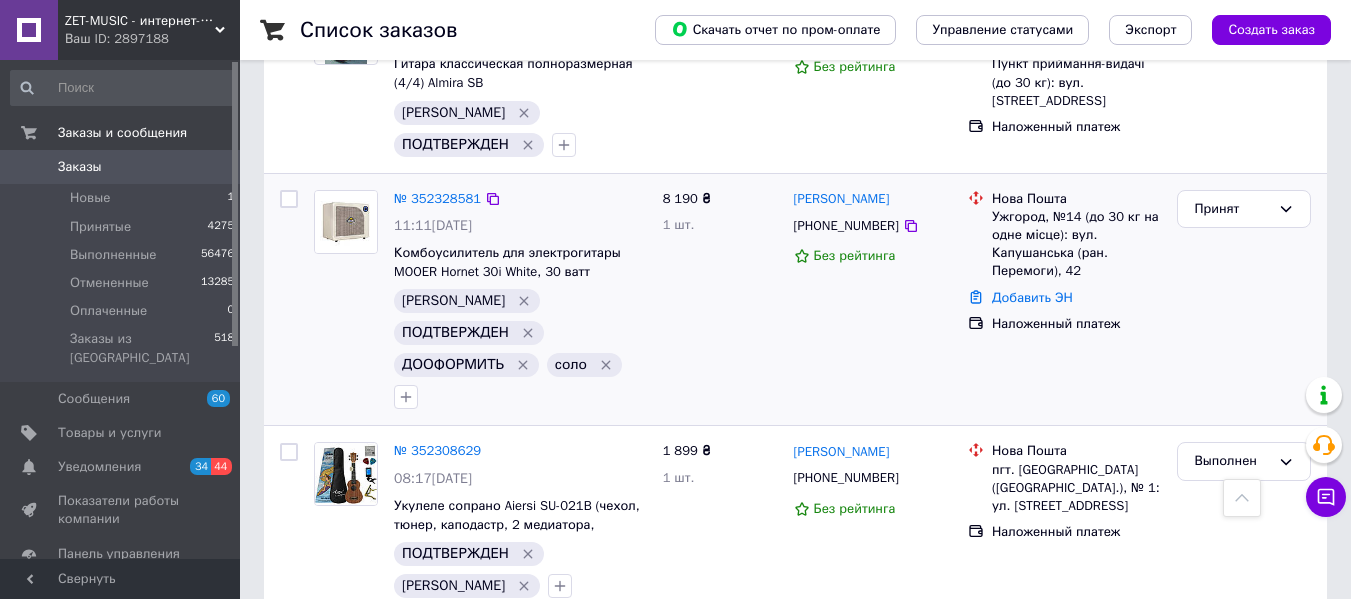 scroll, scrollTop: 800, scrollLeft: 0, axis: vertical 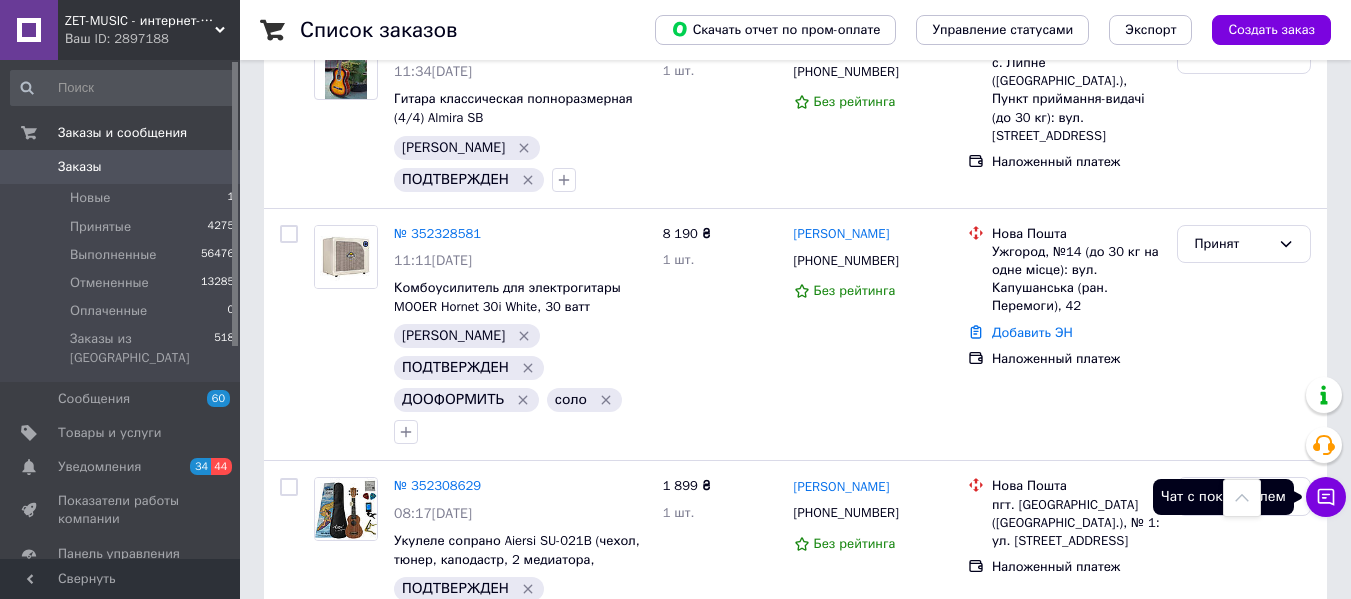 click 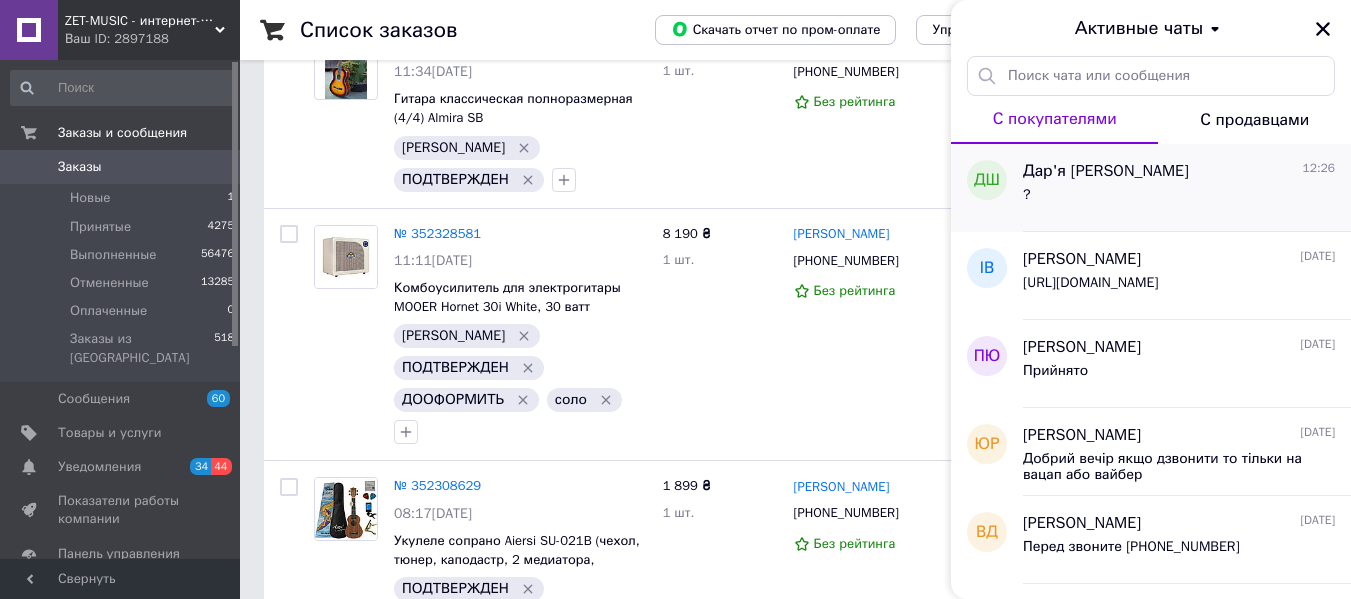 click on "Дар'я Шейко 12:26 ?" at bounding box center [1187, 188] 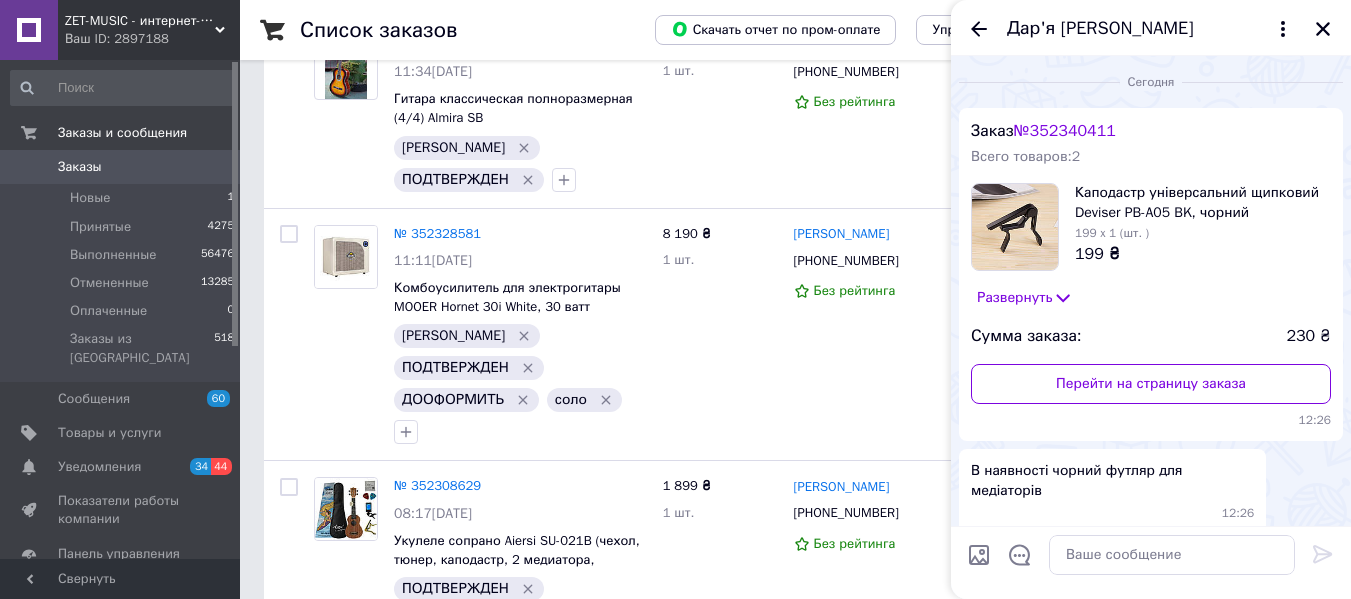 scroll, scrollTop: 122, scrollLeft: 0, axis: vertical 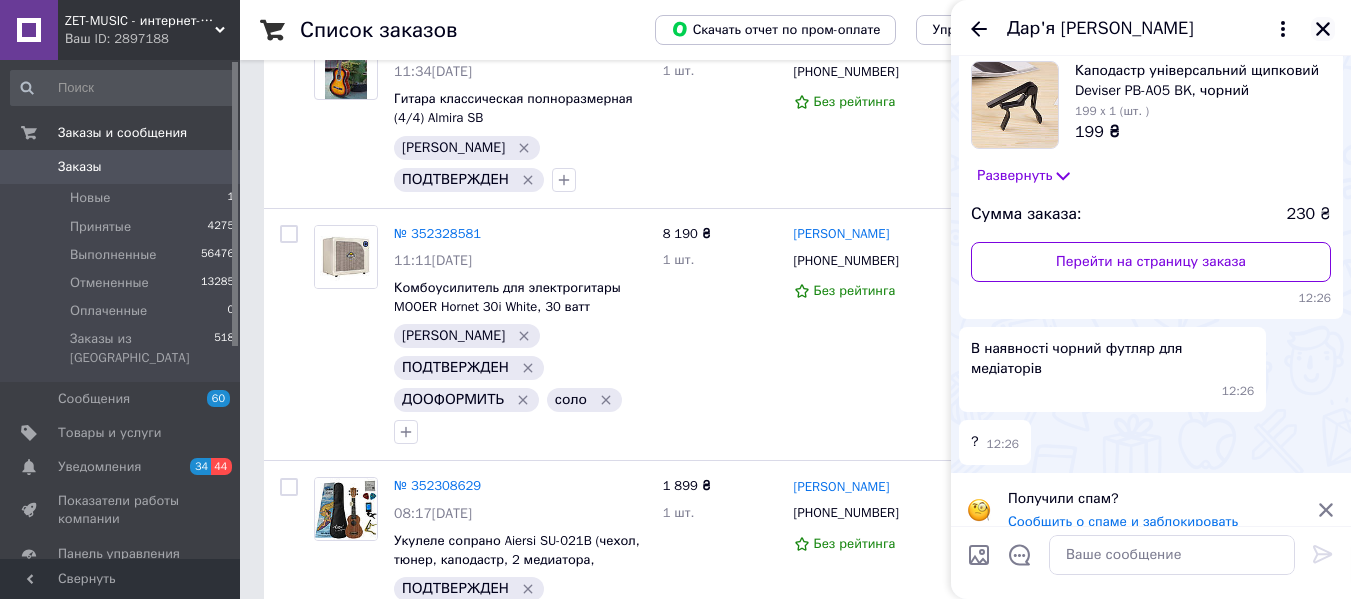 click 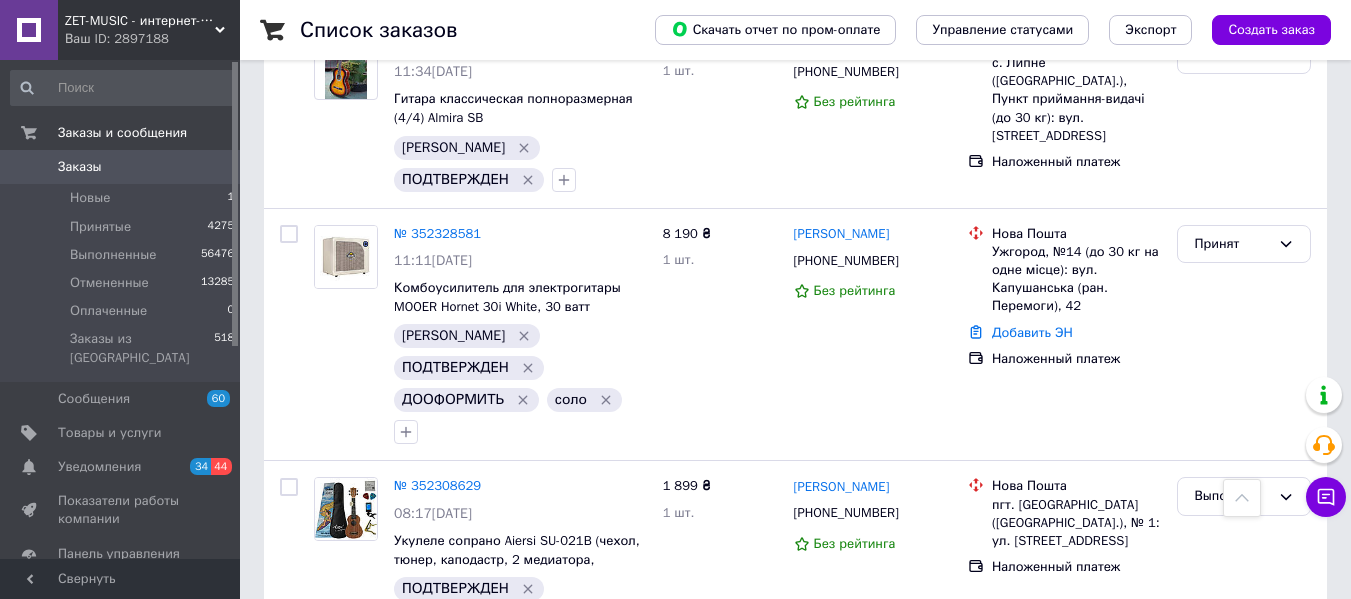 click on "Ваш ID: 2897188" at bounding box center [152, 39] 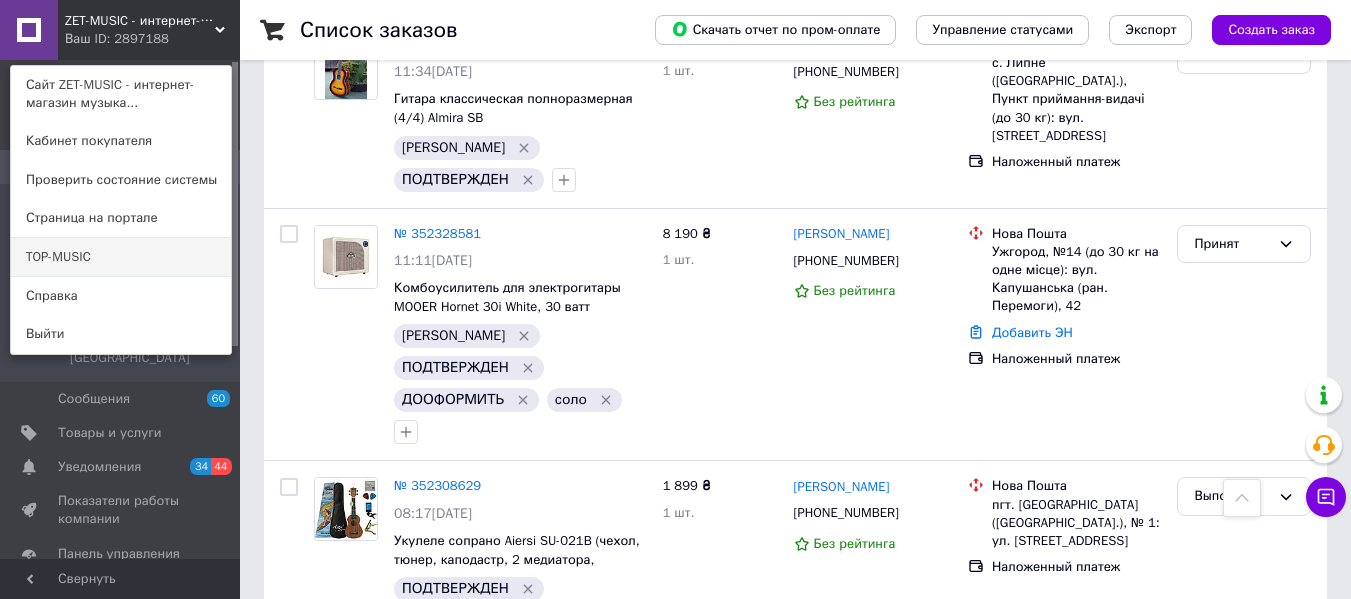 click on "TOP-MUSIC" at bounding box center [121, 257] 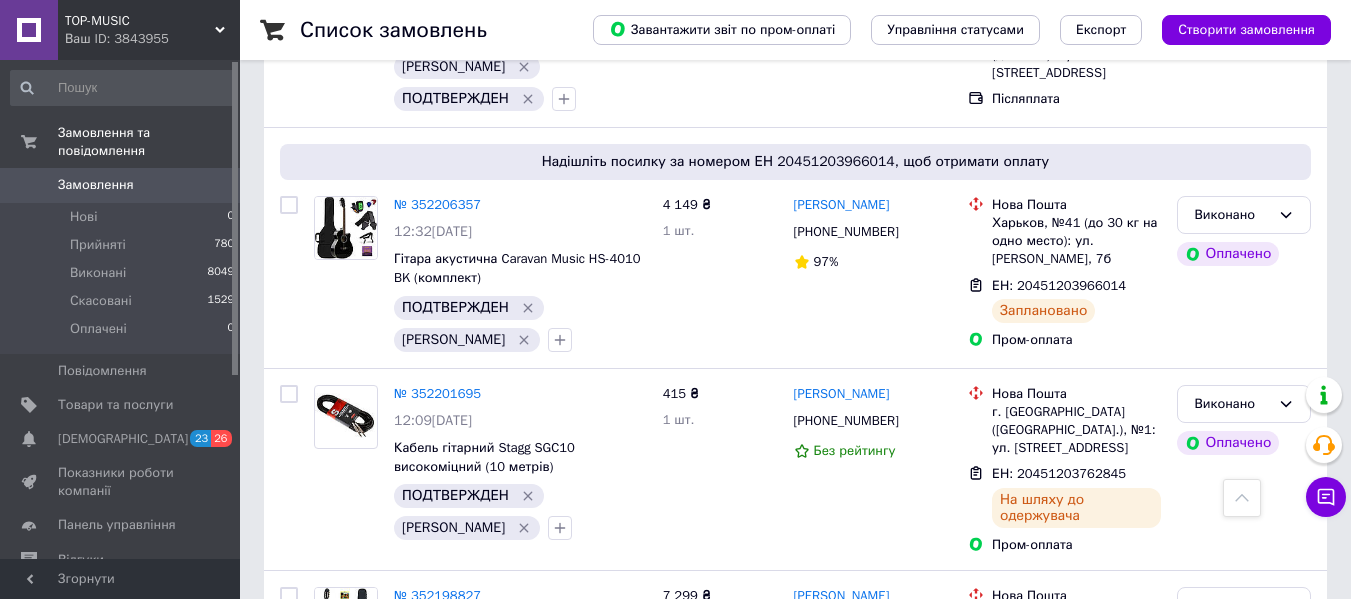 scroll, scrollTop: 2300, scrollLeft: 0, axis: vertical 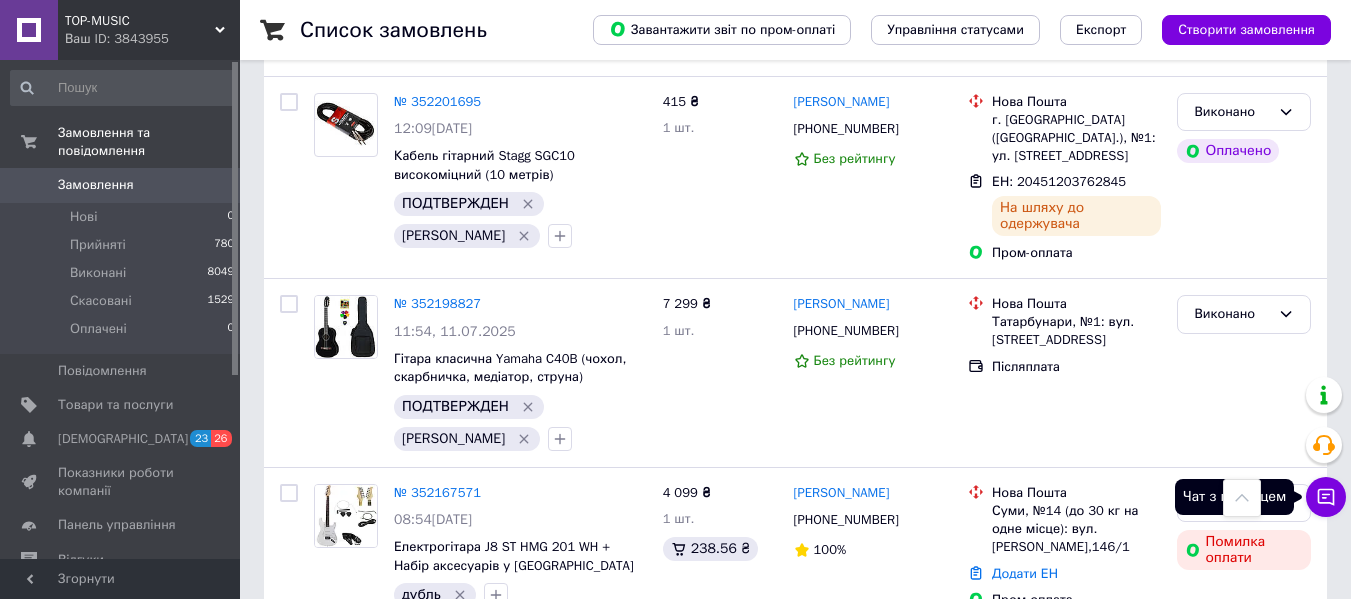 click on "Чат з покупцем" at bounding box center [1326, 497] 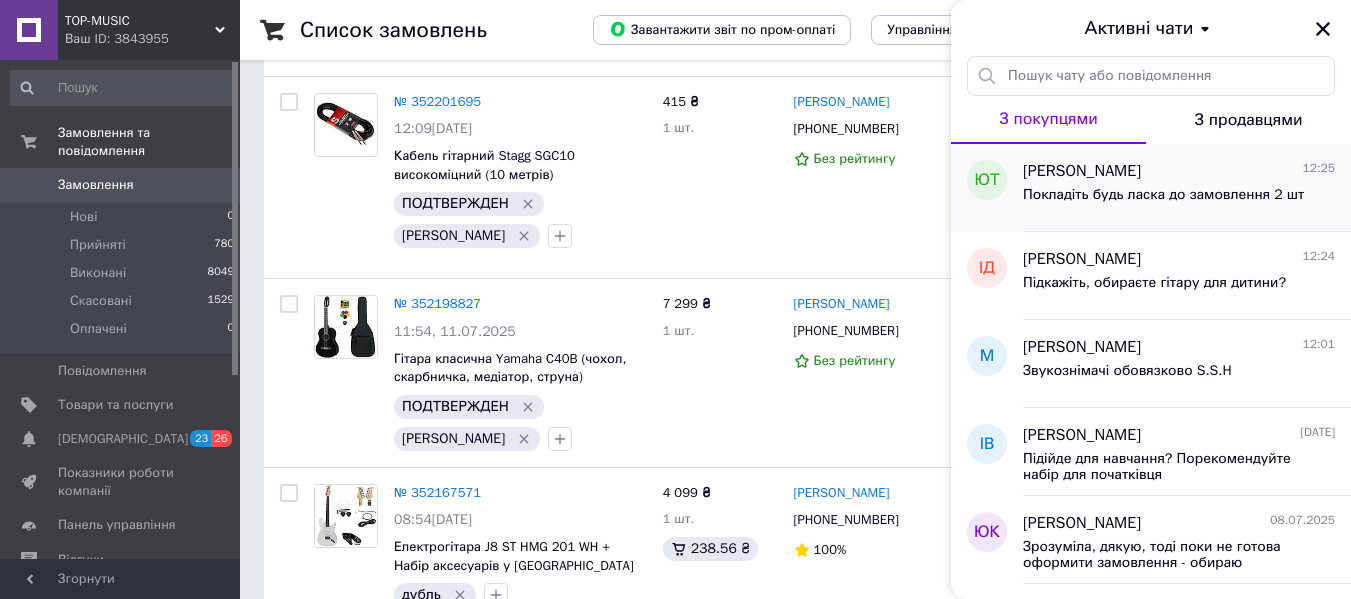 click on "[PERSON_NAME]" at bounding box center [1082, 171] 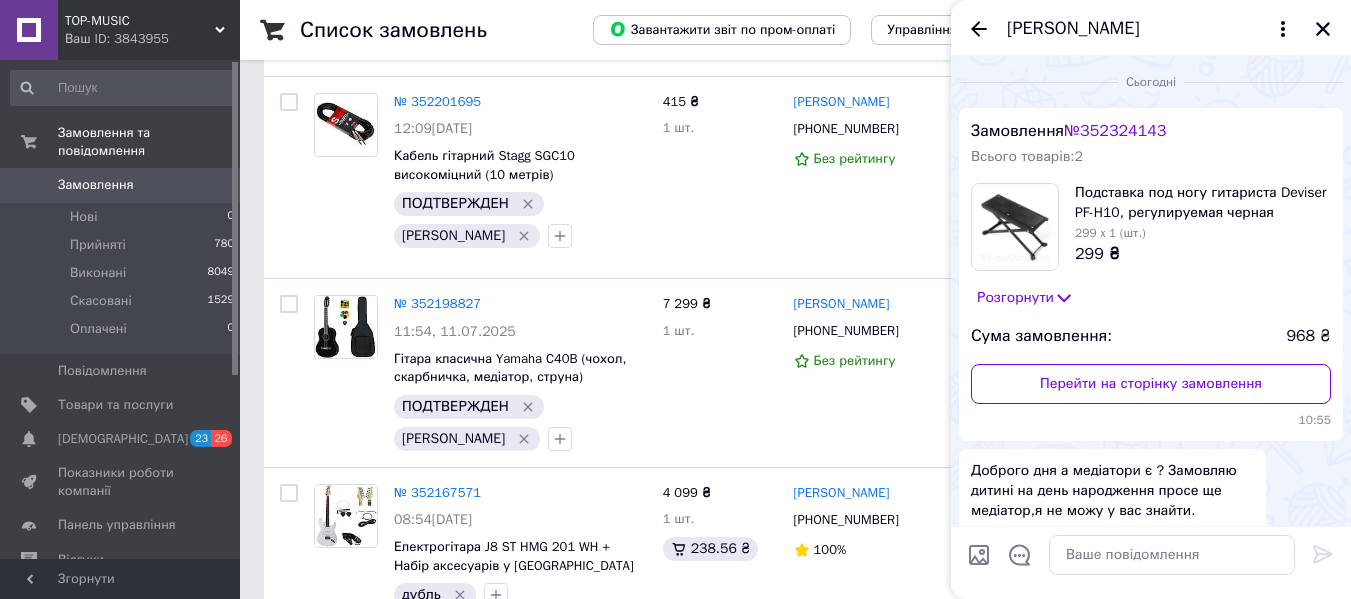 scroll, scrollTop: 162, scrollLeft: 0, axis: vertical 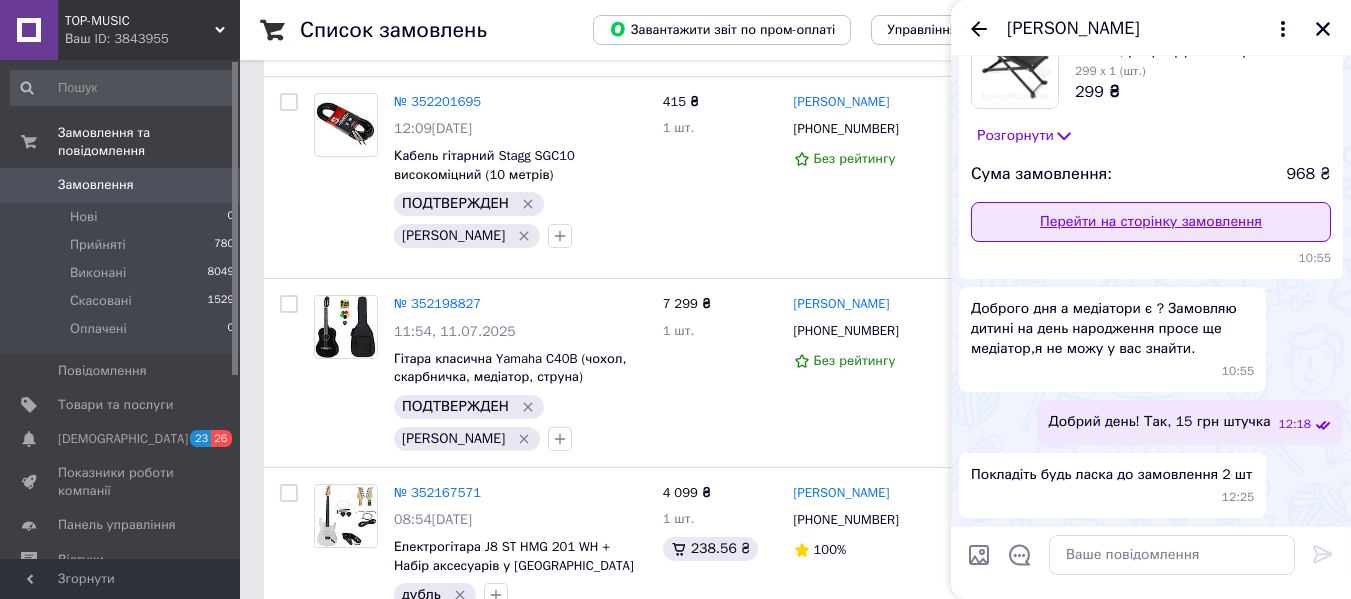click on "Перейти на сторінку замовлення" at bounding box center (1151, 222) 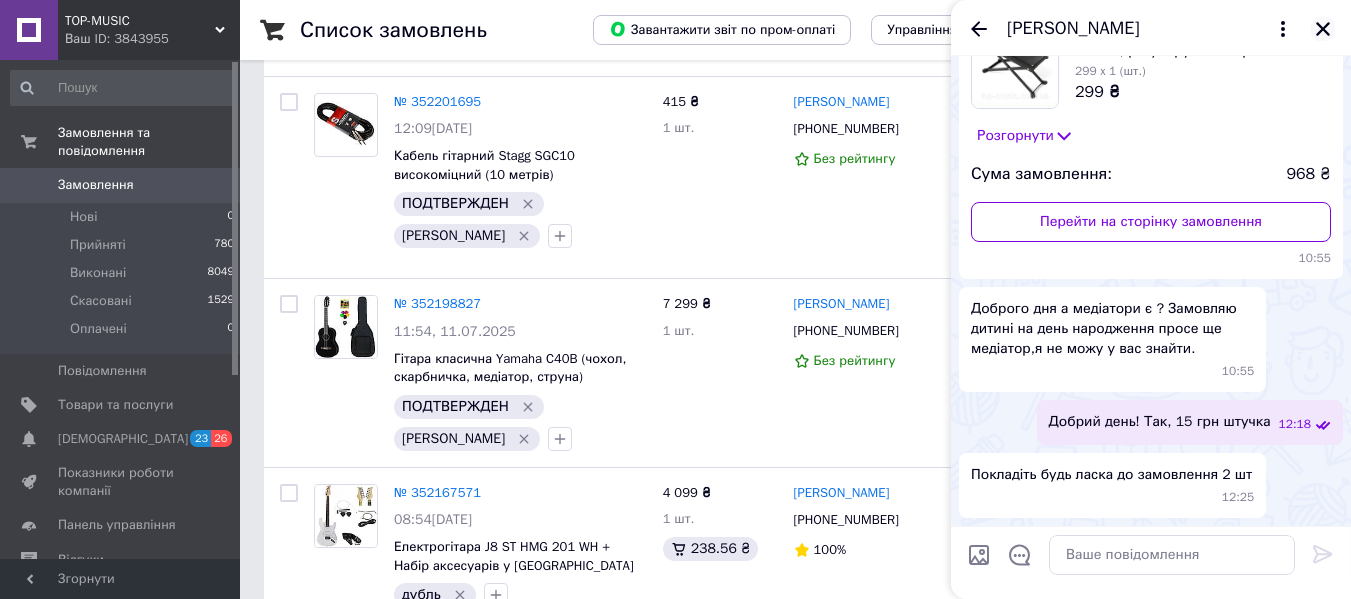 click at bounding box center (1323, 29) 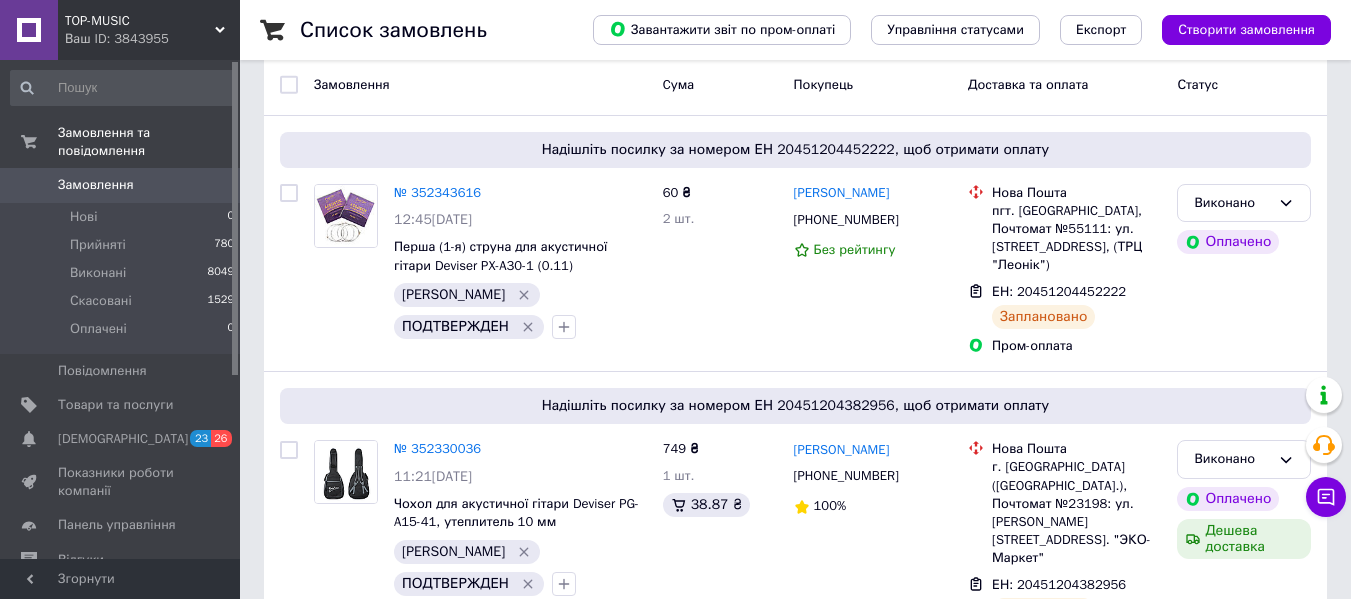 scroll, scrollTop: 0, scrollLeft: 0, axis: both 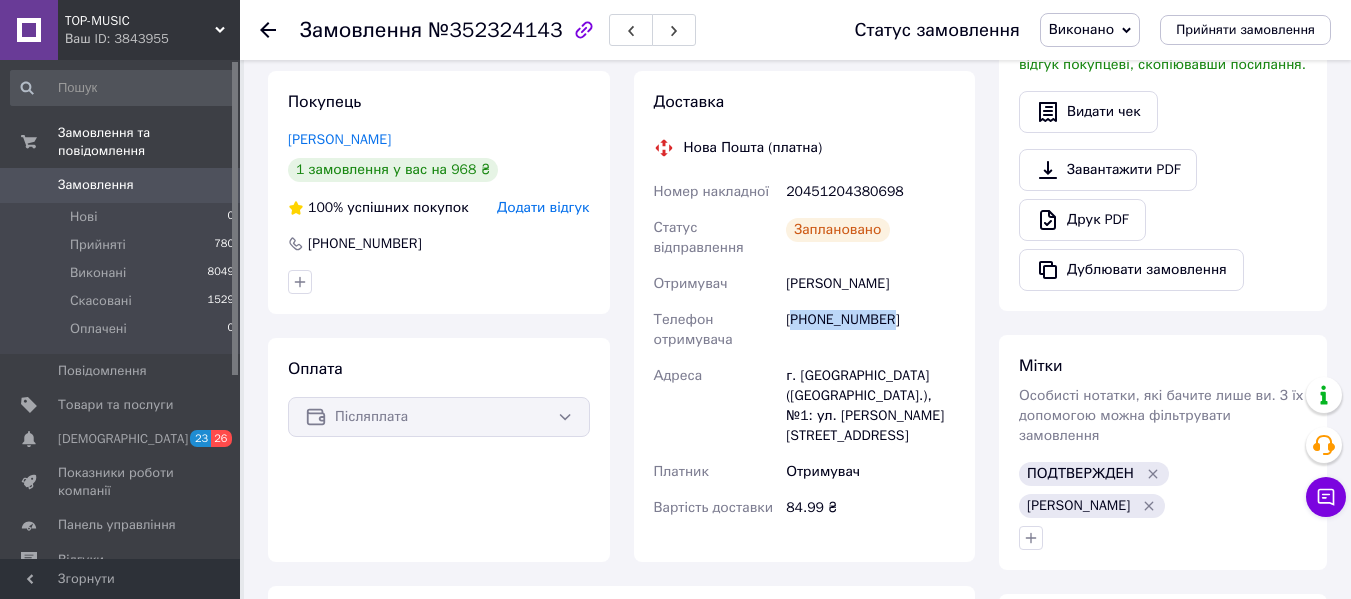 drag, startPoint x: 901, startPoint y: 323, endPoint x: 793, endPoint y: 324, distance: 108.00463 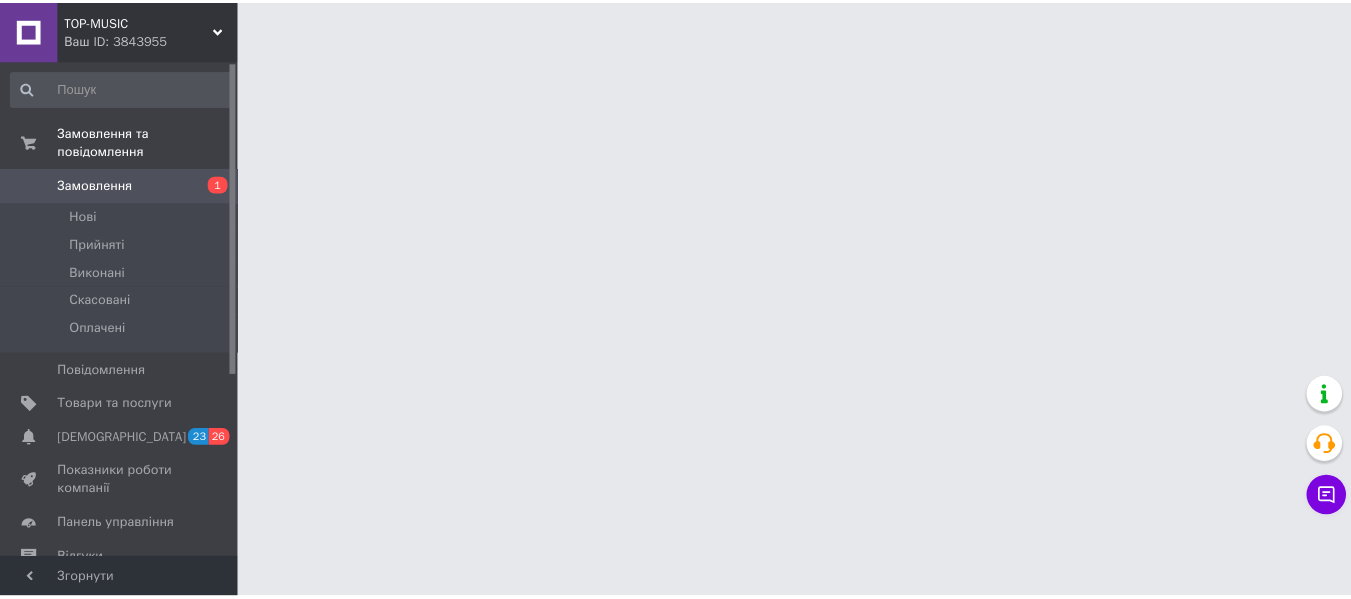 scroll, scrollTop: 0, scrollLeft: 0, axis: both 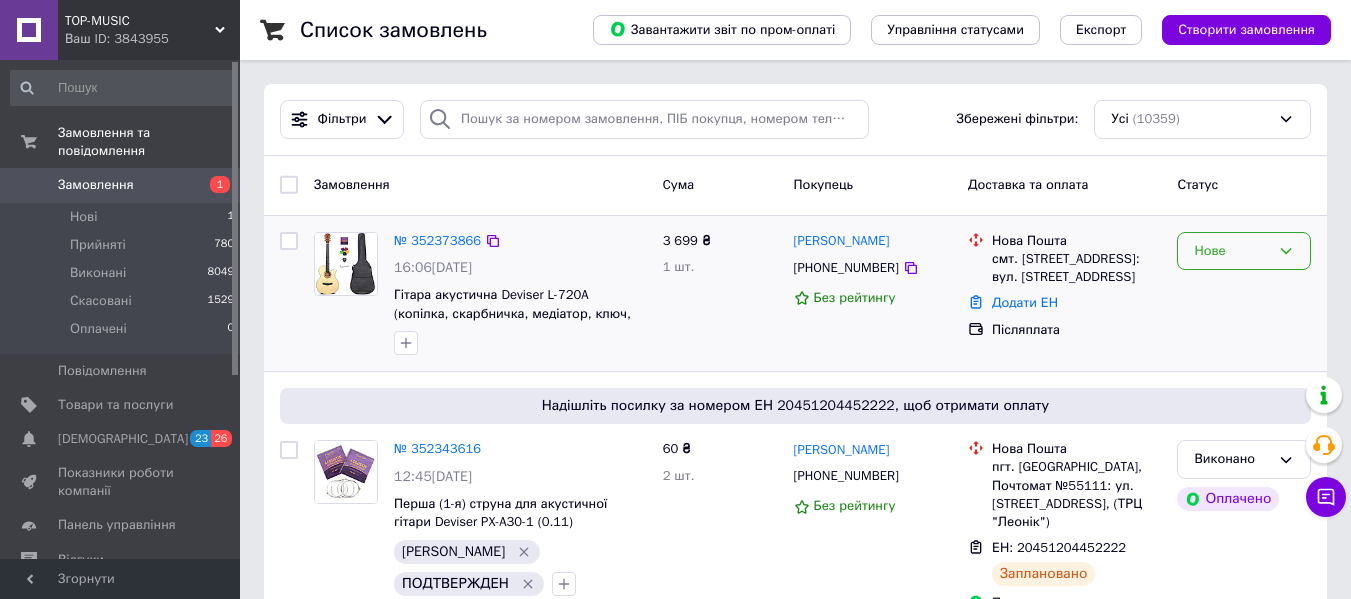 click on "Нове" at bounding box center (1232, 251) 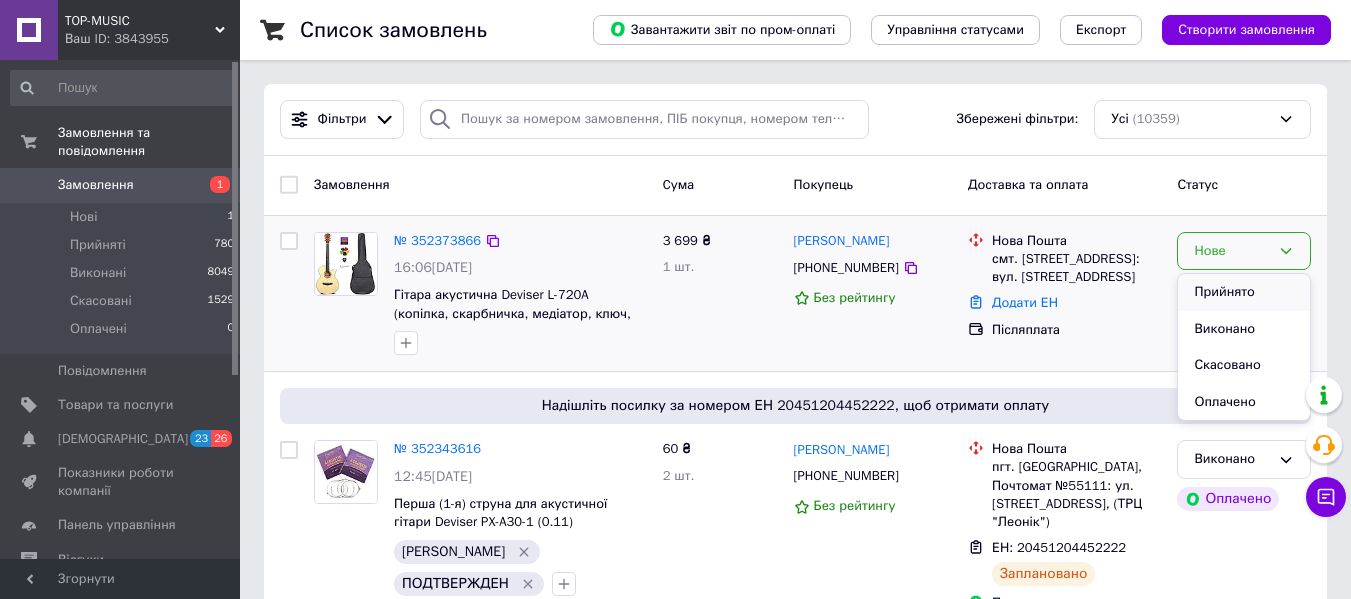 click on "Прийнято" at bounding box center (1244, 292) 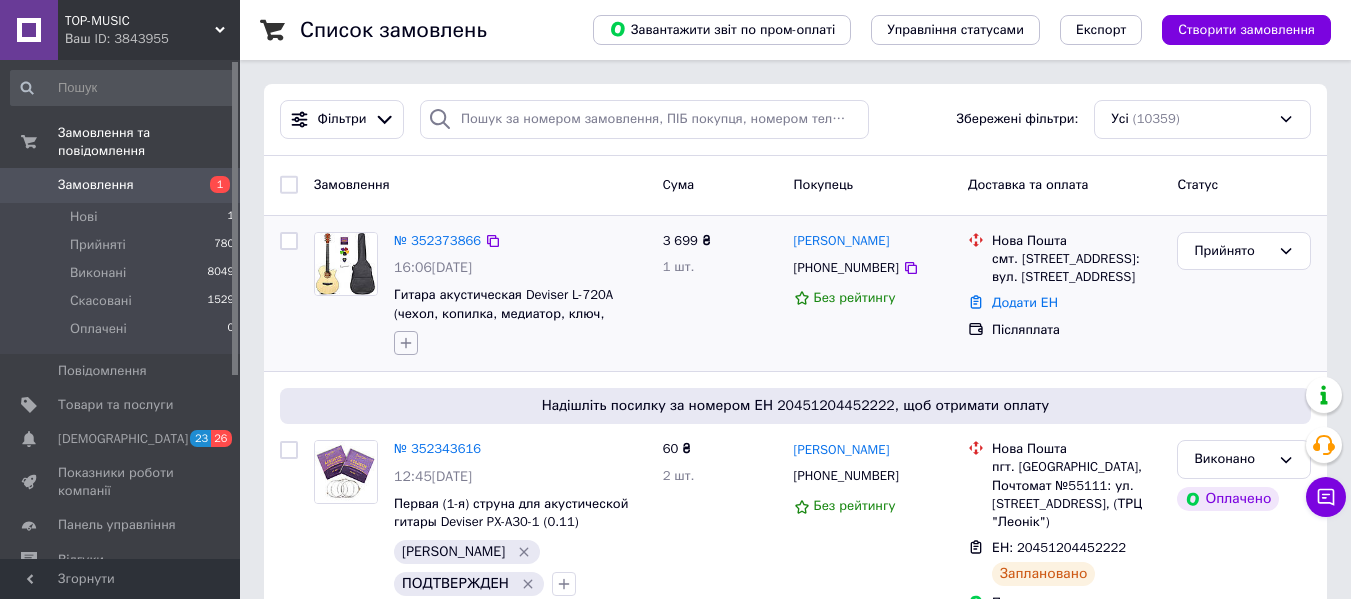 click 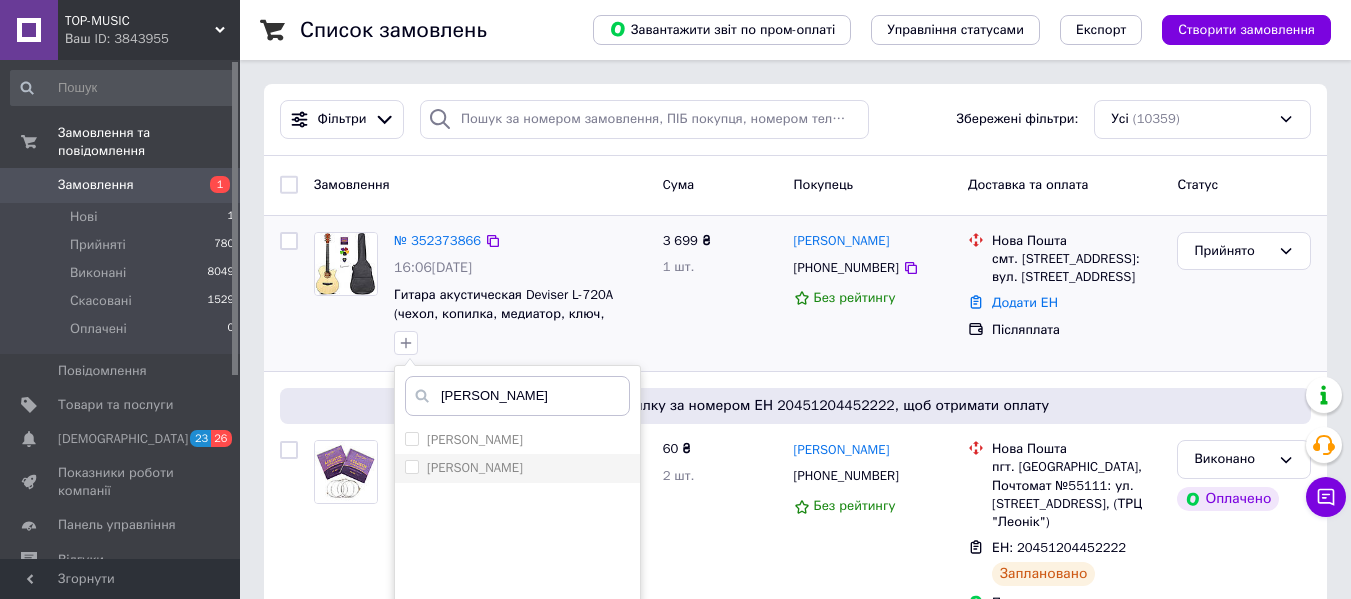 type on "[PERSON_NAME]" 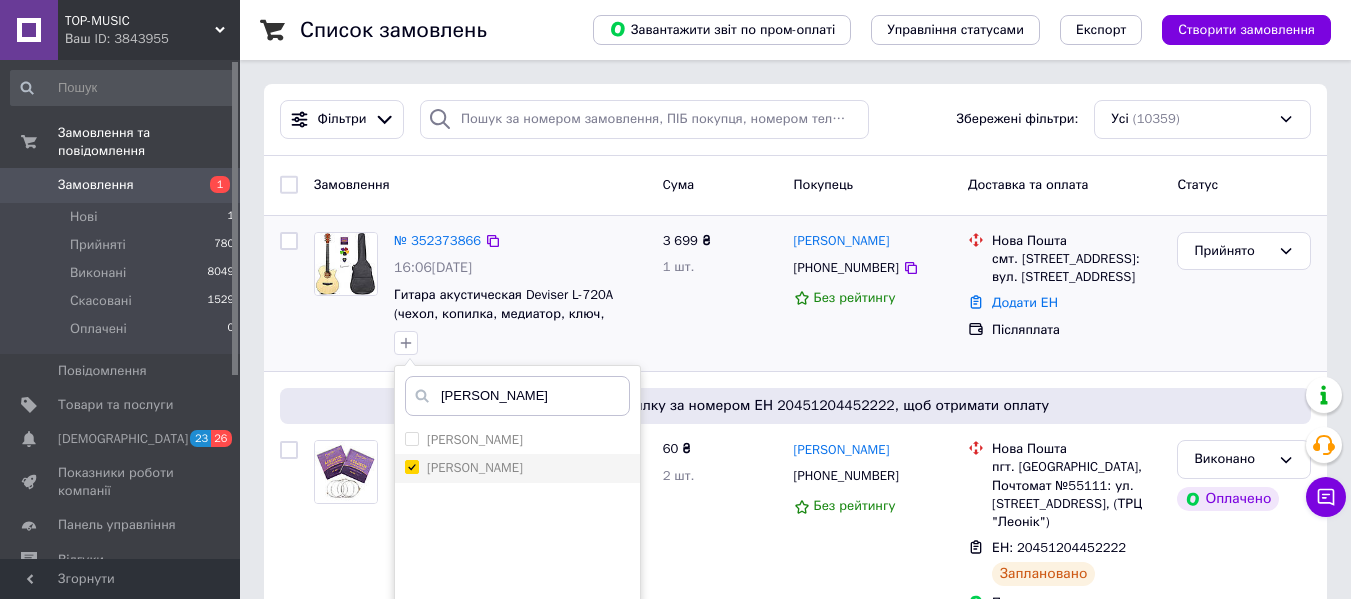 checkbox on "true" 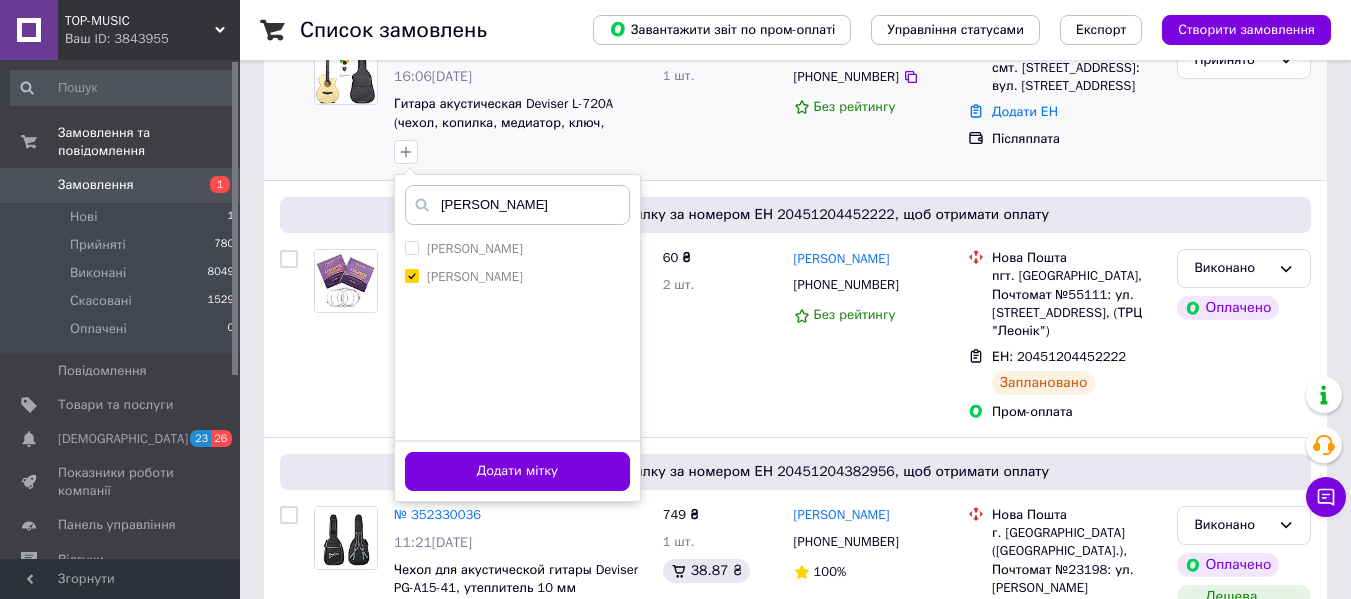 scroll, scrollTop: 200, scrollLeft: 0, axis: vertical 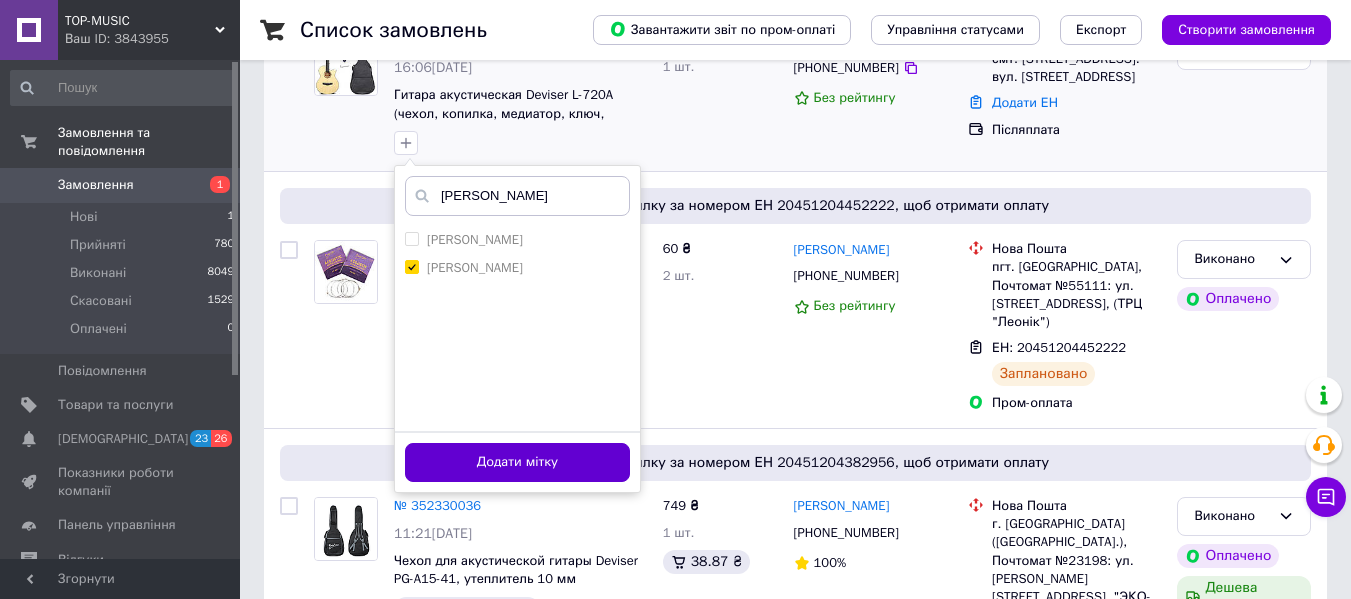 click on "Додати мітку" at bounding box center (517, 462) 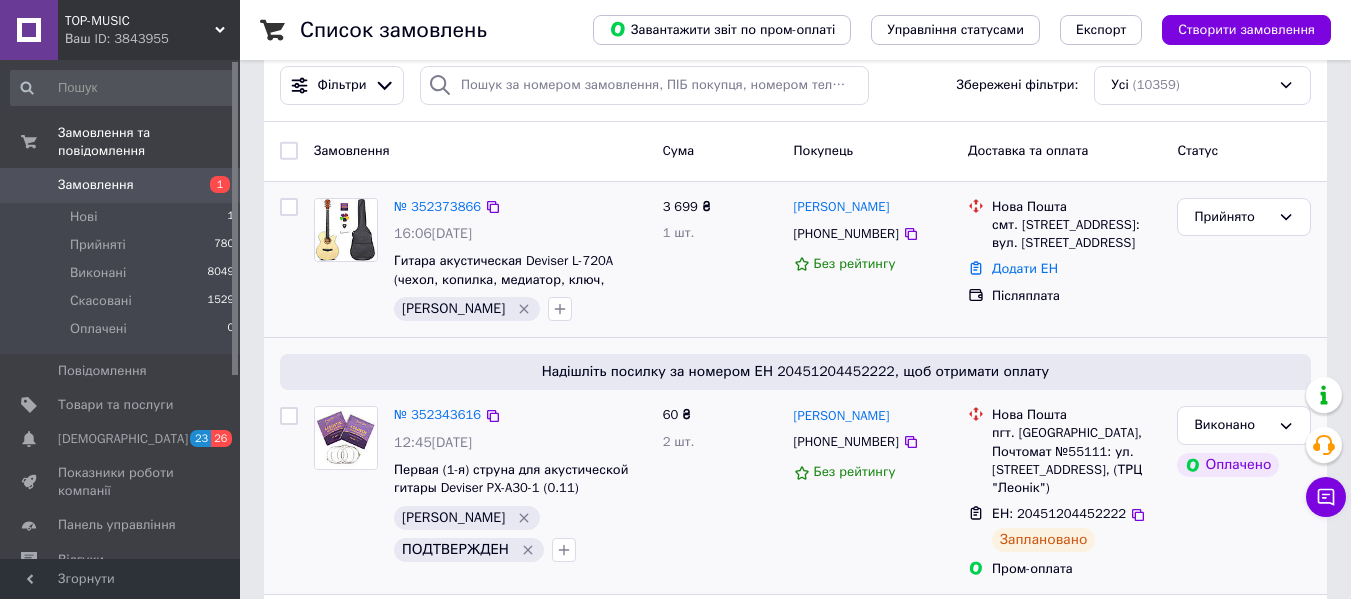 scroll, scrollTop: 0, scrollLeft: 0, axis: both 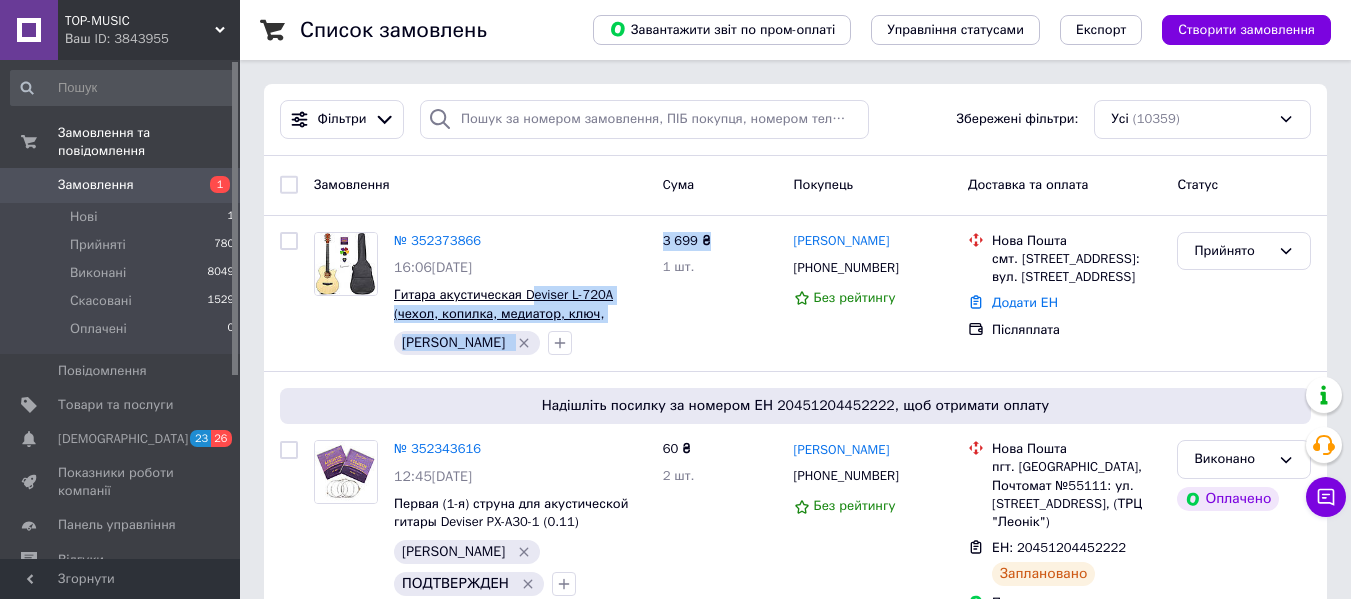 drag, startPoint x: 660, startPoint y: 293, endPoint x: 524, endPoint y: 290, distance: 136.03308 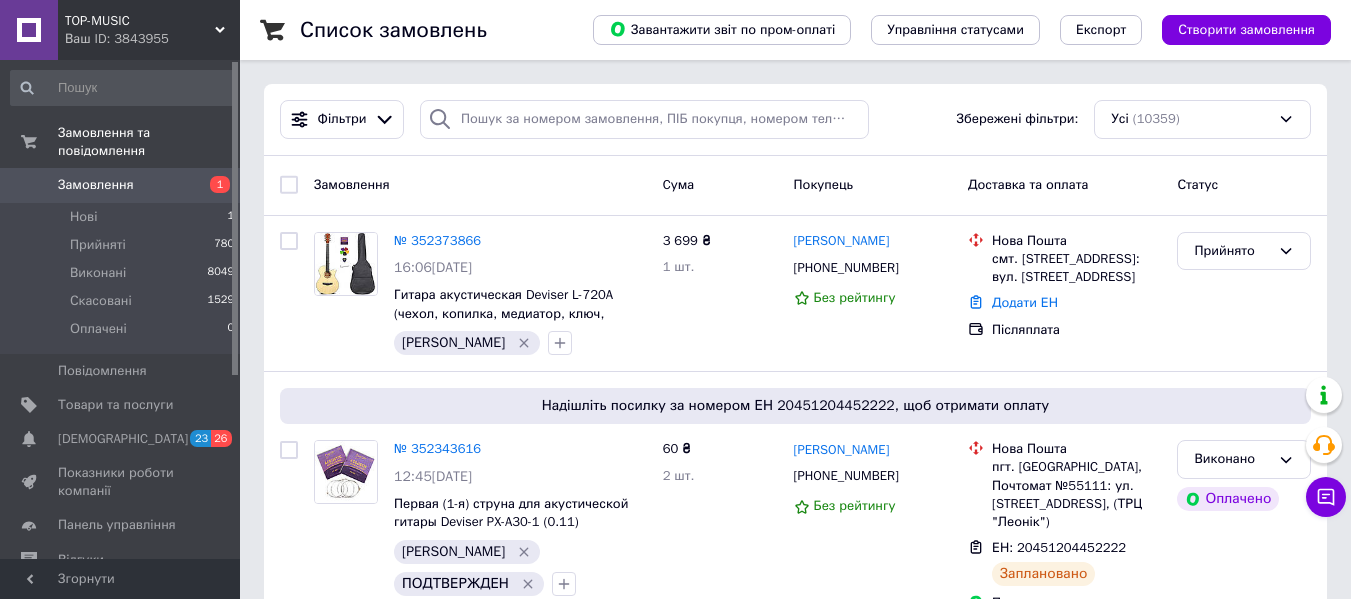 click at bounding box center [346, 294] 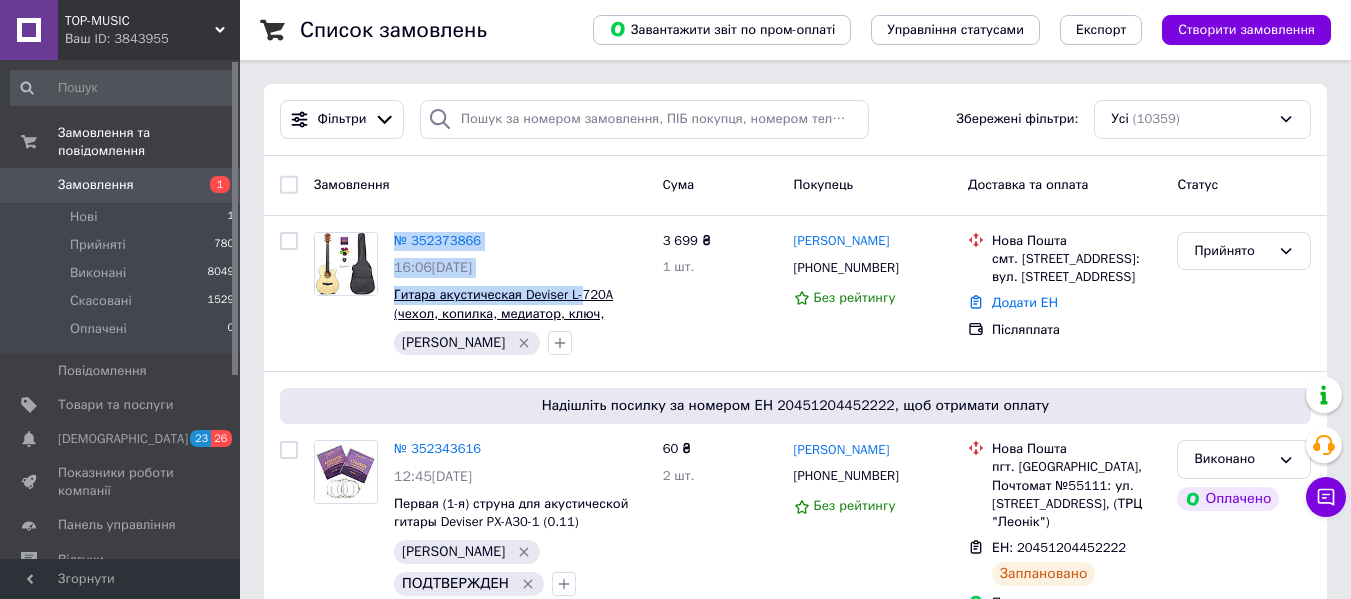 drag, startPoint x: 384, startPoint y: 298, endPoint x: 578, endPoint y: 299, distance: 194.00258 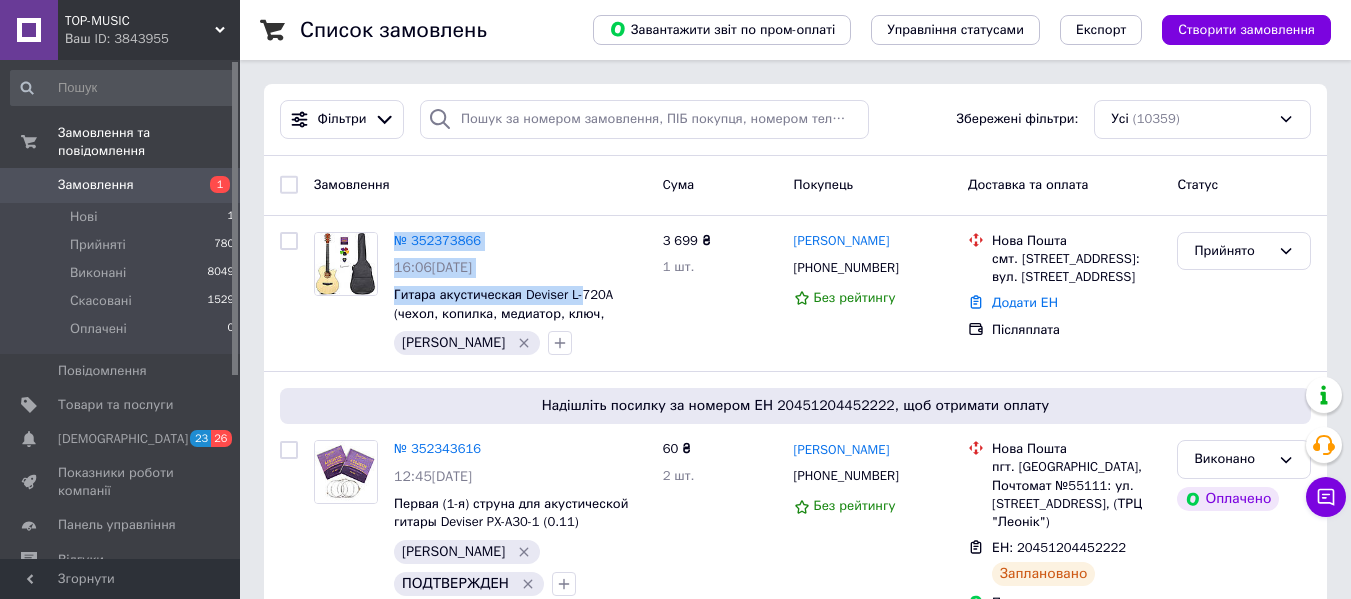 click at bounding box center [346, 294] 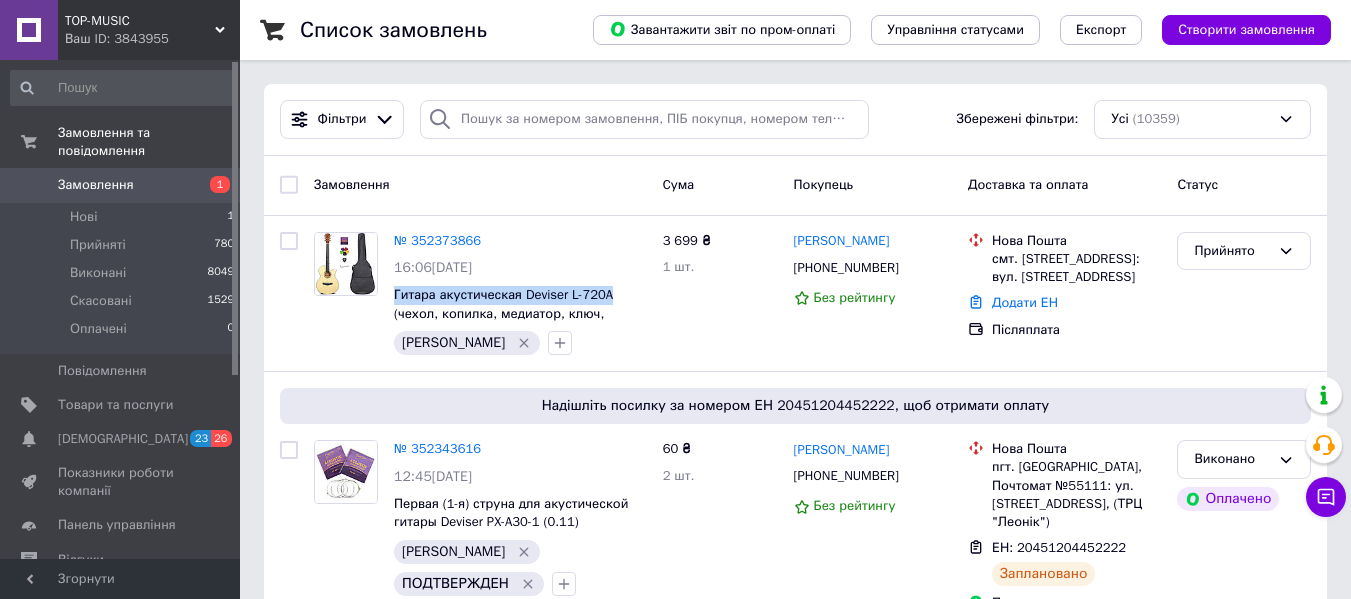drag, startPoint x: 386, startPoint y: 292, endPoint x: 634, endPoint y: 286, distance: 248.07257 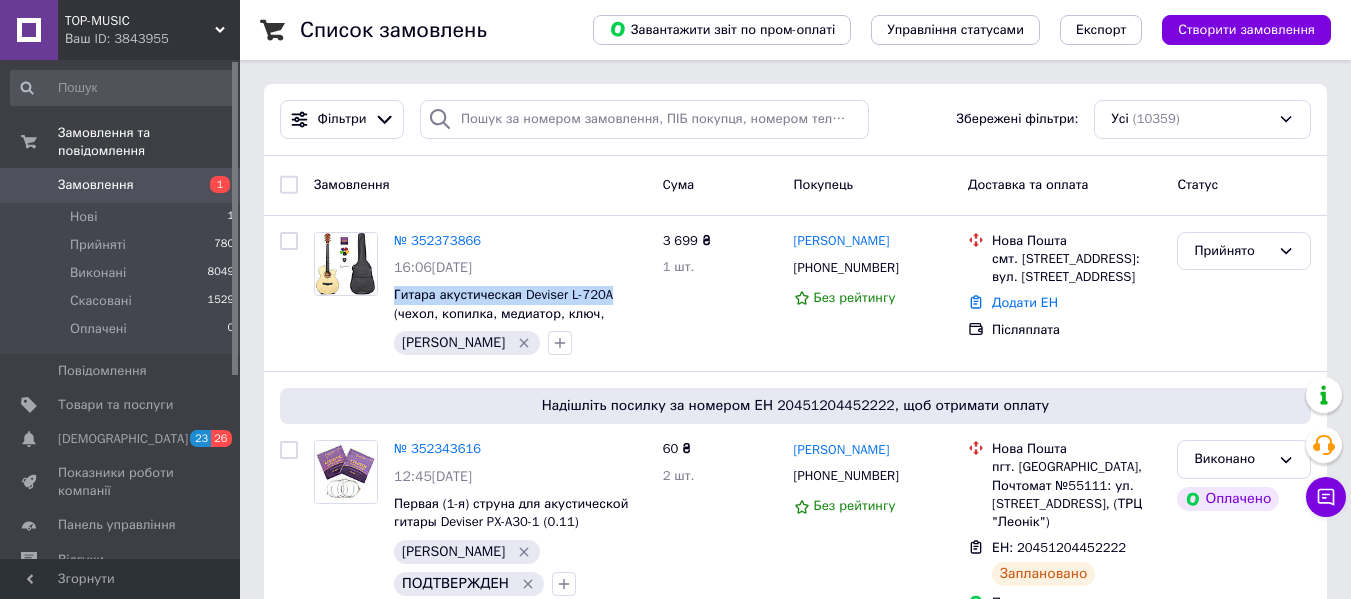 copy on "Гитара акустическая Deviser L-720A" 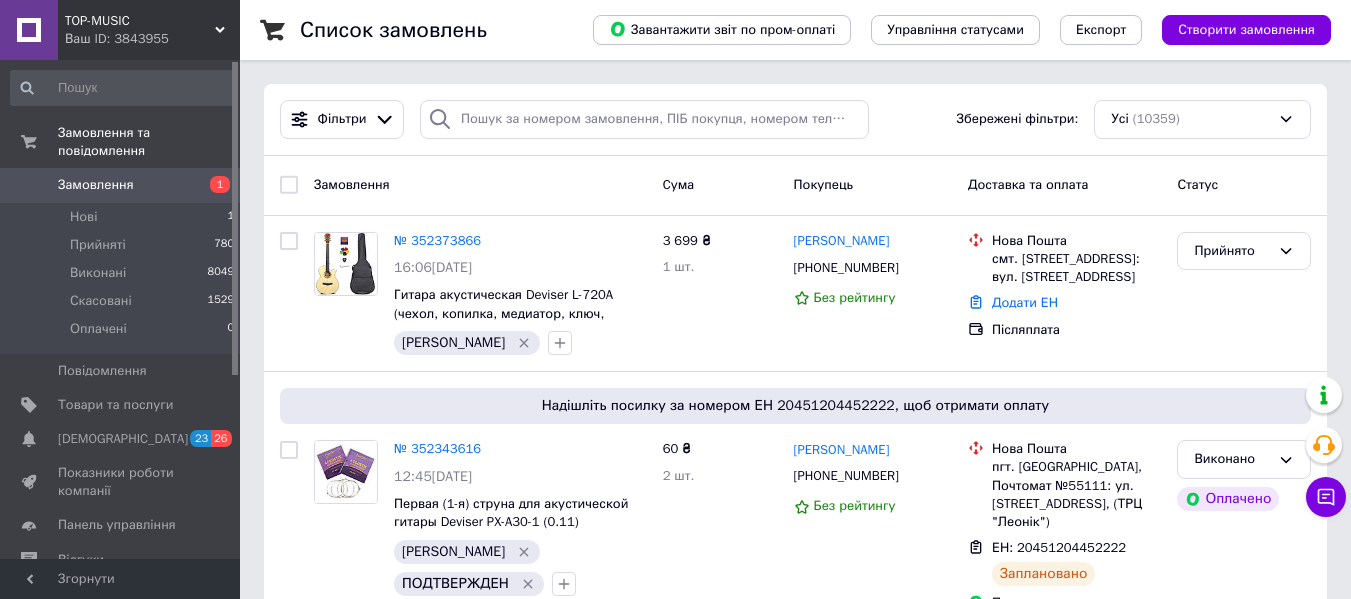 click at bounding box center [911, 268] 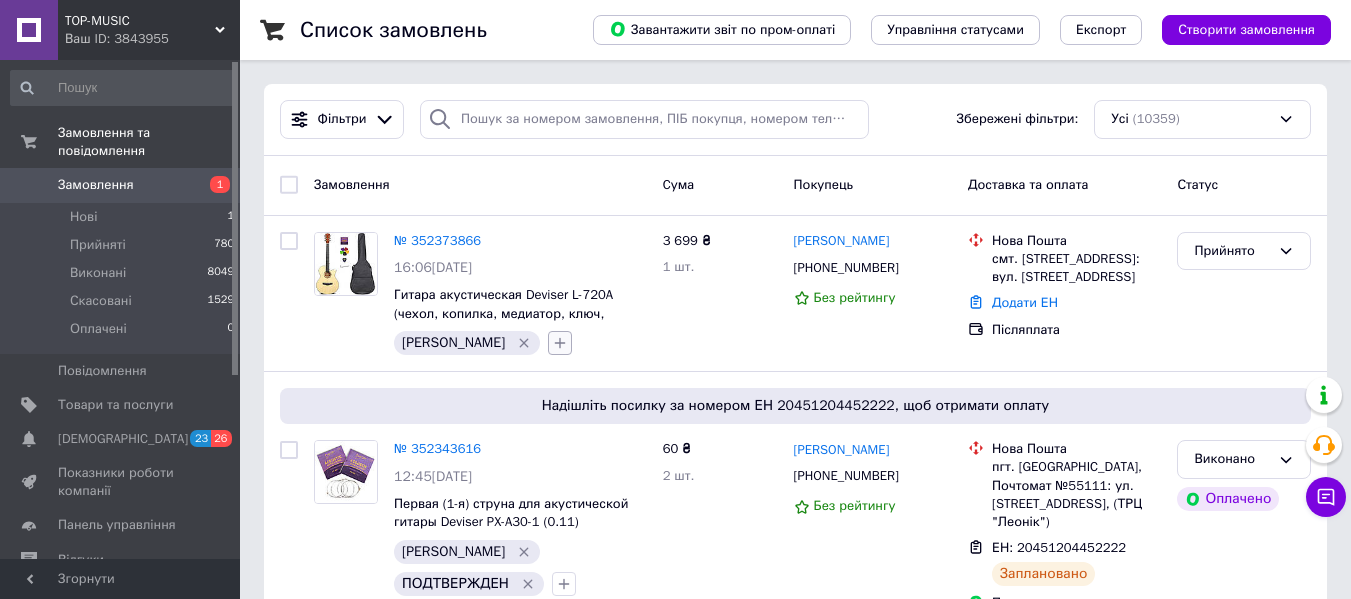 click 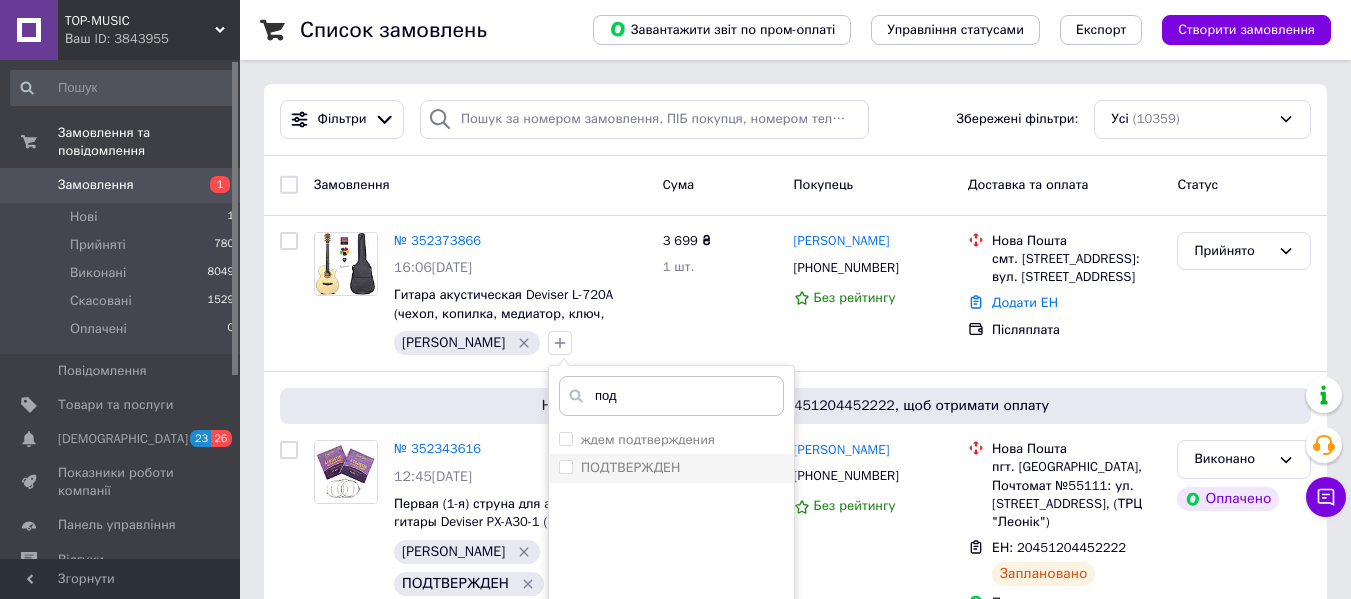 type on "под" 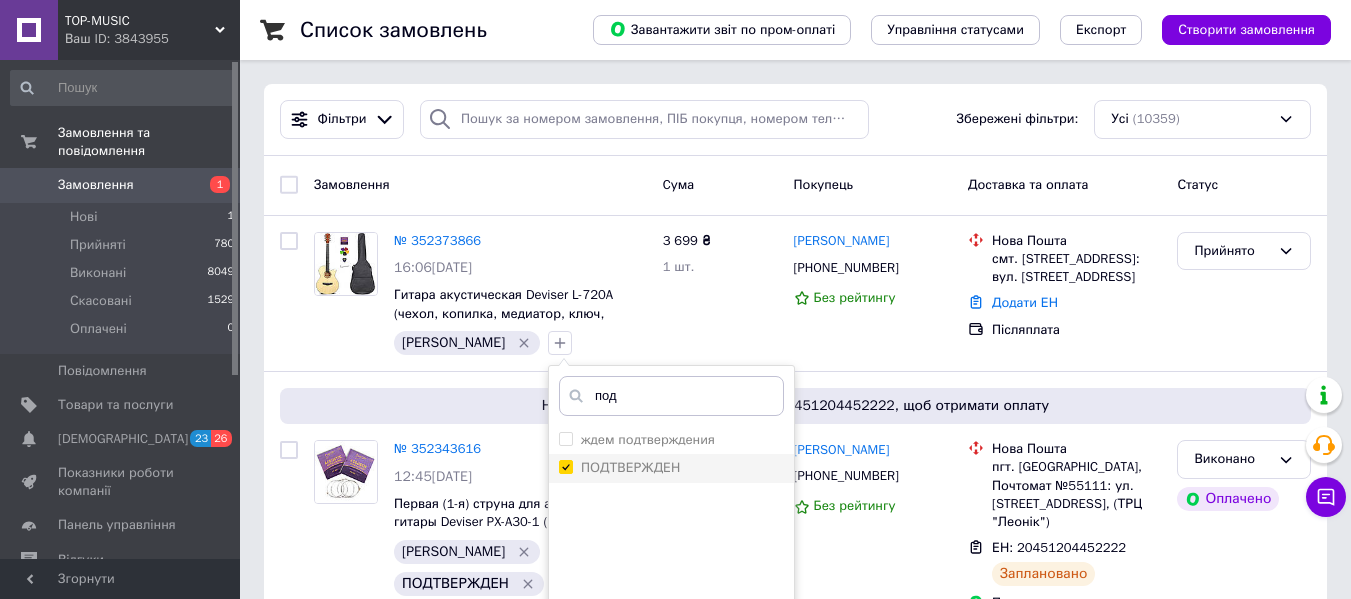checkbox on "true" 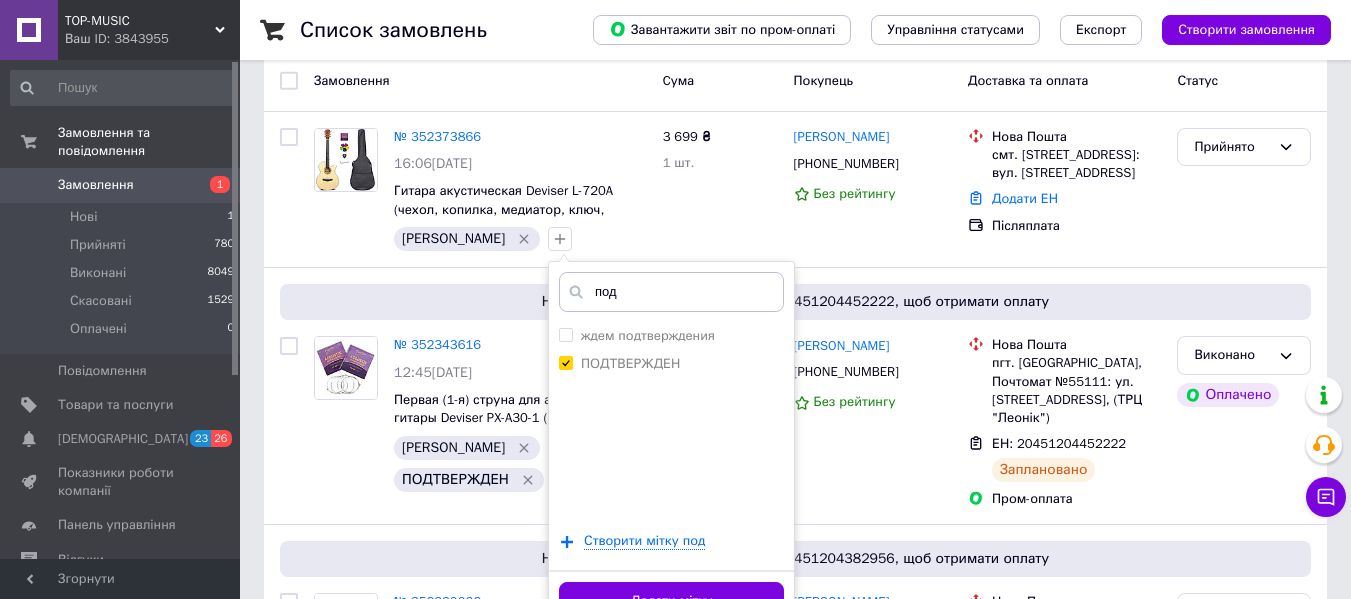 scroll, scrollTop: 200, scrollLeft: 0, axis: vertical 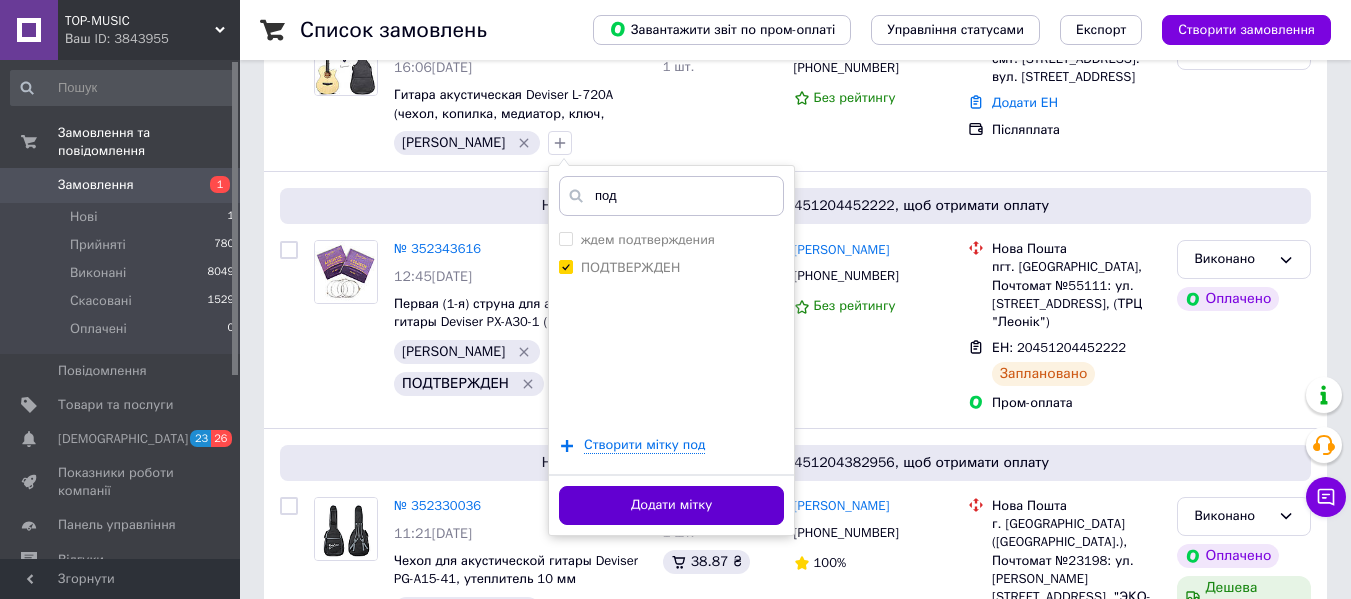 click on "Додати мітку" at bounding box center (671, 505) 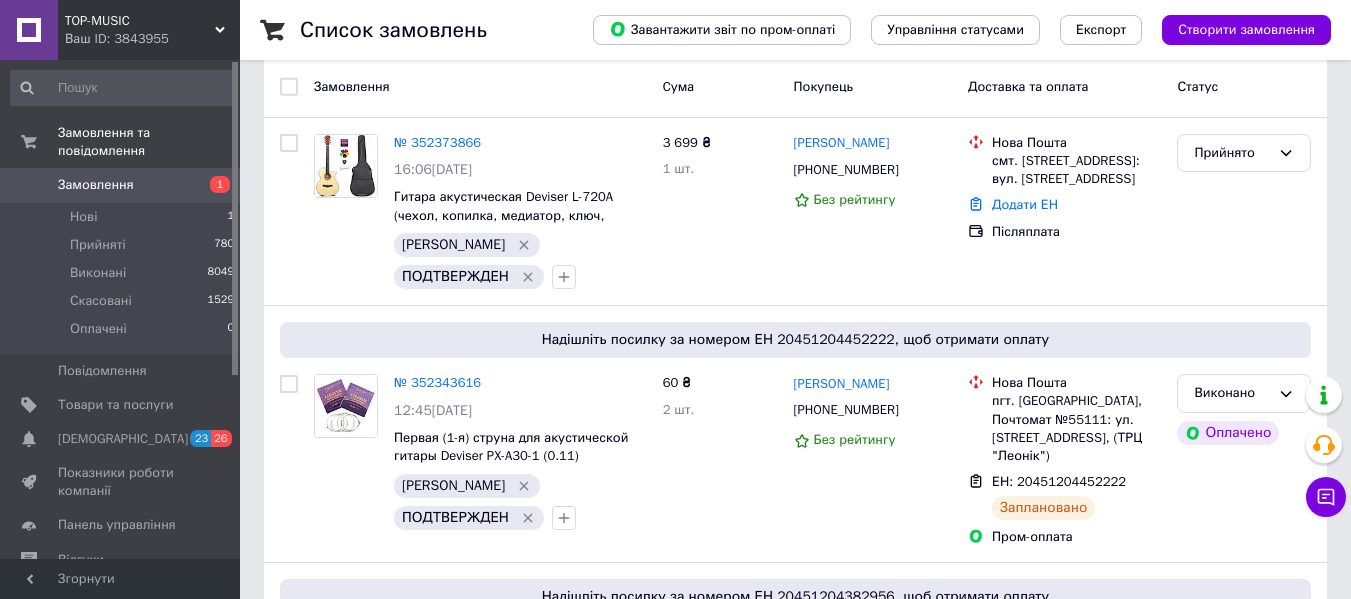 scroll, scrollTop: 0, scrollLeft: 0, axis: both 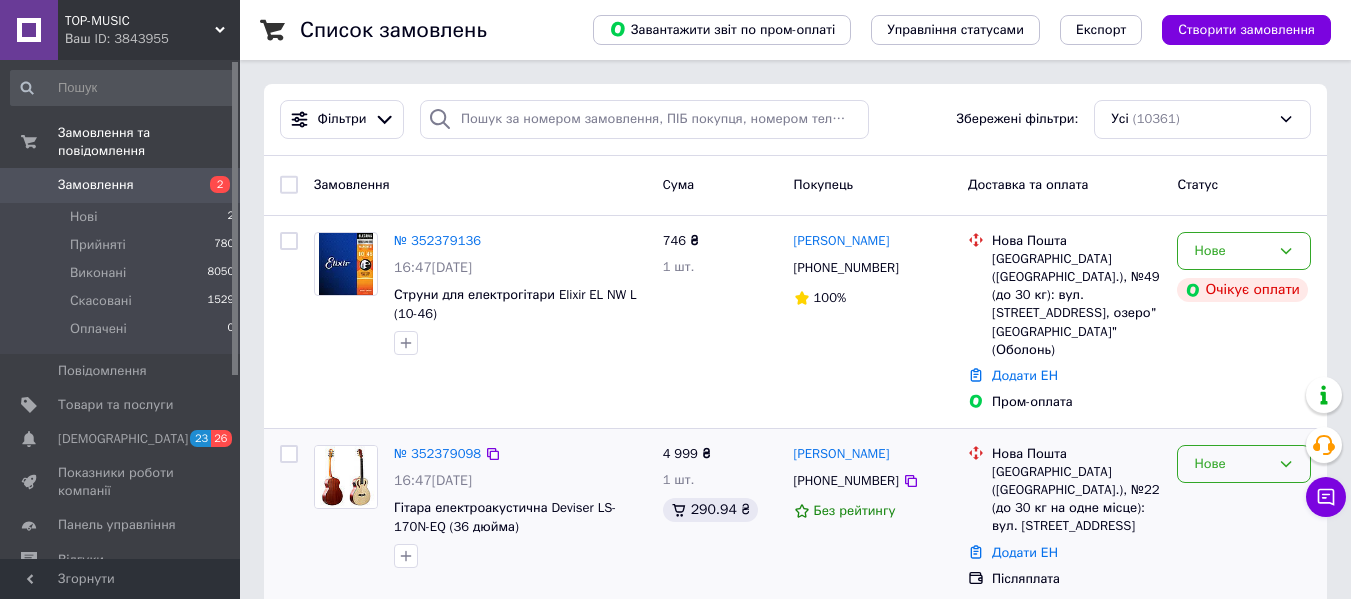 click on "Нове" at bounding box center [1232, 464] 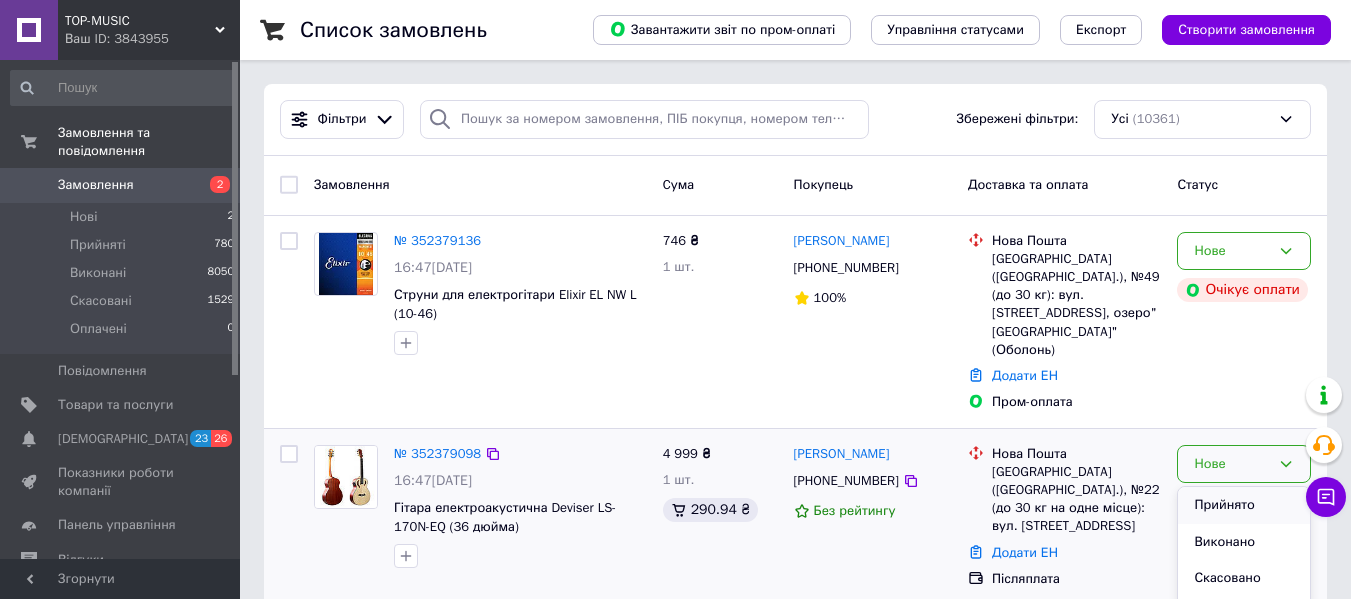 click on "Прийнято" at bounding box center (1244, 505) 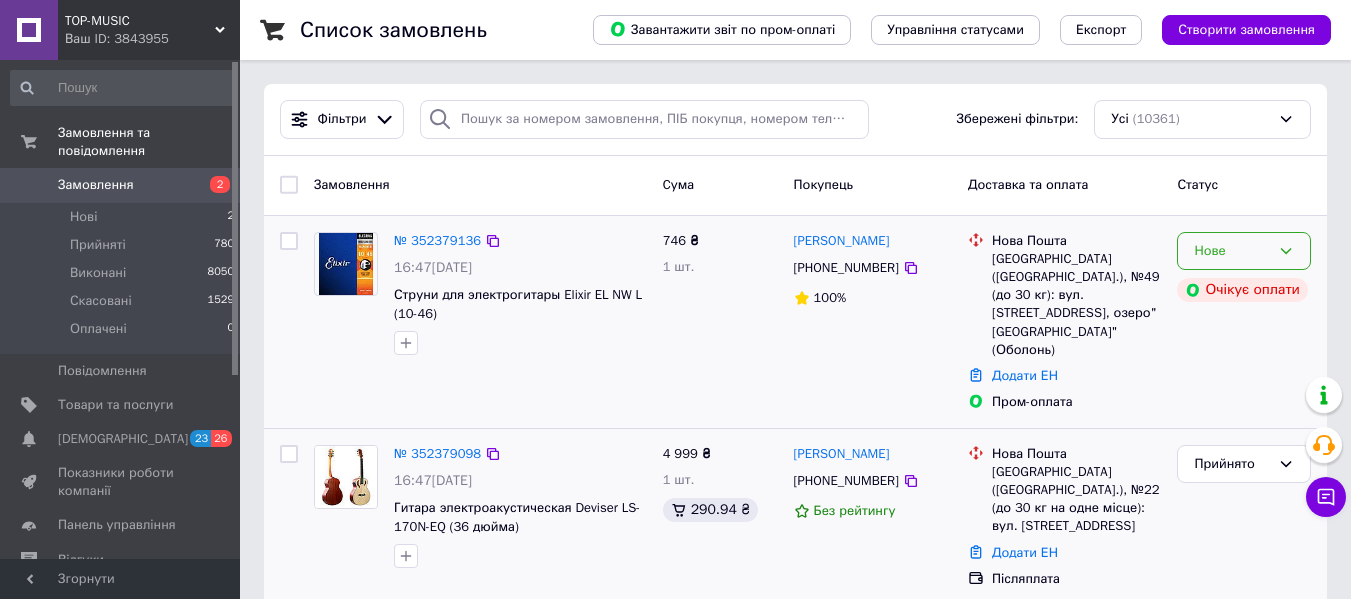 click on "Нове" at bounding box center [1232, 251] 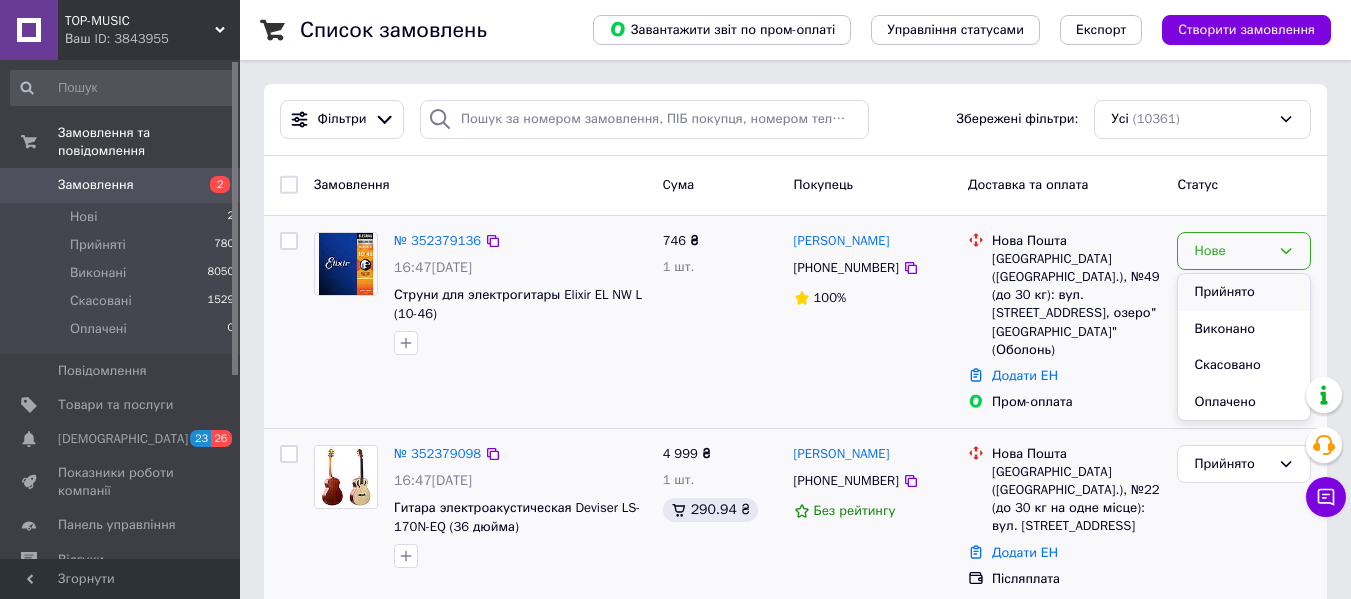 click on "Прийнято" at bounding box center (1244, 292) 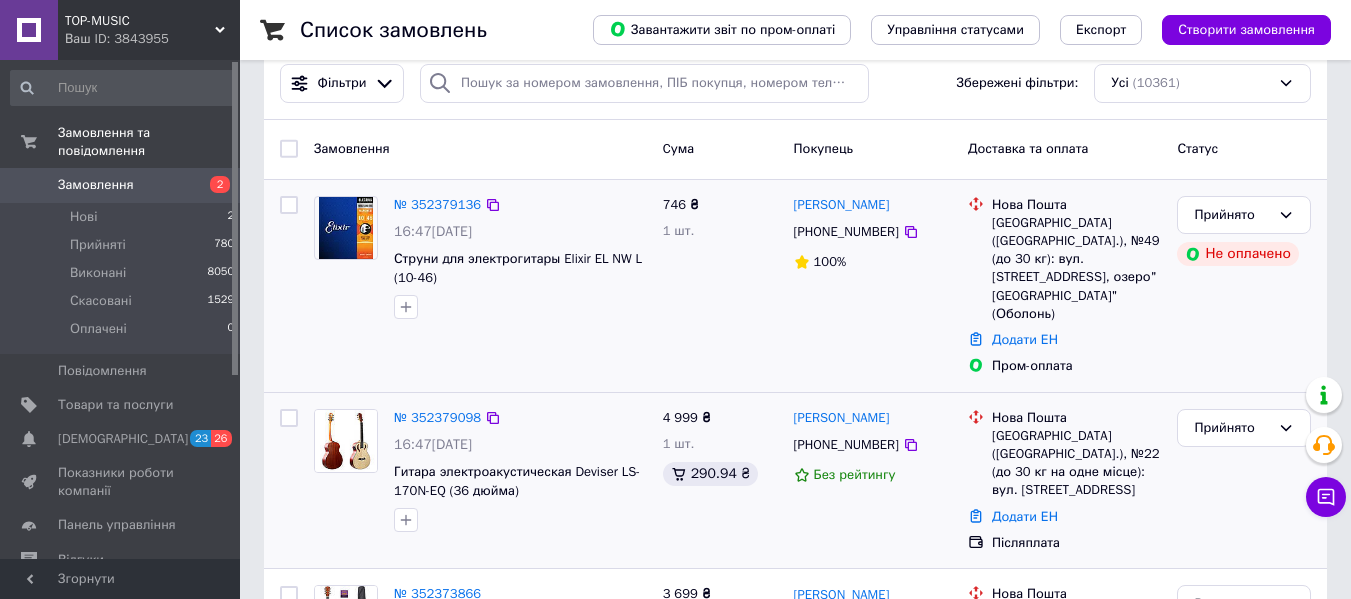 scroll, scrollTop: 100, scrollLeft: 0, axis: vertical 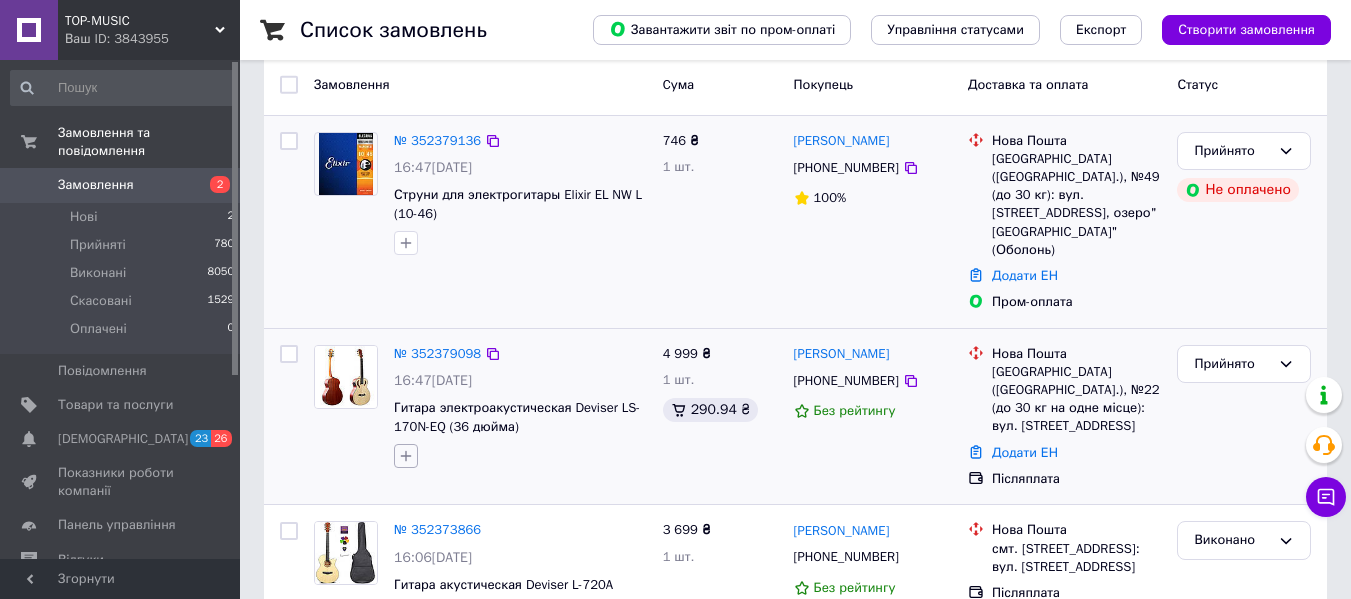 click 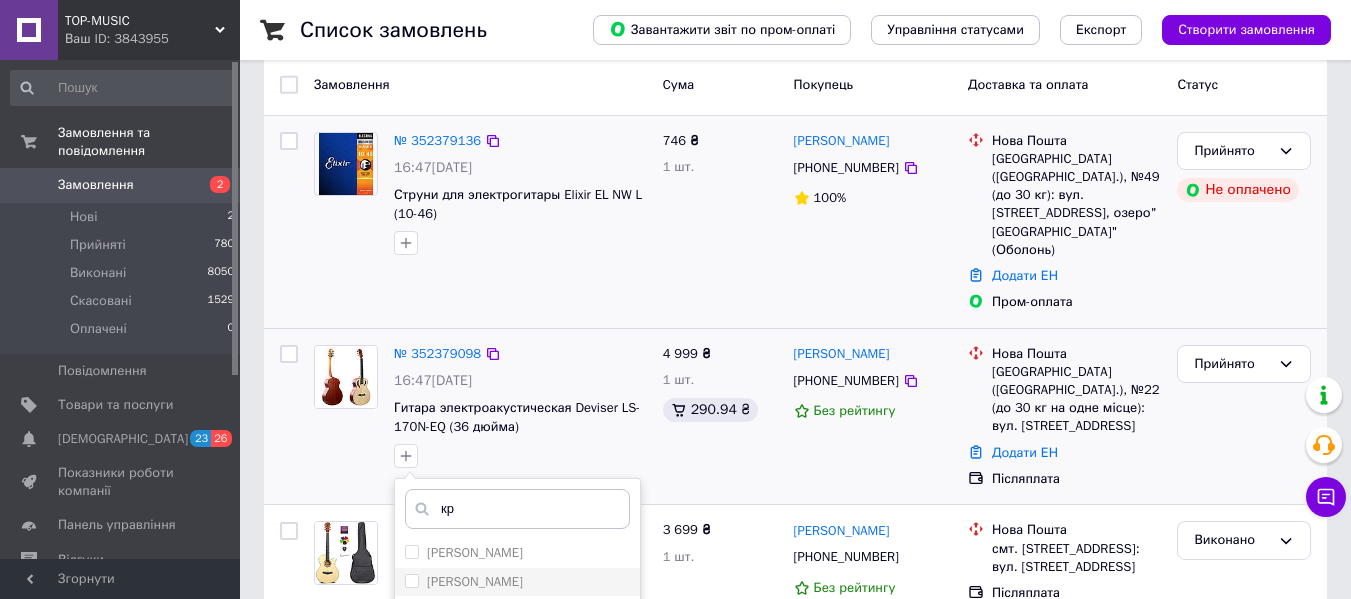 type on "кр" 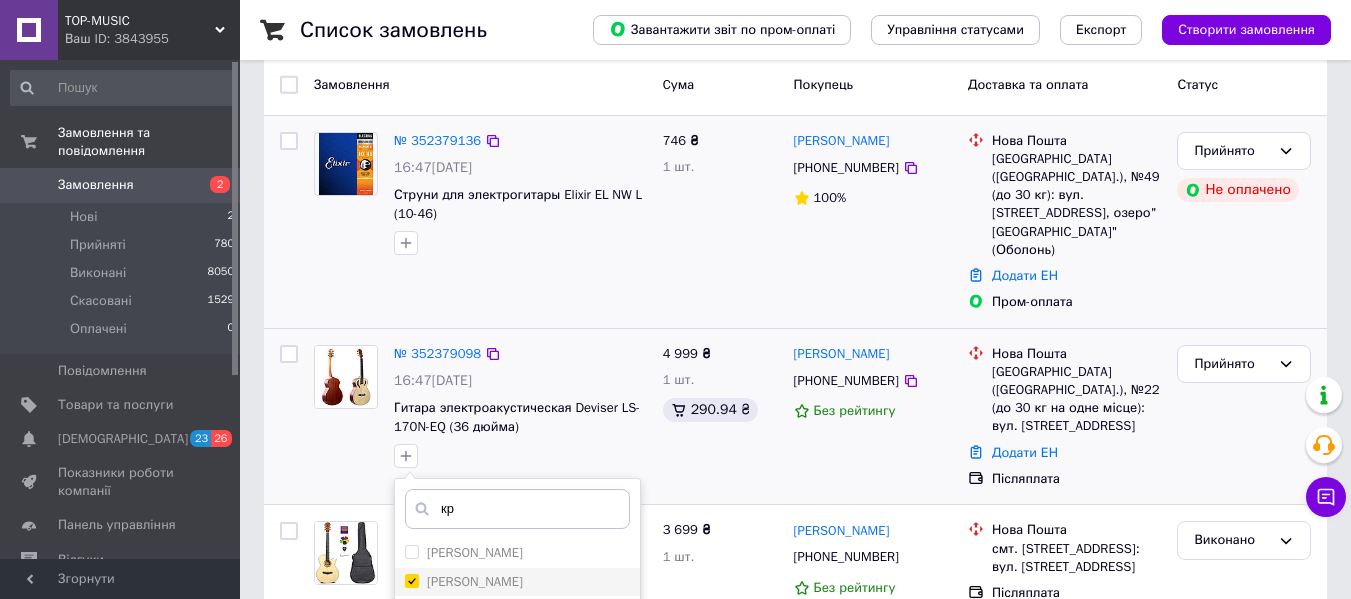 checkbox on "true" 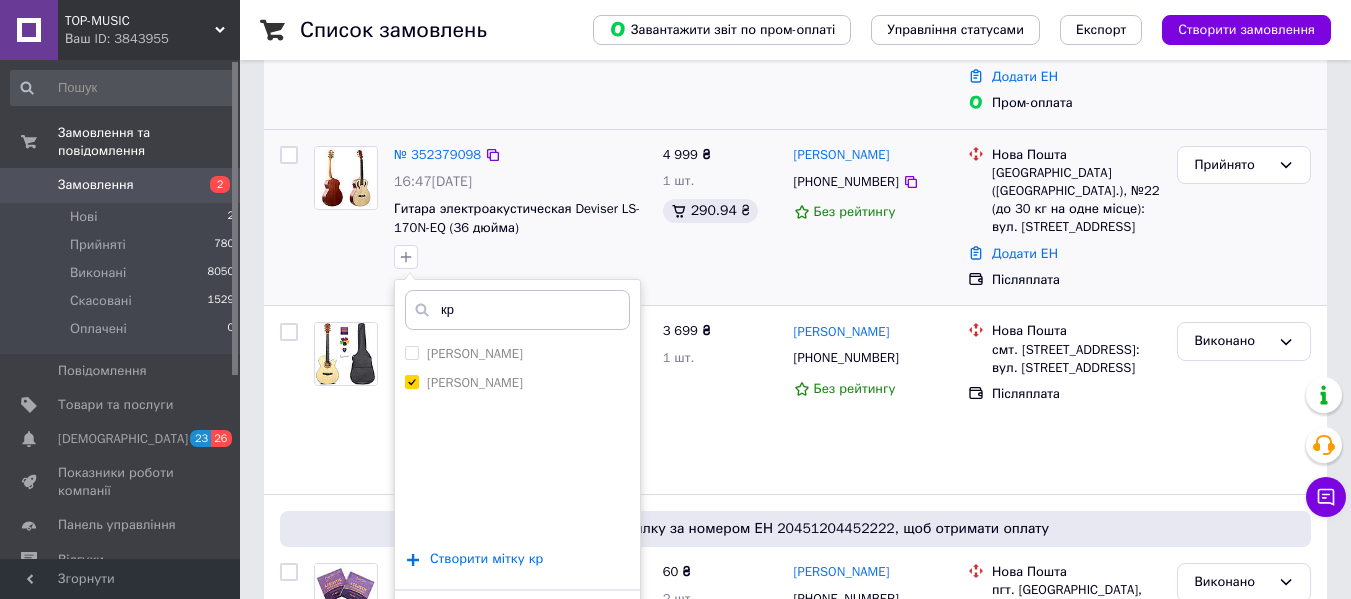 scroll, scrollTop: 300, scrollLeft: 0, axis: vertical 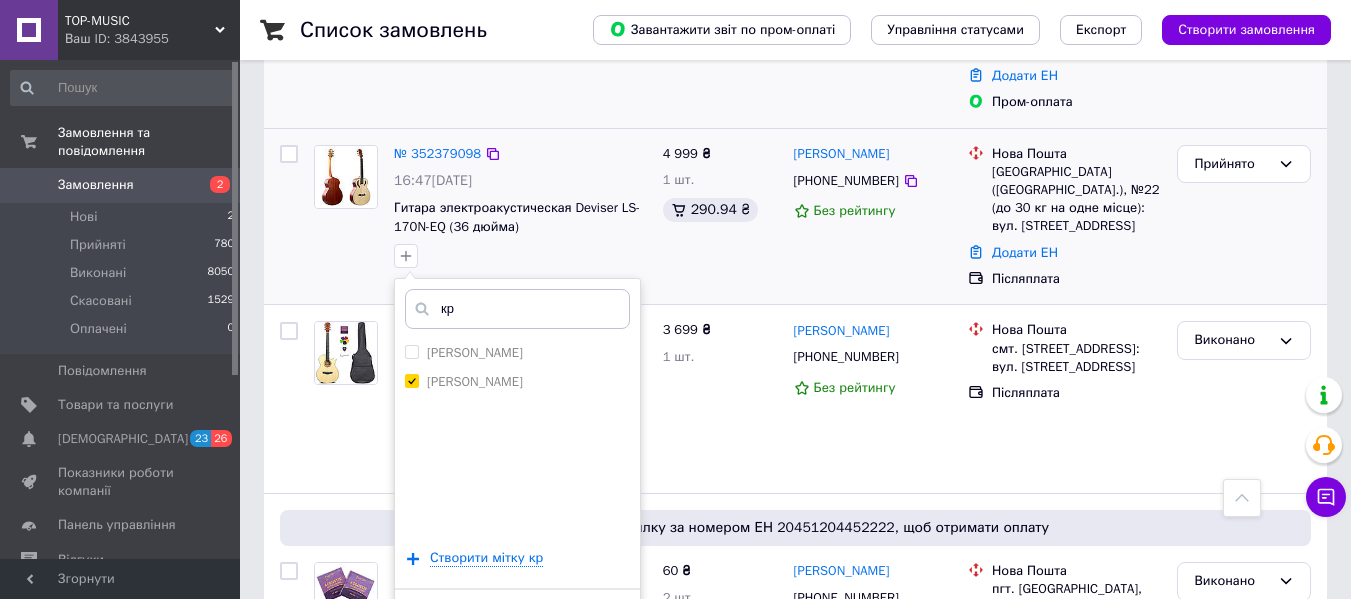 click on "Додати мітку" at bounding box center (517, 619) 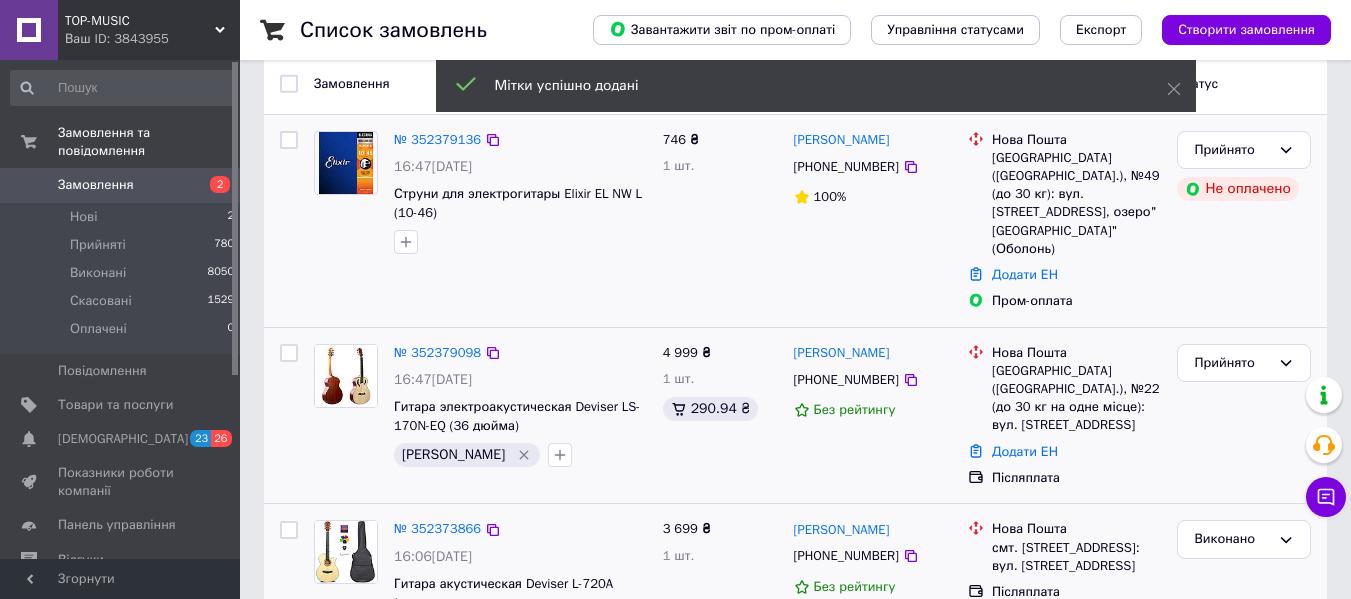 scroll, scrollTop: 100, scrollLeft: 0, axis: vertical 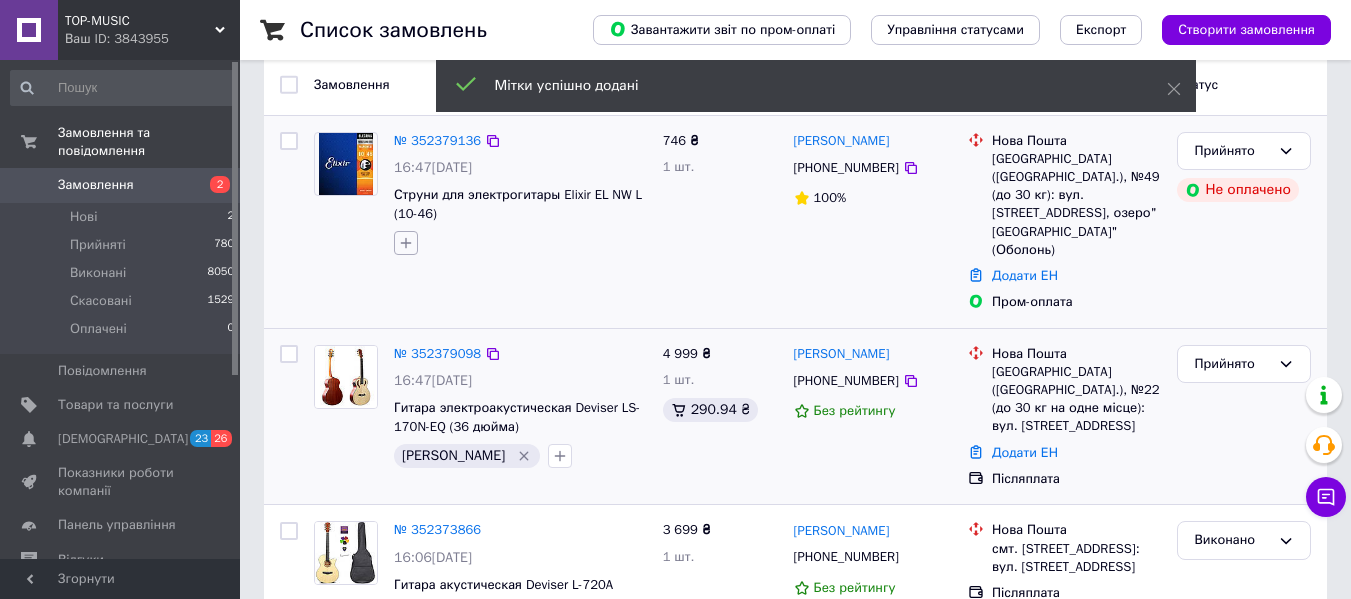 click 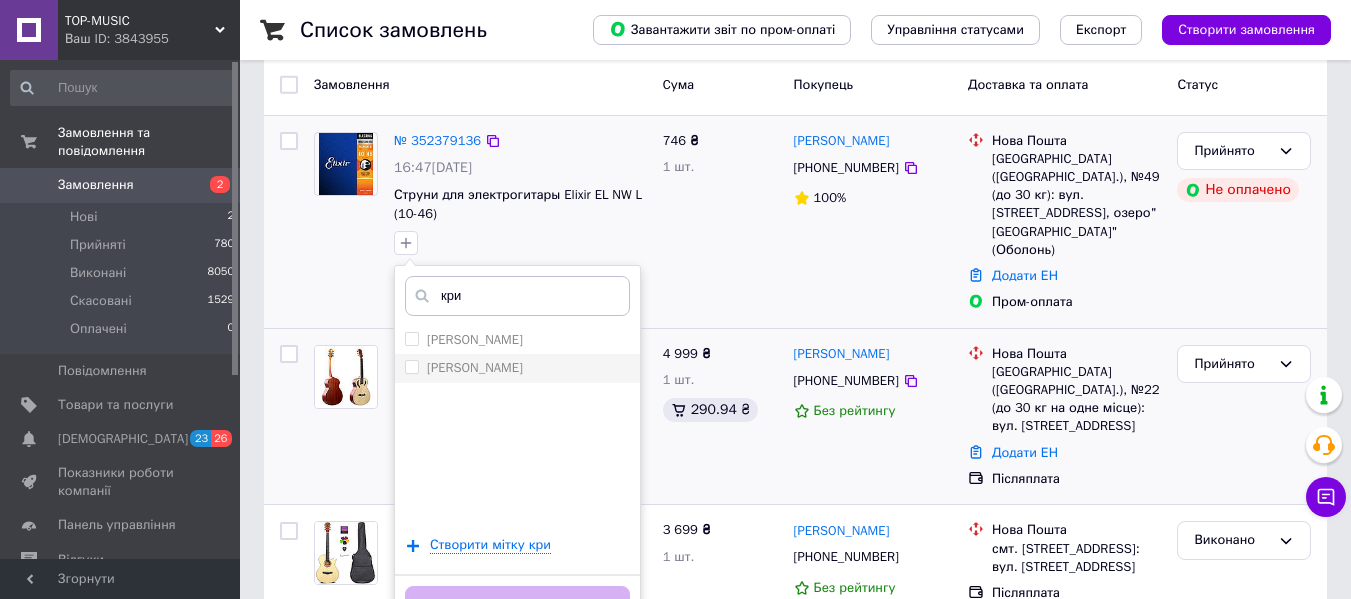 type on "кри" 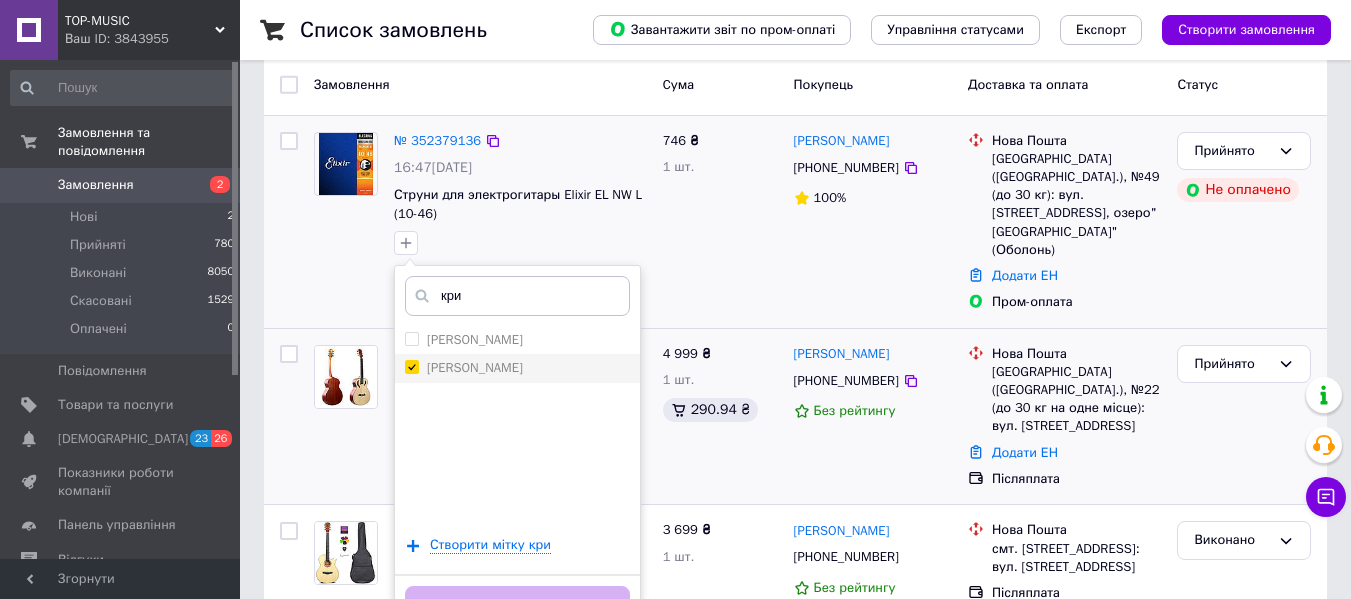 checkbox on "true" 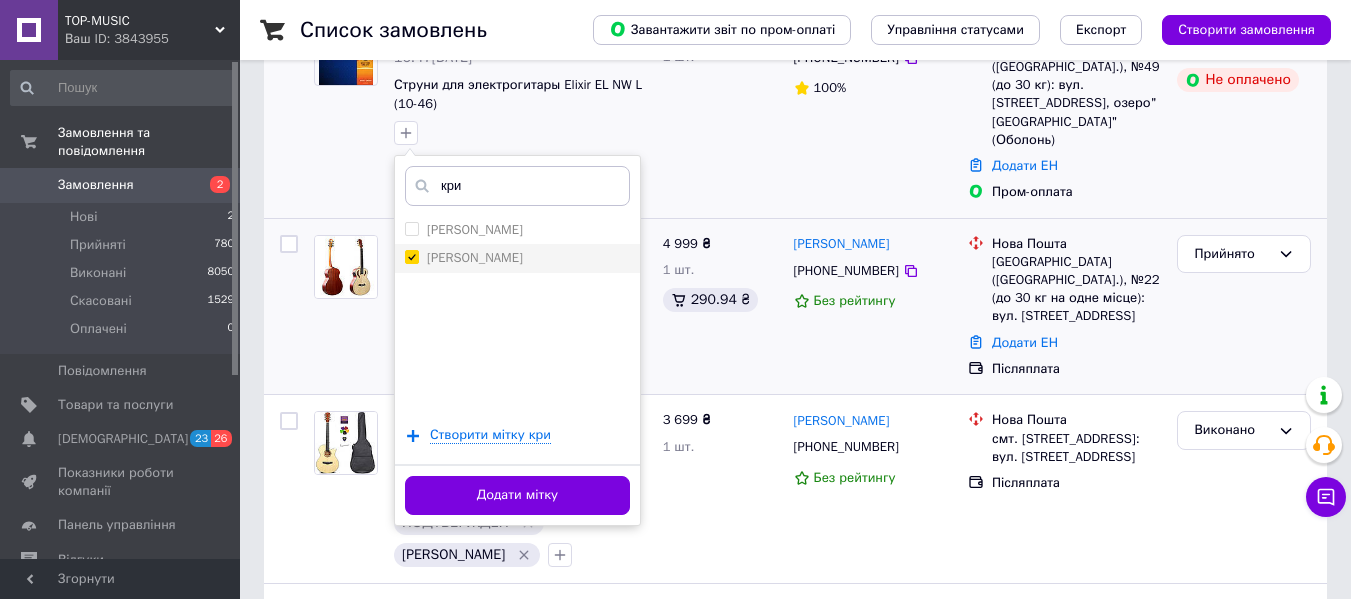 scroll, scrollTop: 300, scrollLeft: 0, axis: vertical 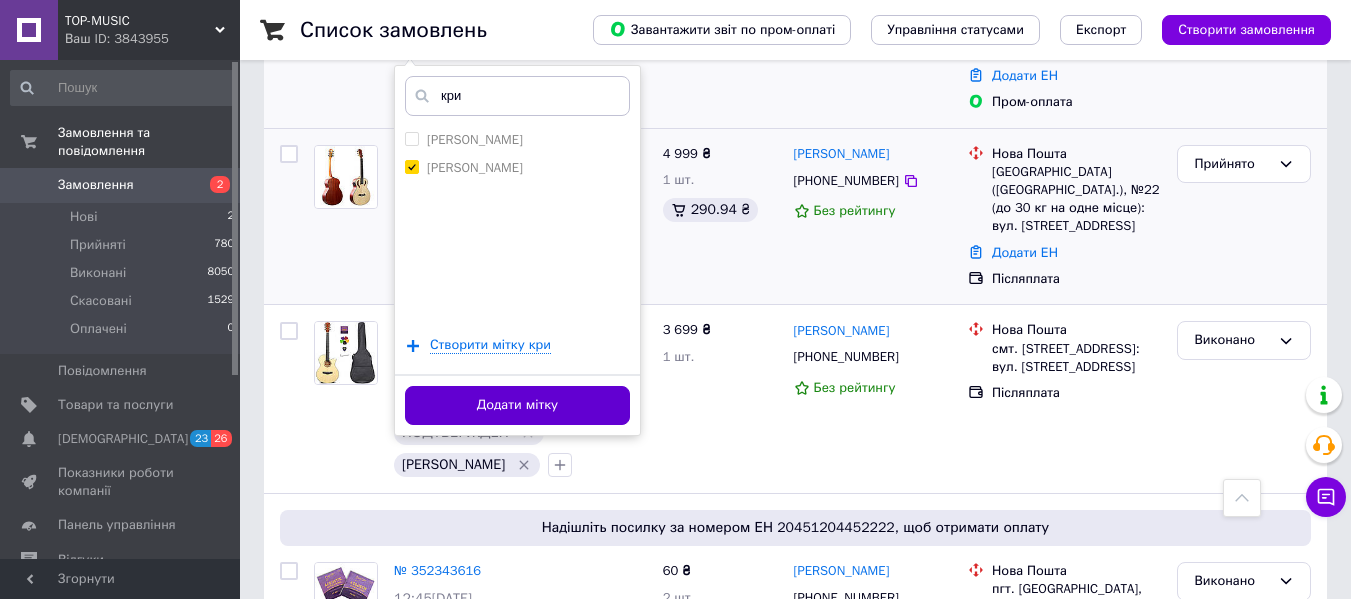 click on "Додати мітку" at bounding box center [517, 405] 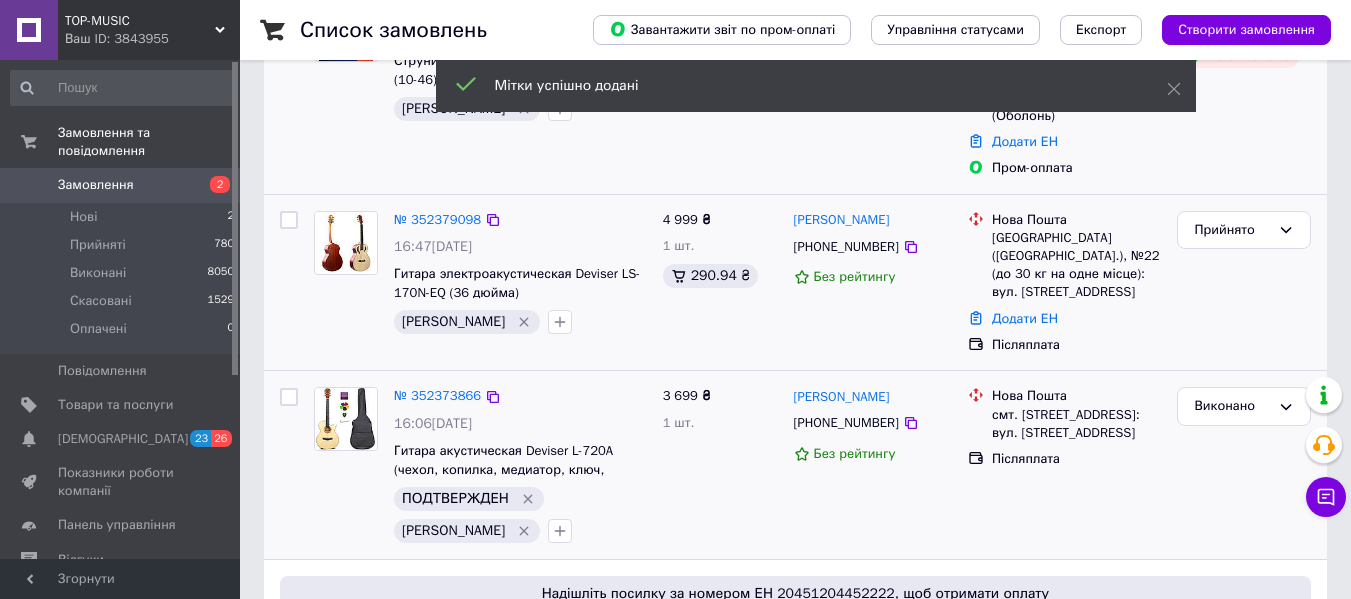 scroll, scrollTop: 200, scrollLeft: 0, axis: vertical 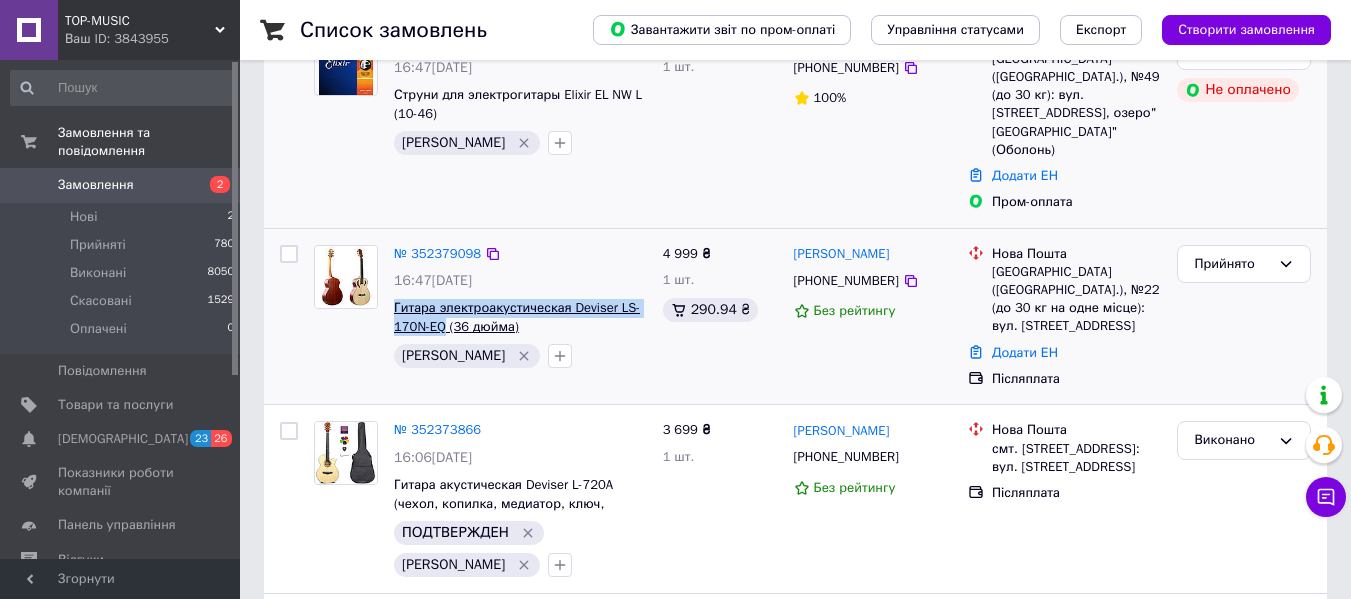drag, startPoint x: 386, startPoint y: 253, endPoint x: 448, endPoint y: 275, distance: 65.78754 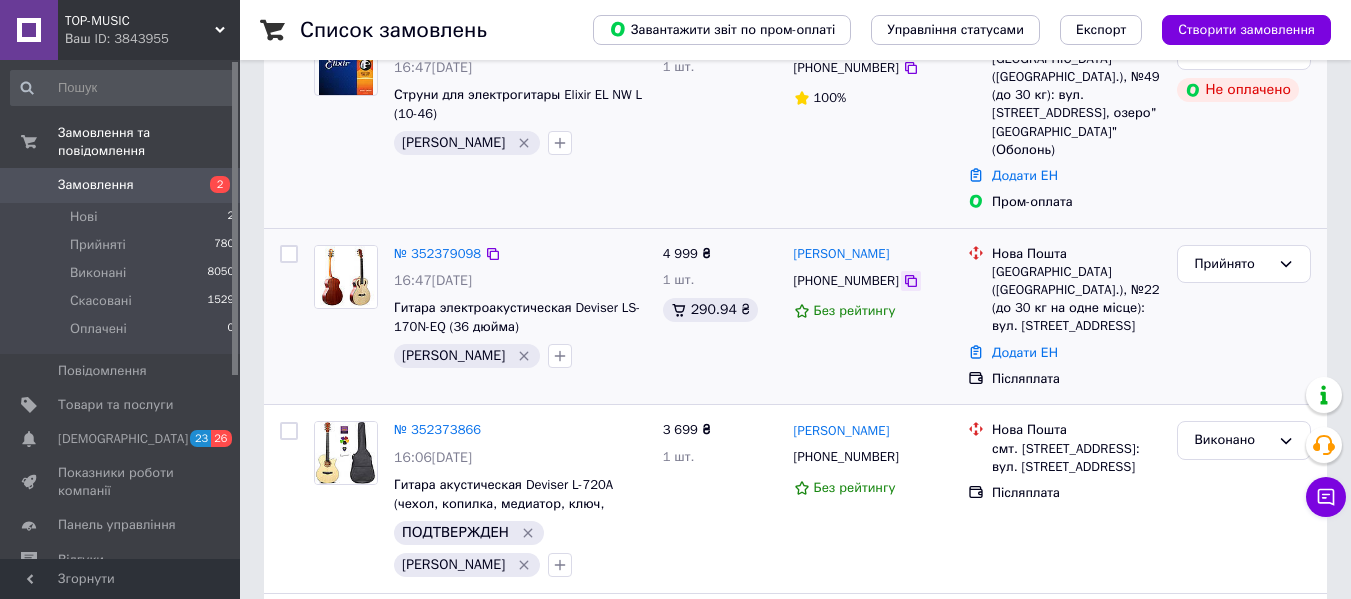 click 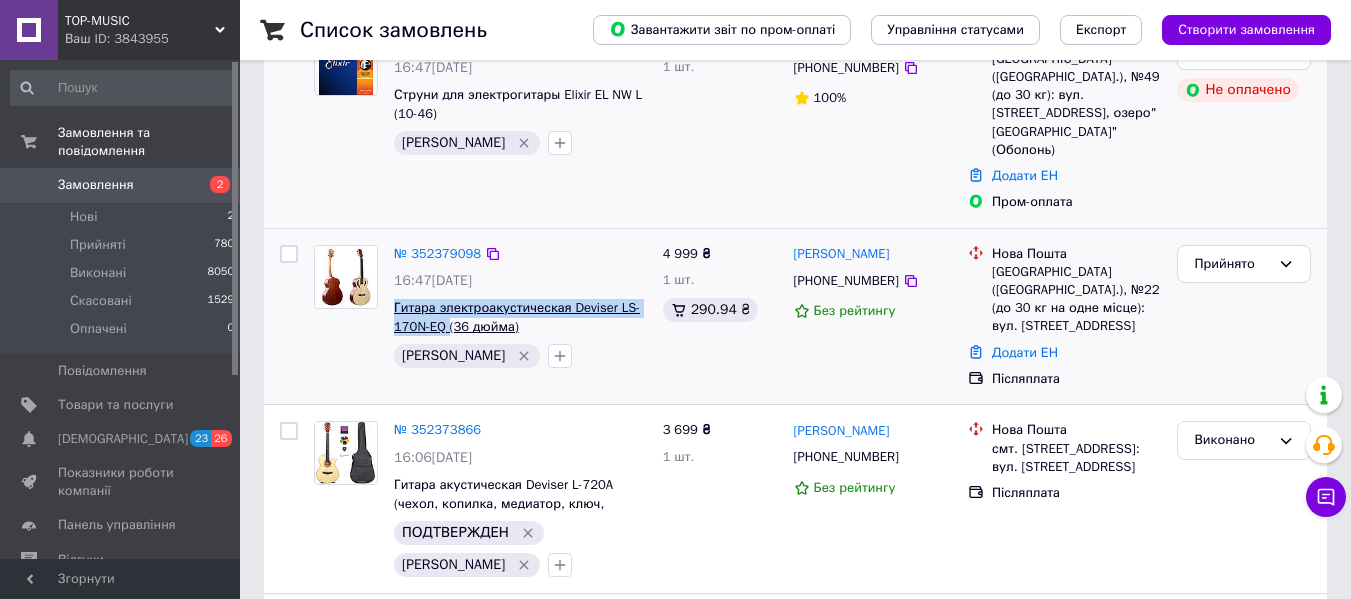 drag, startPoint x: 387, startPoint y: 248, endPoint x: 449, endPoint y: 270, distance: 65.78754 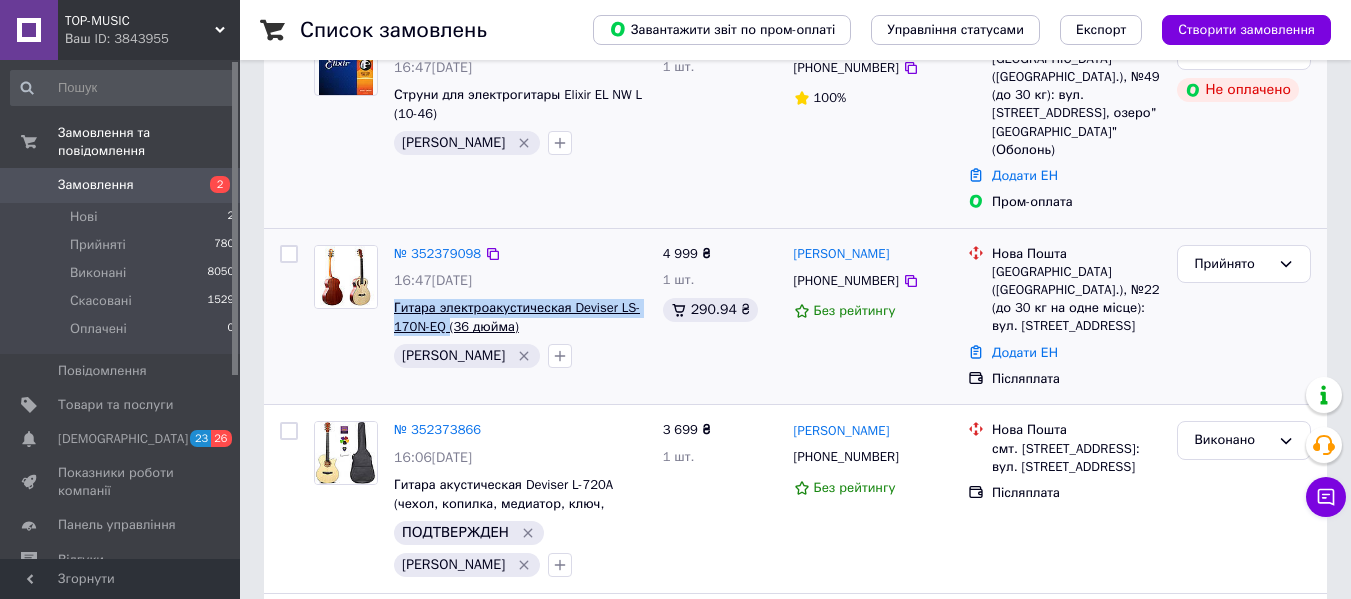 copy on "Гитара электроакустическая Deviser LS-170N-EQ" 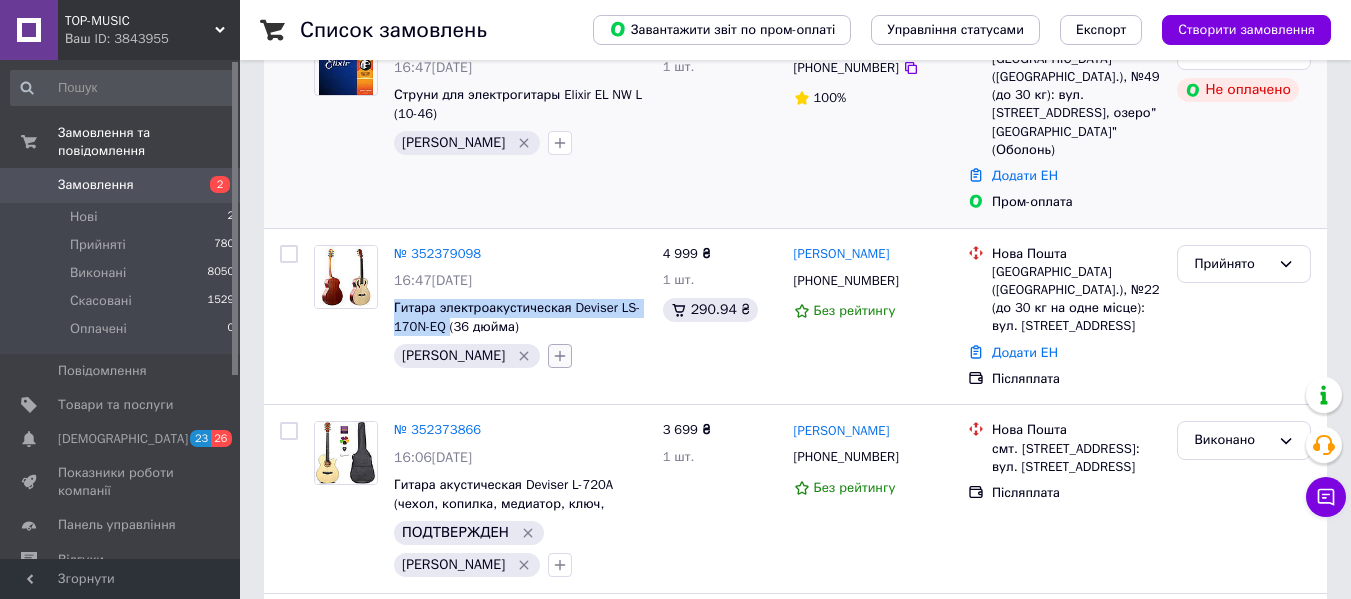 click 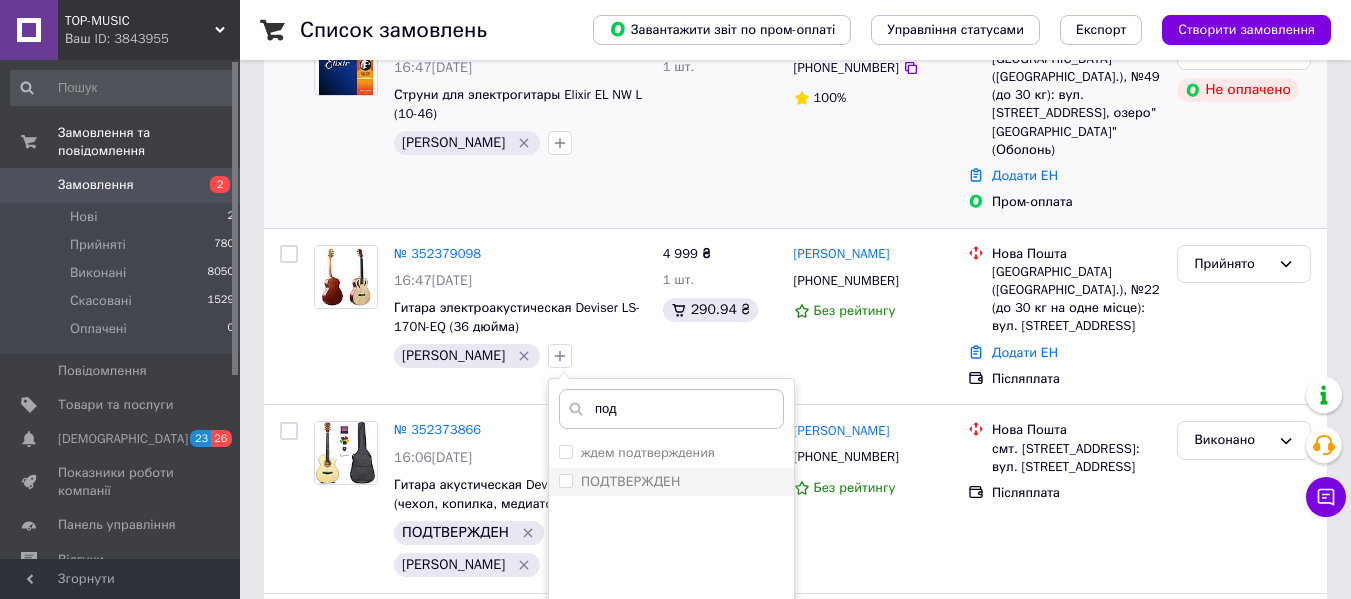 type on "под" 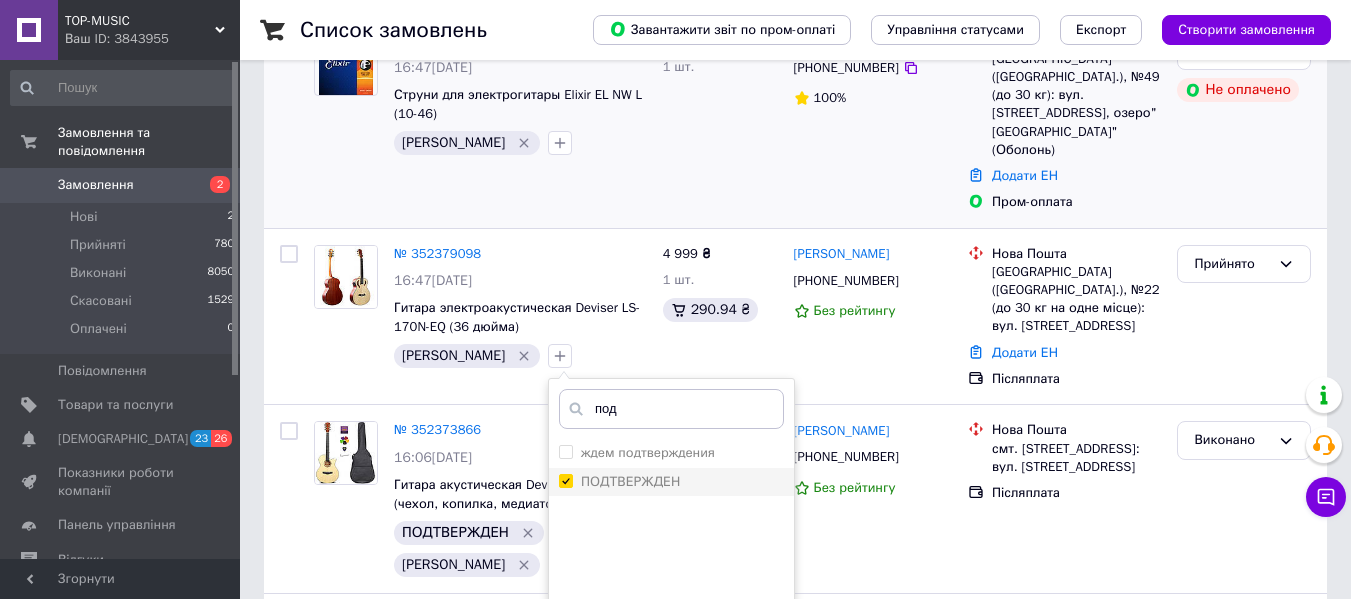 checkbox on "true" 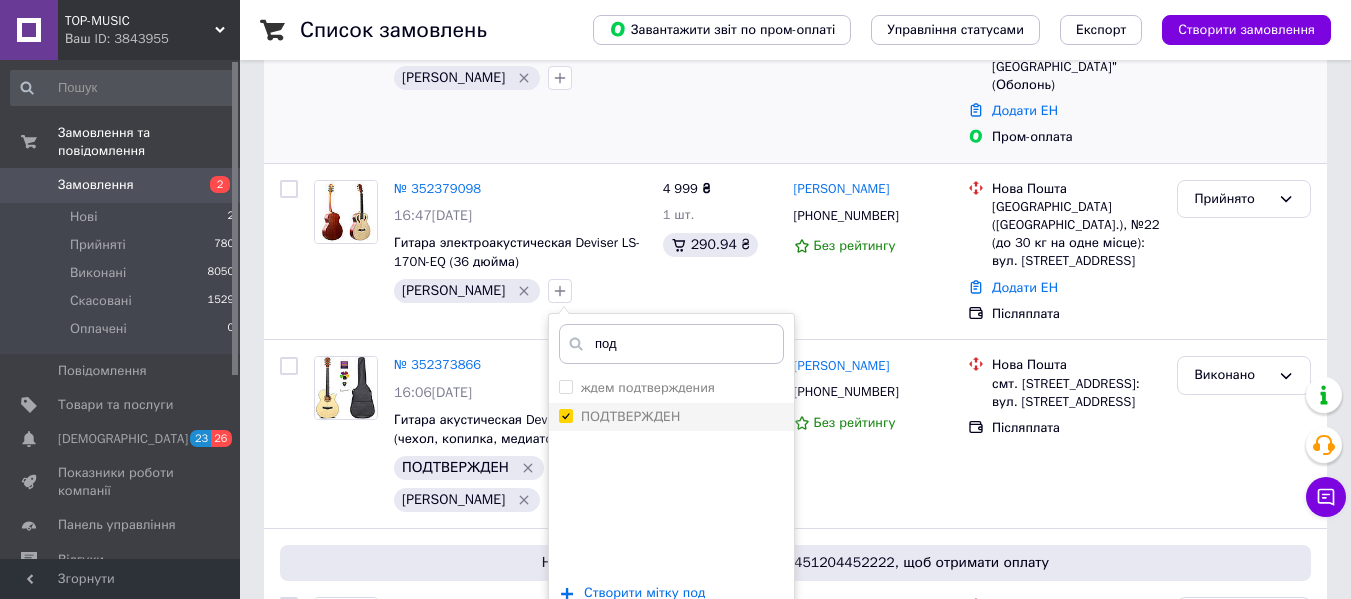 scroll, scrollTop: 300, scrollLeft: 0, axis: vertical 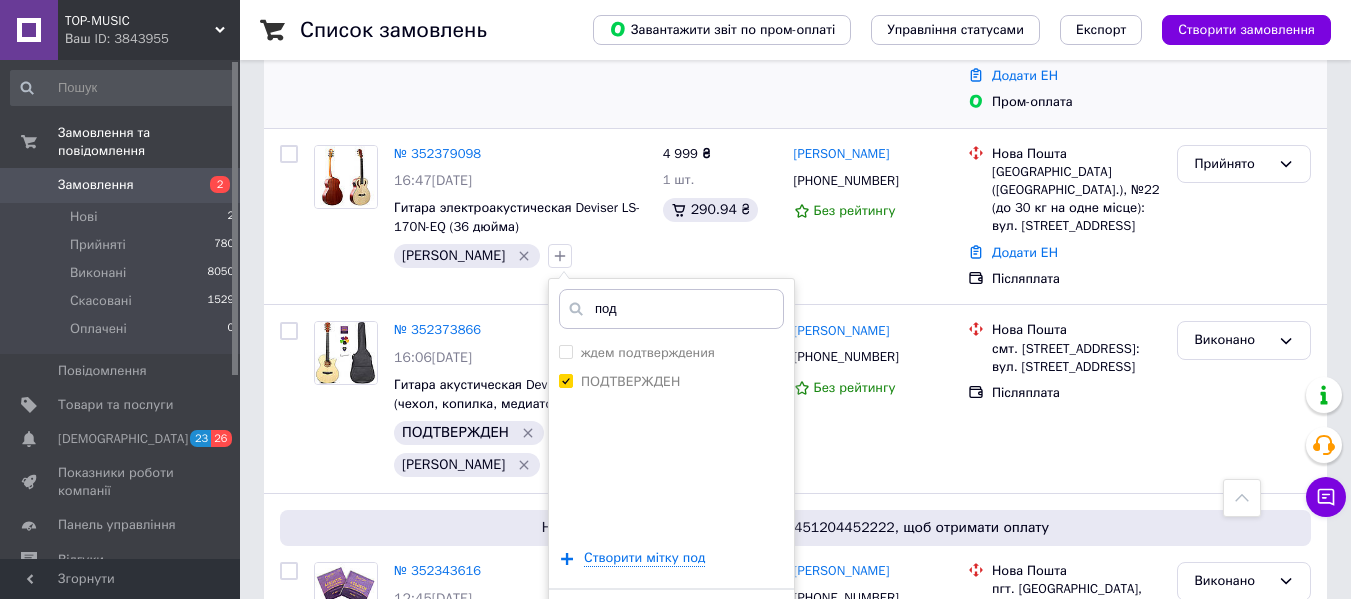 click on "Додати мітку" at bounding box center [671, 619] 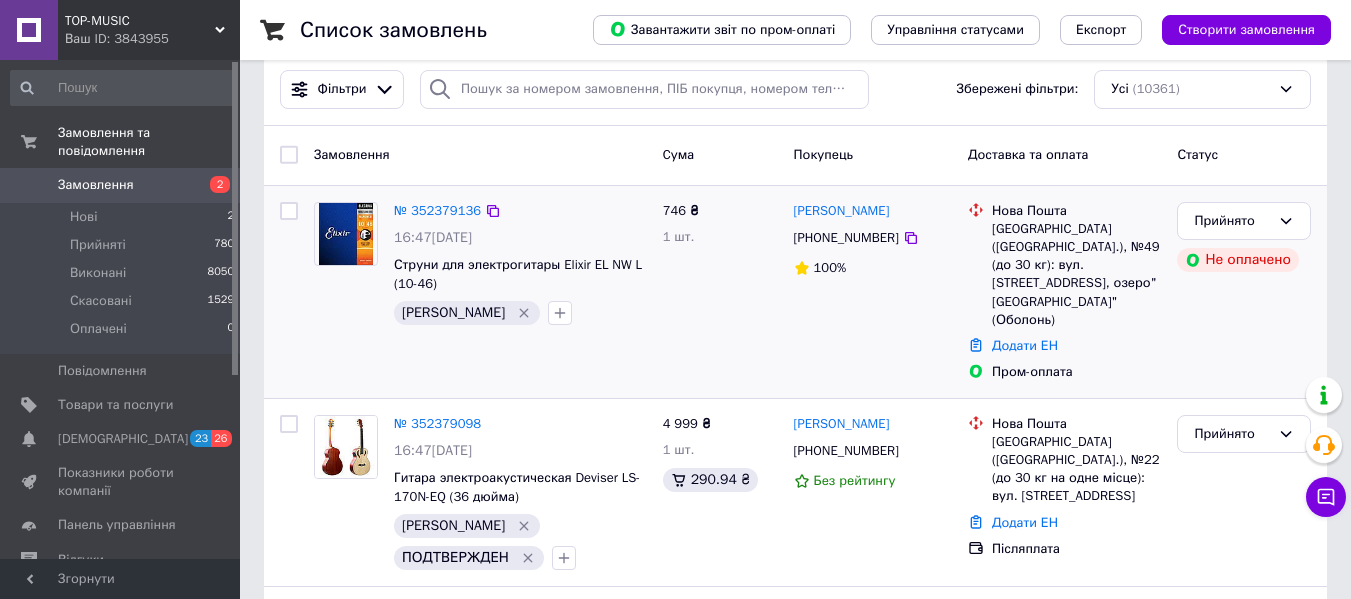 scroll, scrollTop: 0, scrollLeft: 0, axis: both 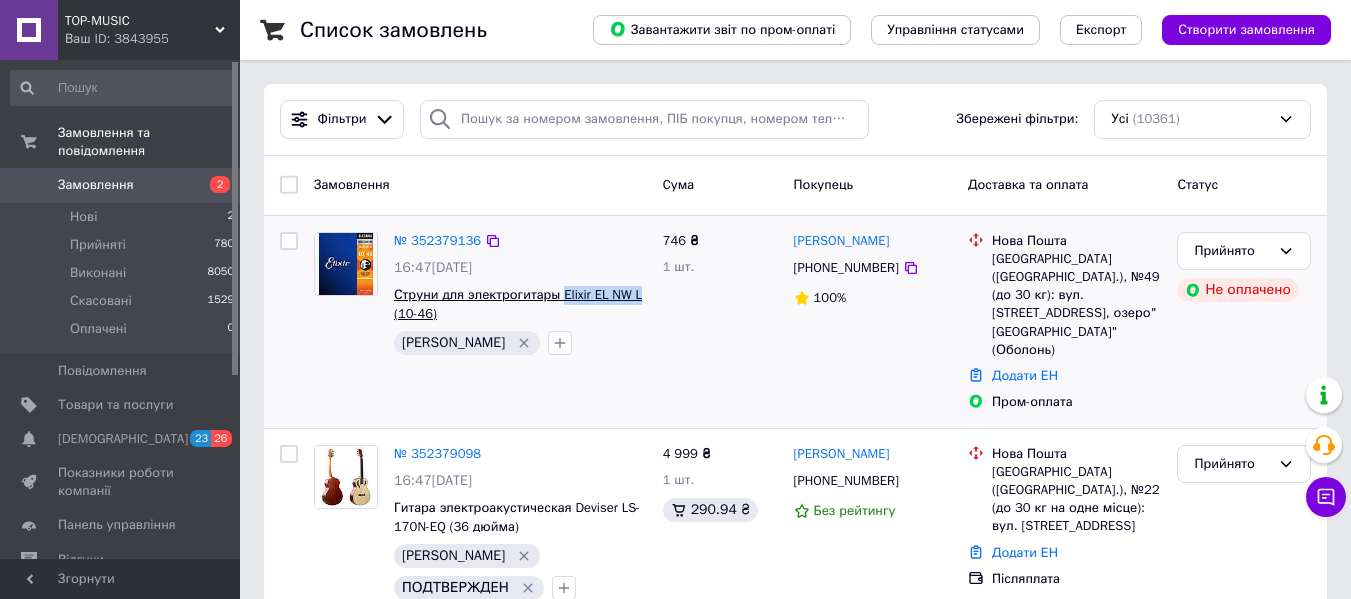 drag, startPoint x: 645, startPoint y: 291, endPoint x: 556, endPoint y: 295, distance: 89.08984 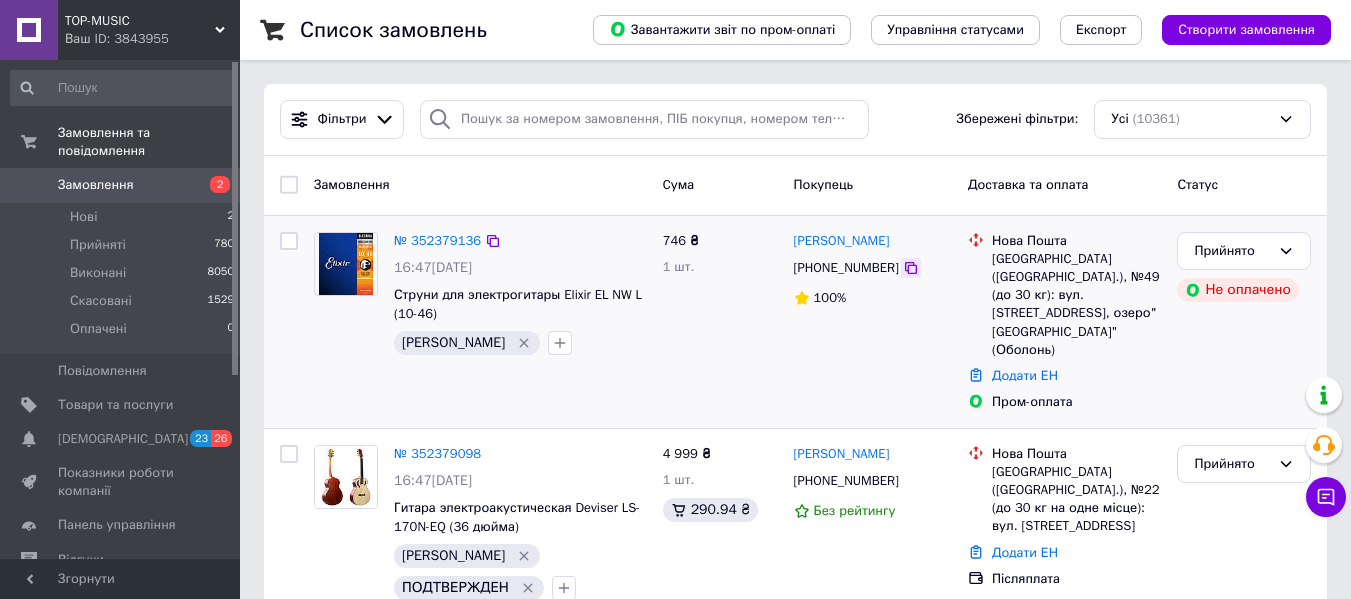click 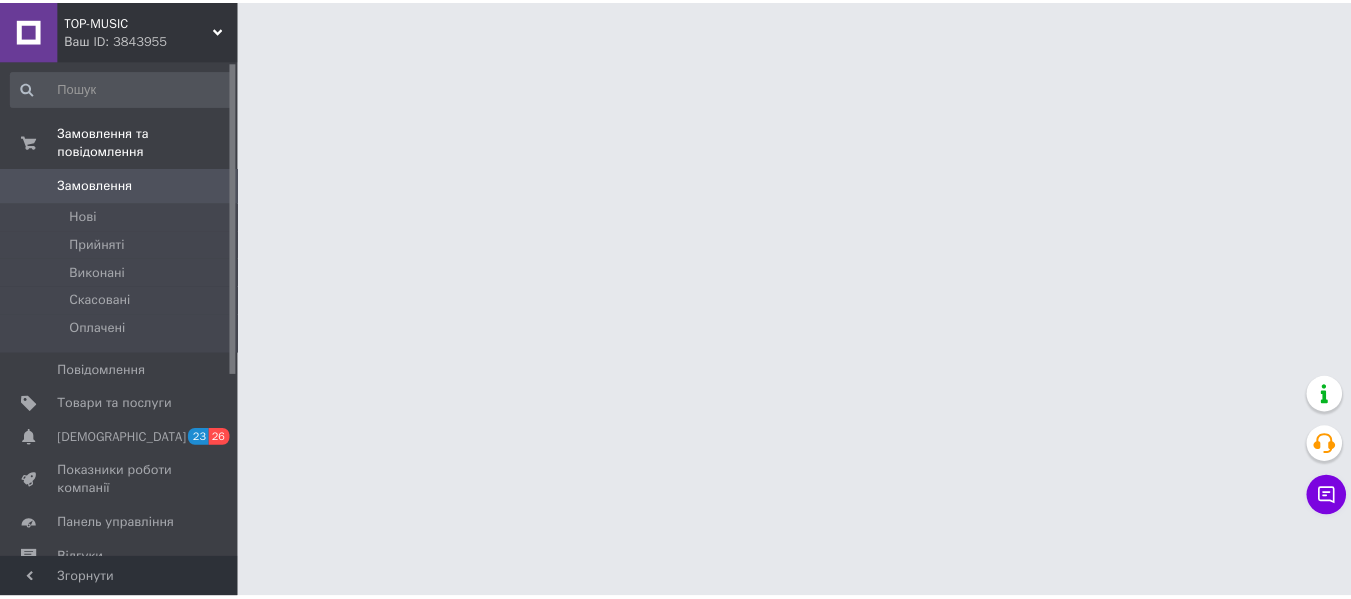 scroll, scrollTop: 0, scrollLeft: 0, axis: both 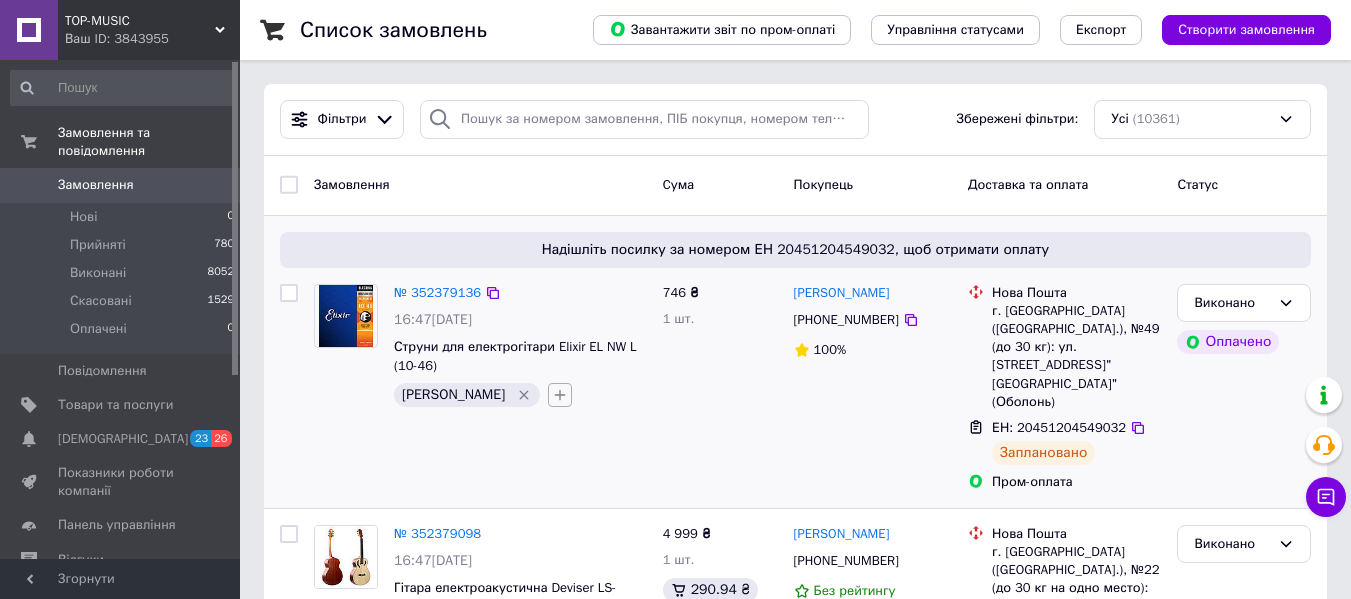 click 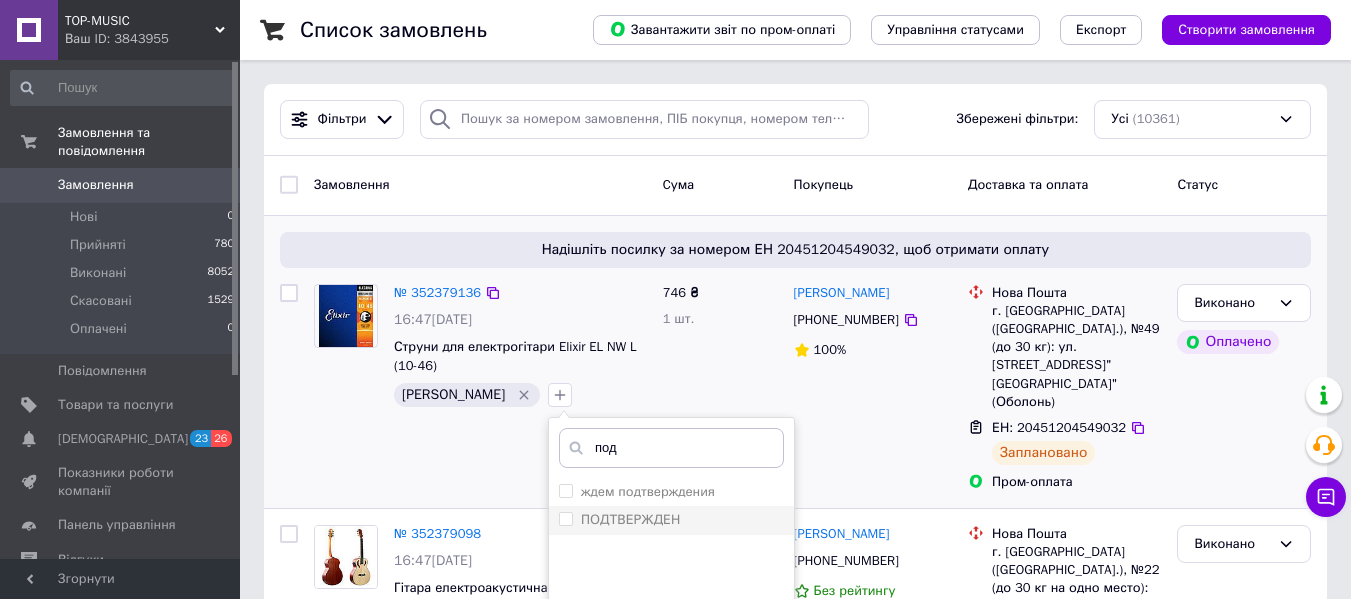 type on "под" 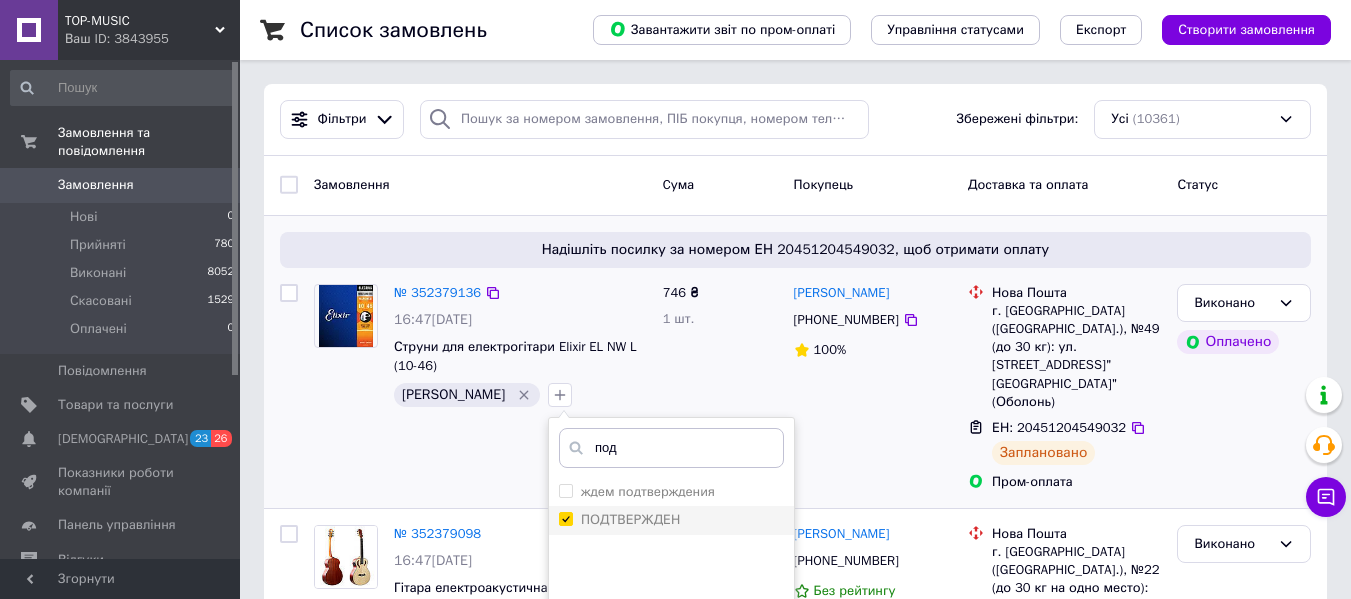 checkbox on "true" 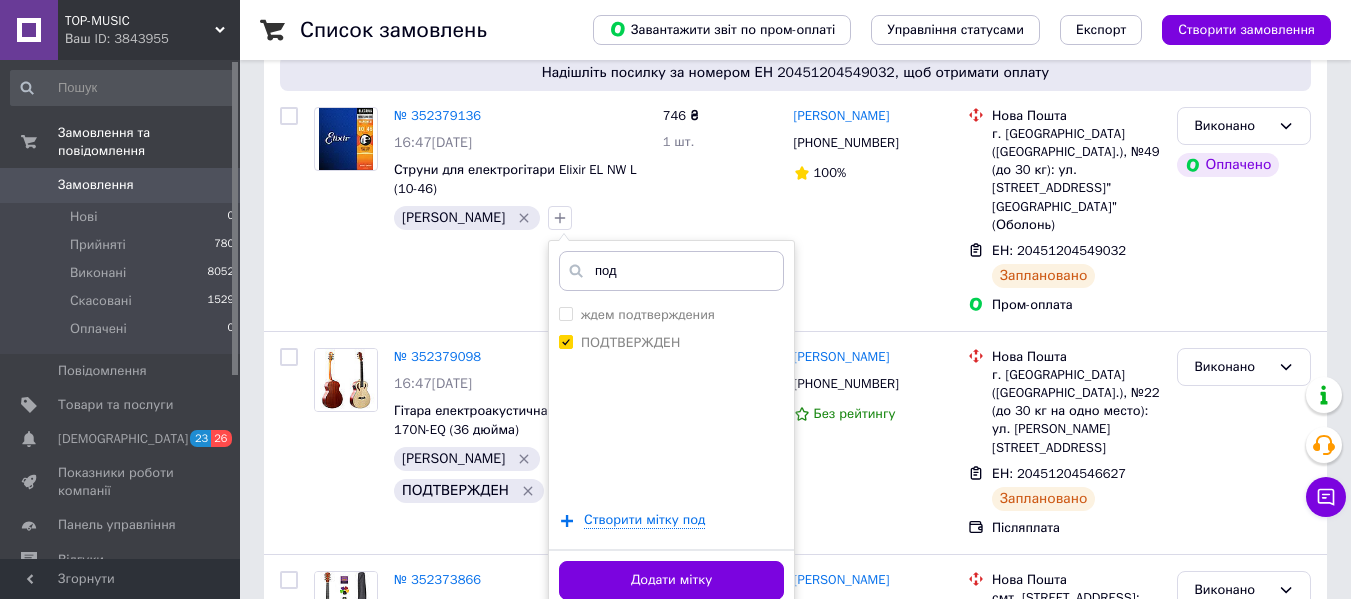 scroll, scrollTop: 300, scrollLeft: 0, axis: vertical 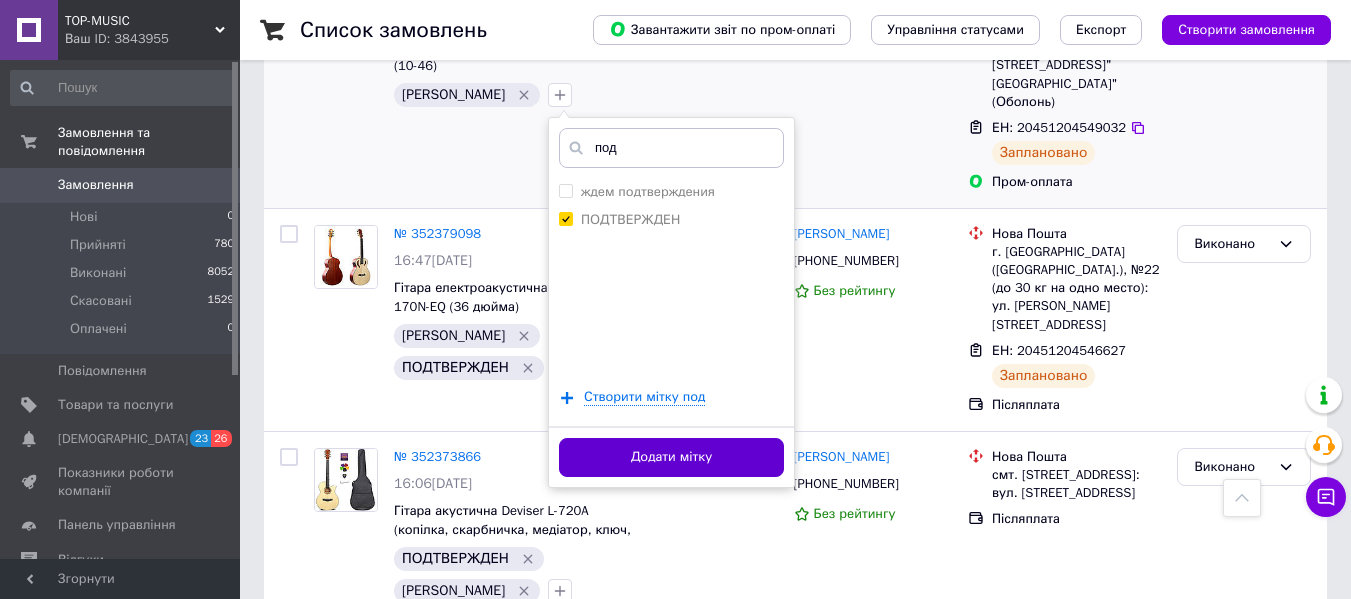 click on "Додати мітку" at bounding box center [671, 457] 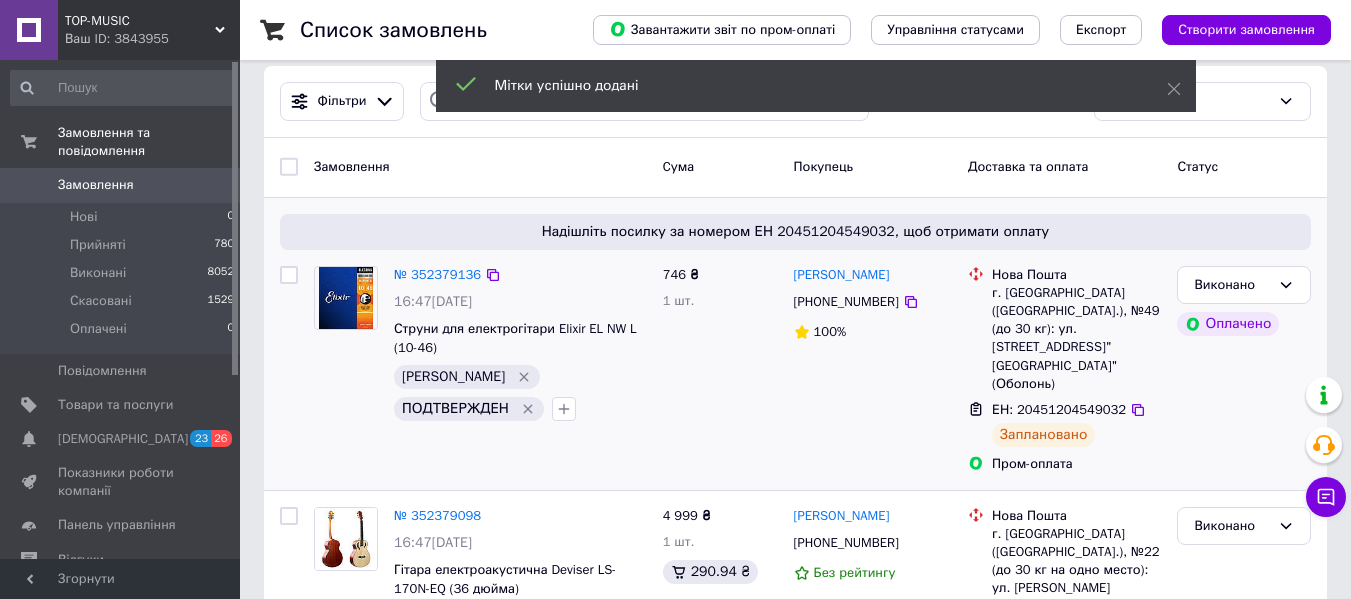 scroll, scrollTop: 0, scrollLeft: 0, axis: both 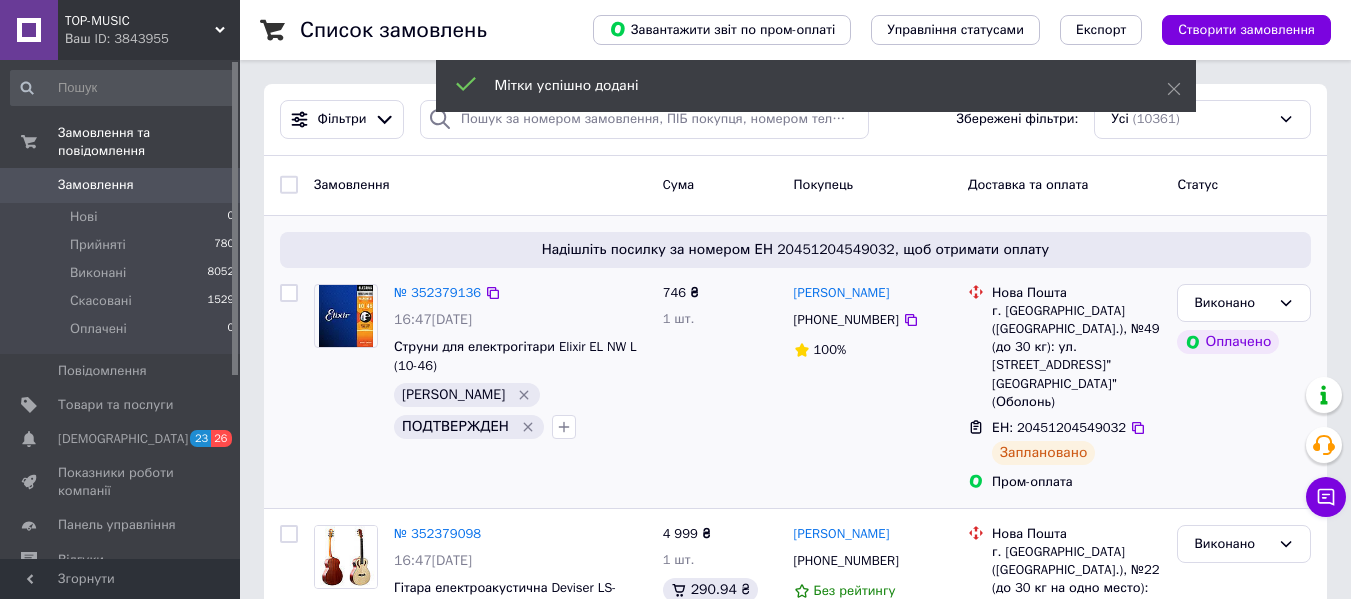 click on "TOP-MUSIC" at bounding box center [140, 21] 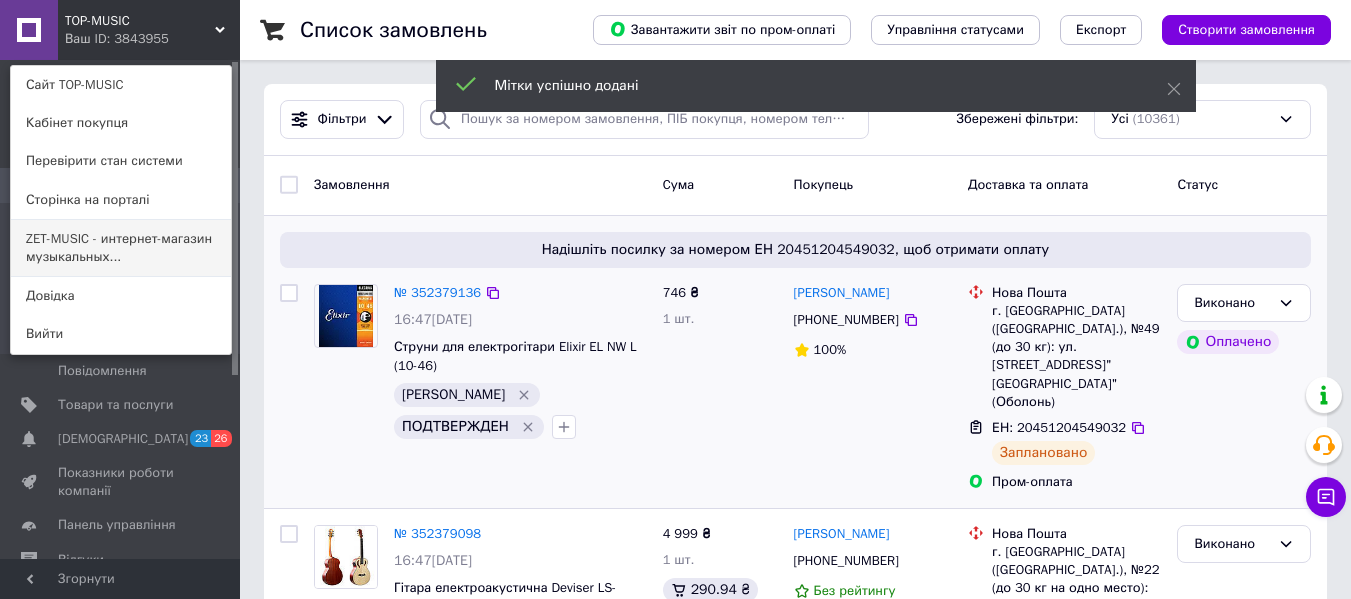 click on "ZET-MUSIC - интернет-магазин музыкальных..." at bounding box center [121, 248] 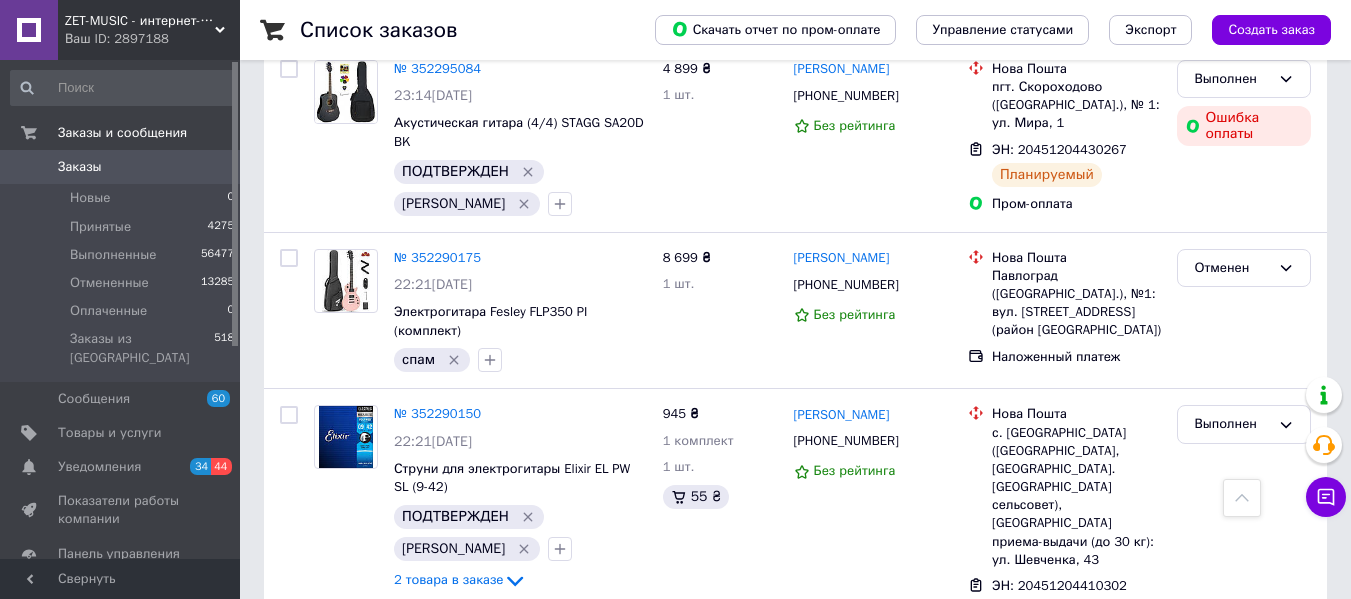 scroll, scrollTop: 1500, scrollLeft: 0, axis: vertical 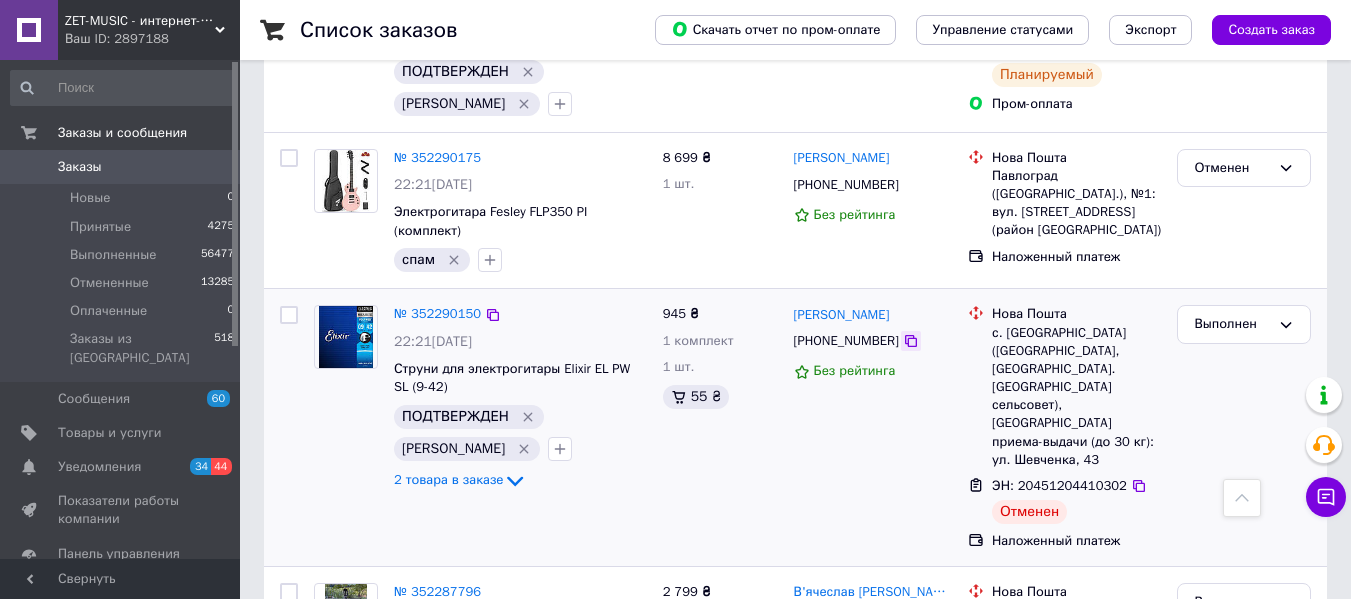 click 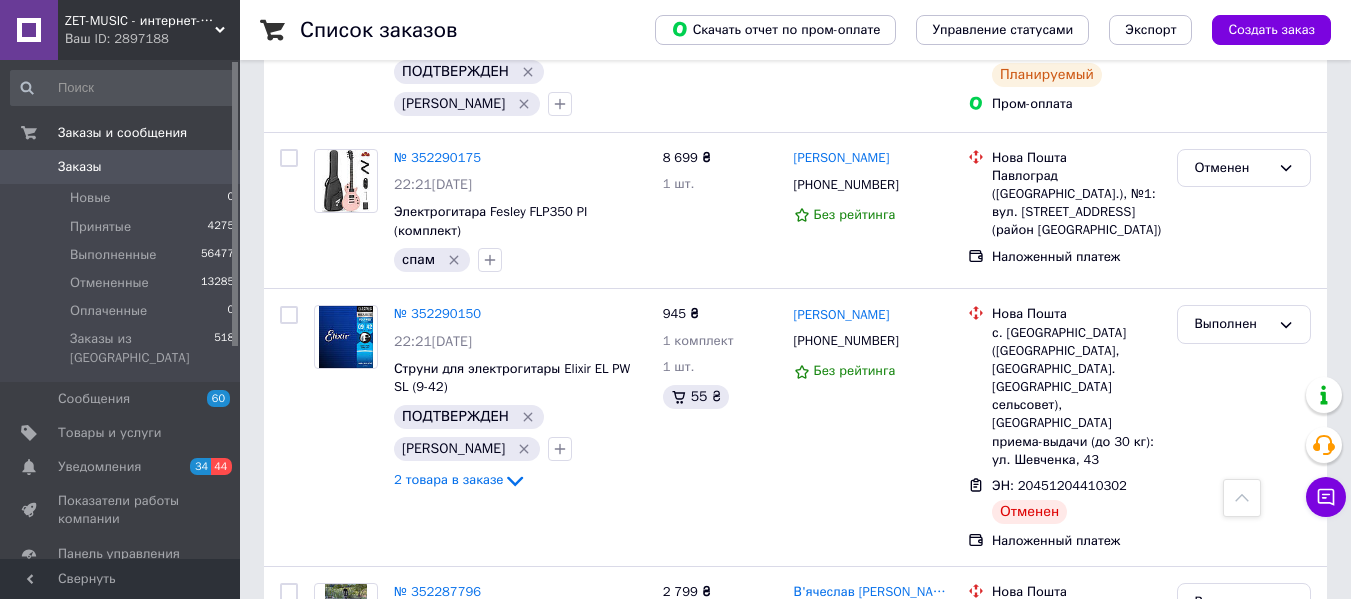 click on "Ваш ID: 2897188" at bounding box center (152, 39) 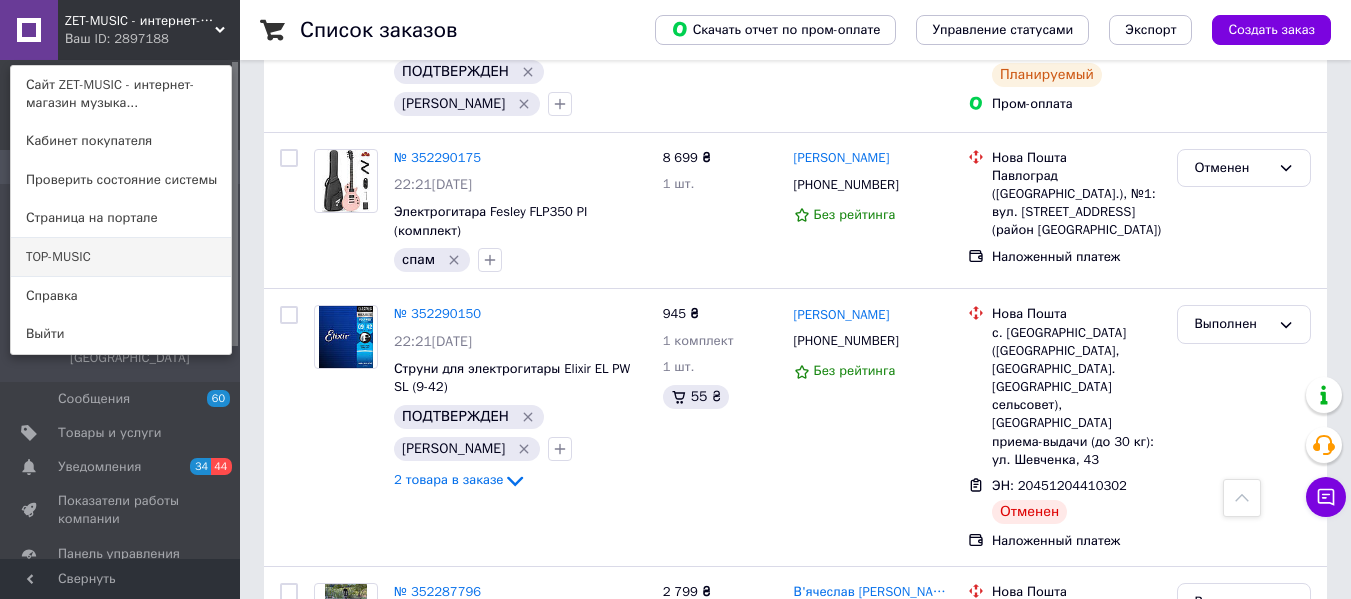 click on "TOP-MUSIC" at bounding box center (121, 257) 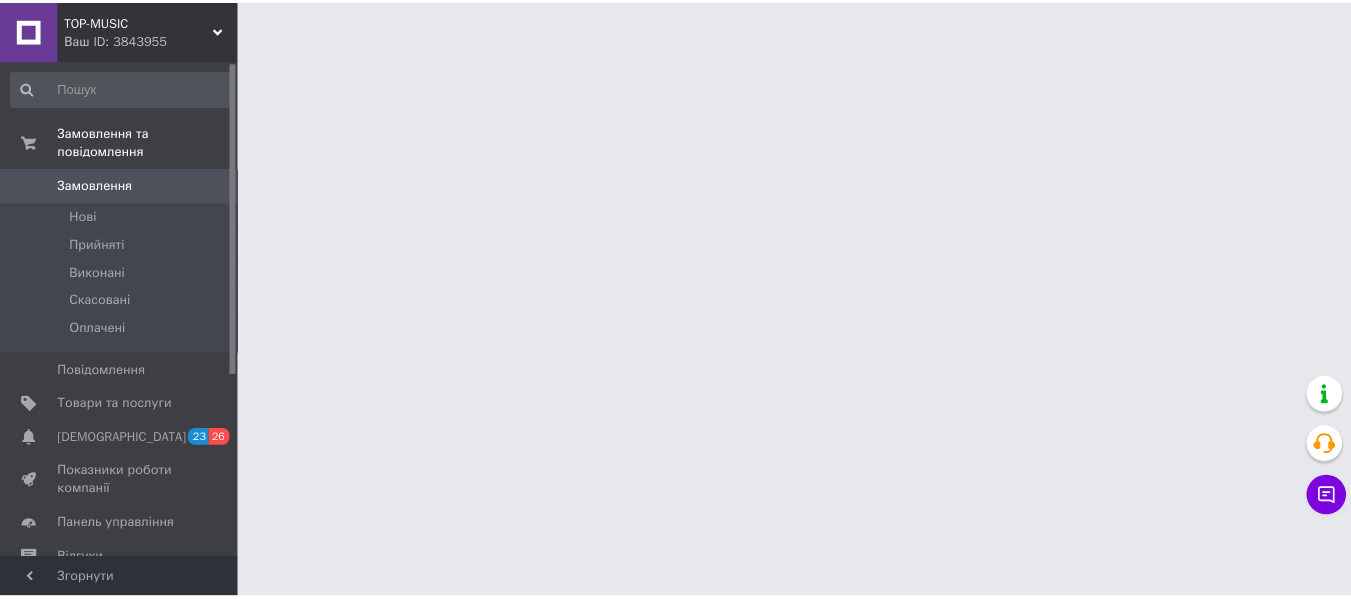 scroll, scrollTop: 0, scrollLeft: 0, axis: both 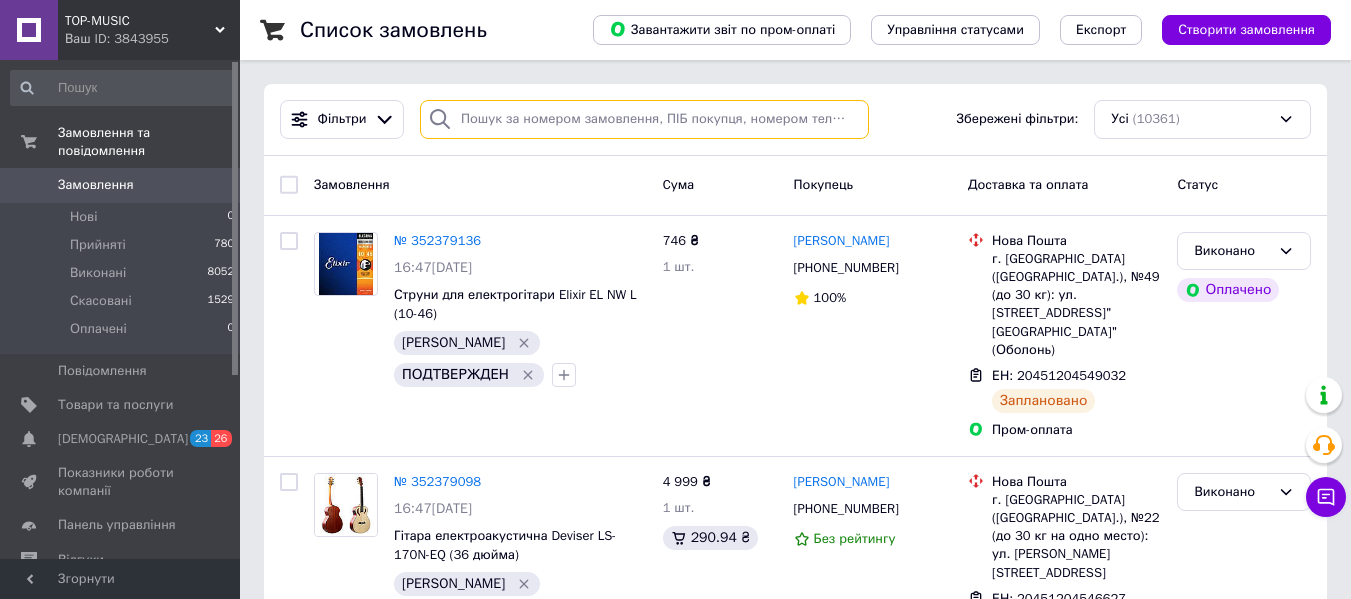 click at bounding box center [644, 119] 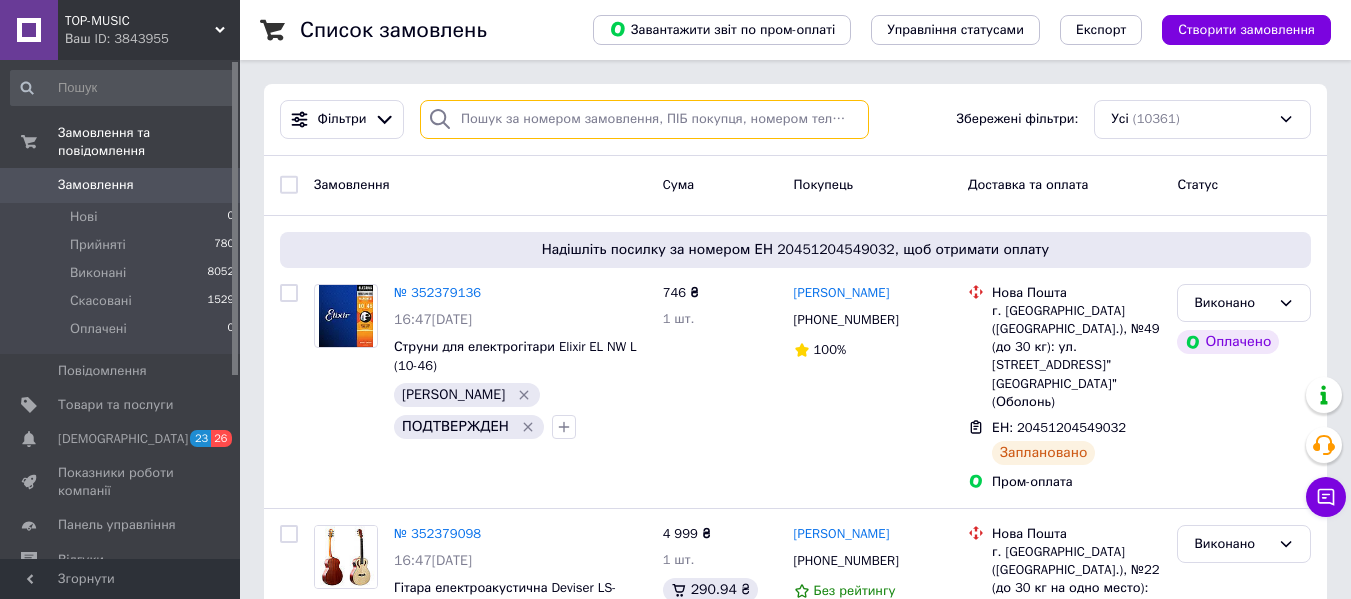 paste on "[PHONE_NUMBER]" 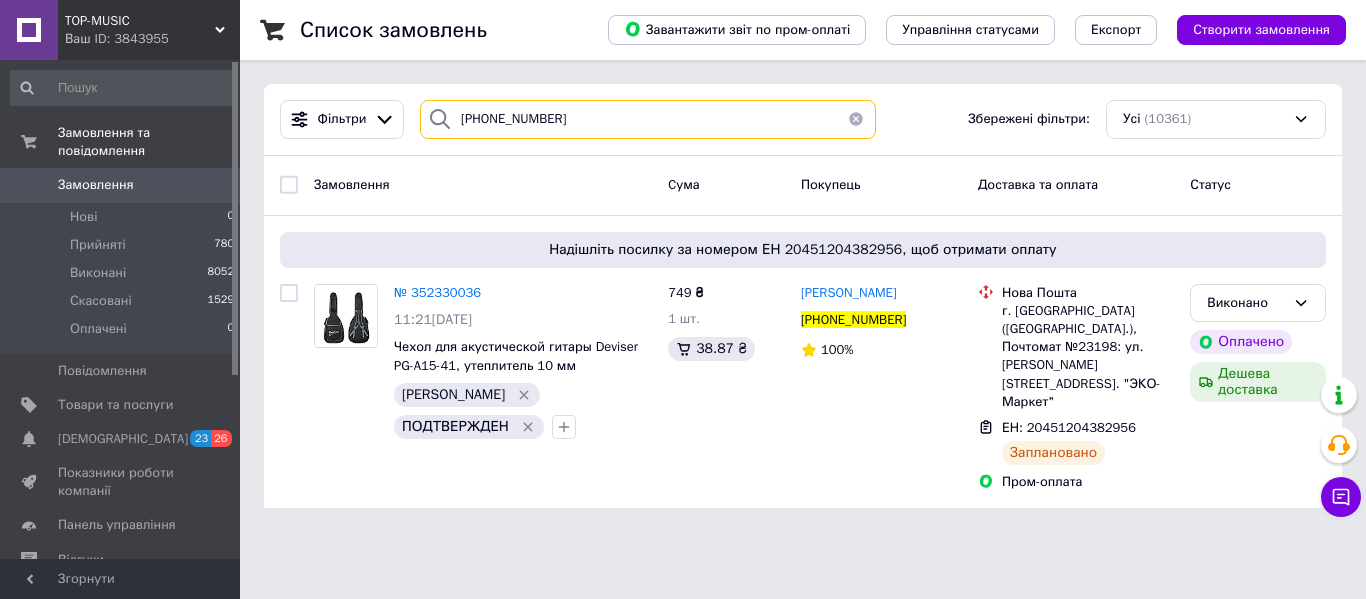 type on "[PHONE_NUMBER]" 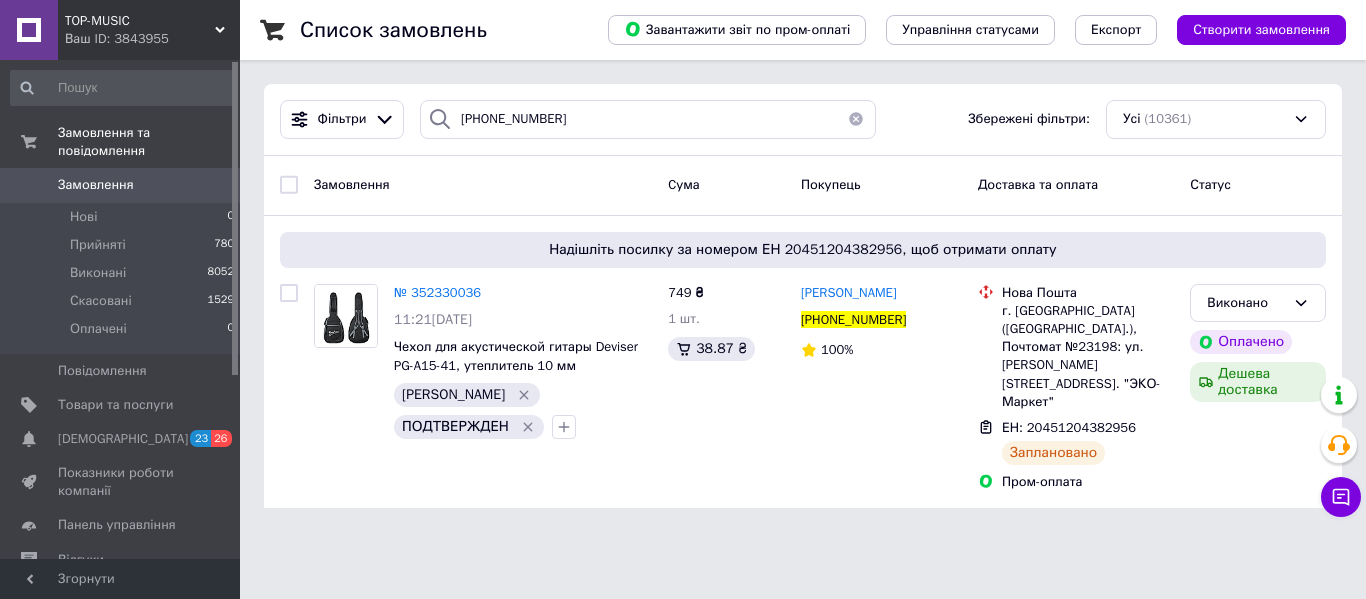 click at bounding box center (856, 119) 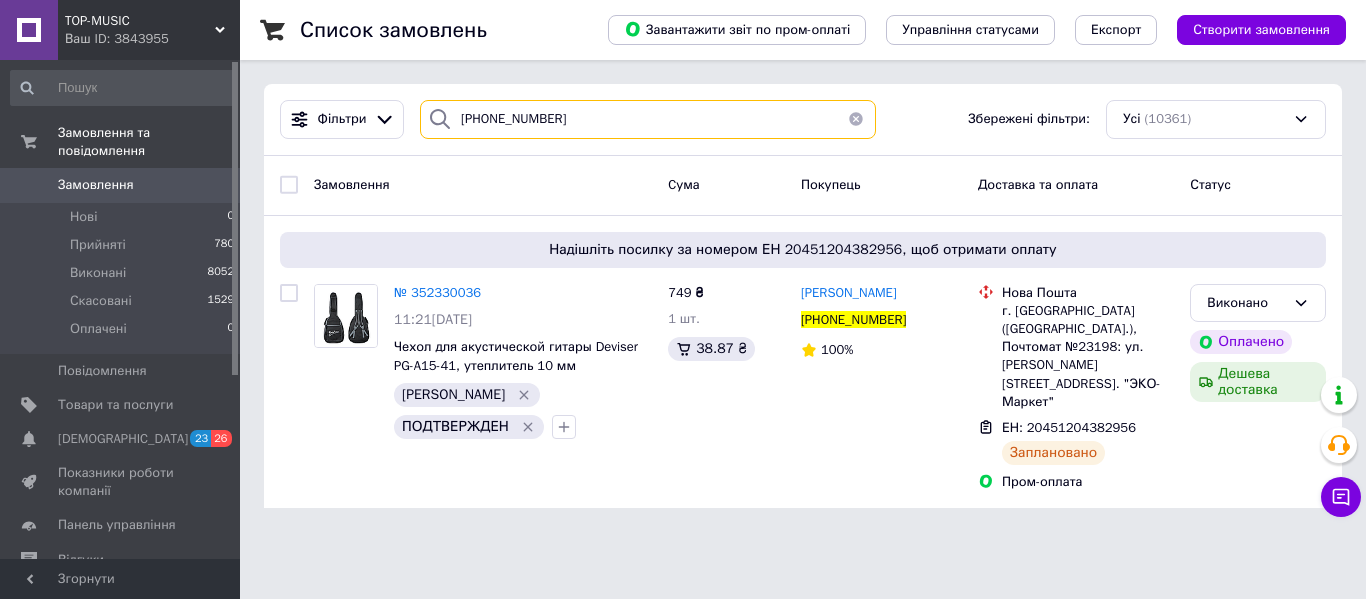 type 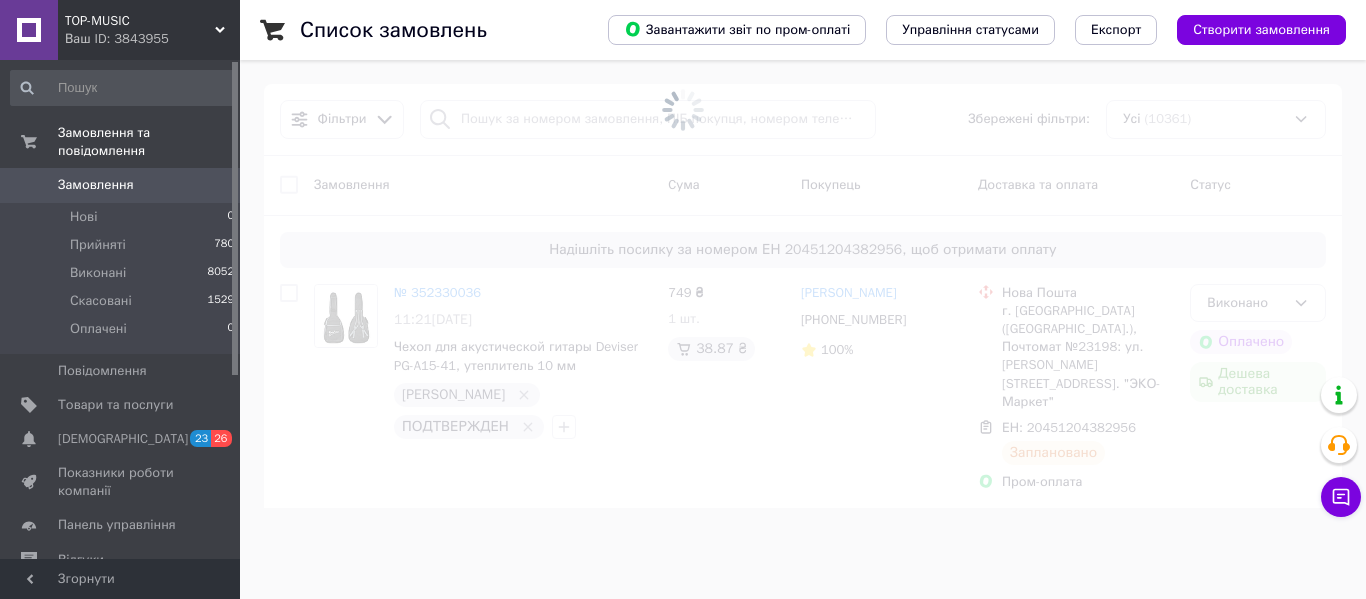 click on "Ваш ID: 3843955" at bounding box center [152, 39] 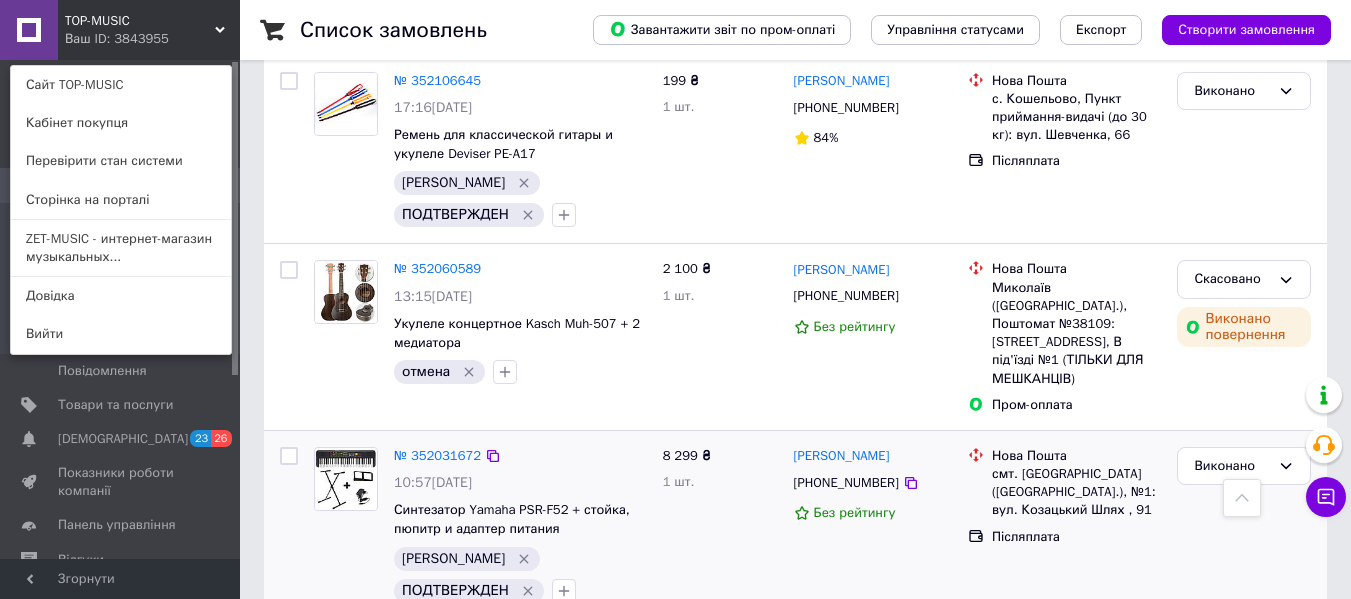 scroll, scrollTop: 3800, scrollLeft: 0, axis: vertical 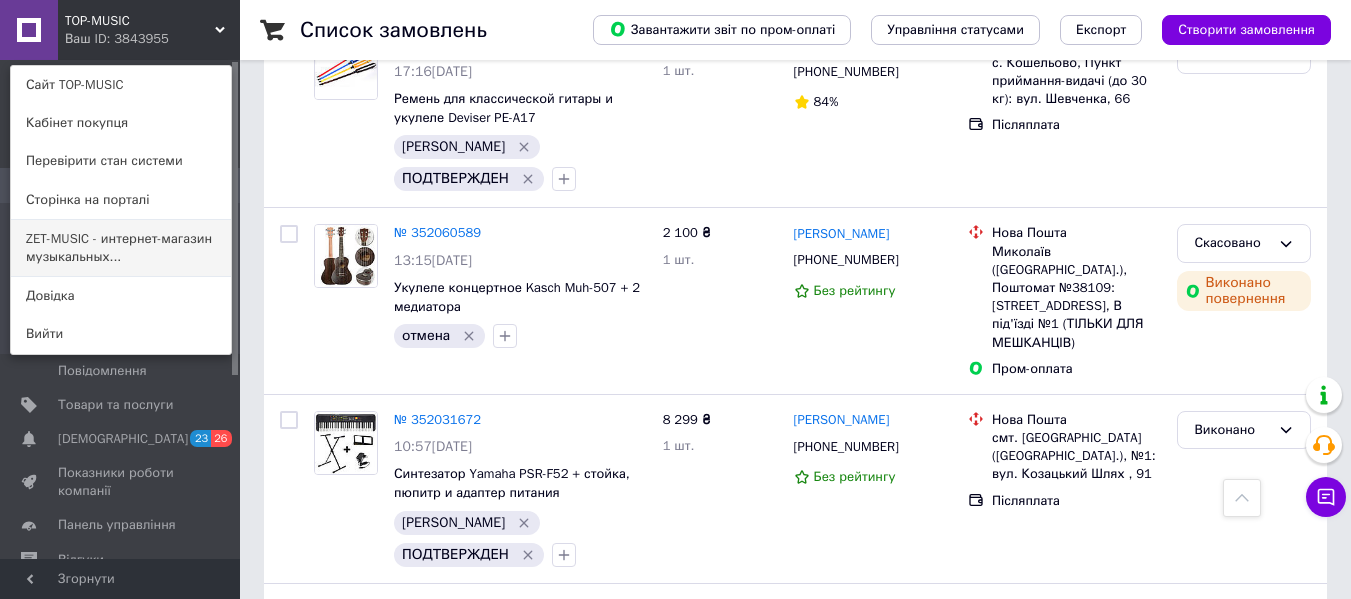 click on "ZET-MUSIC - интернет-магазин музыкальных..." at bounding box center [121, 248] 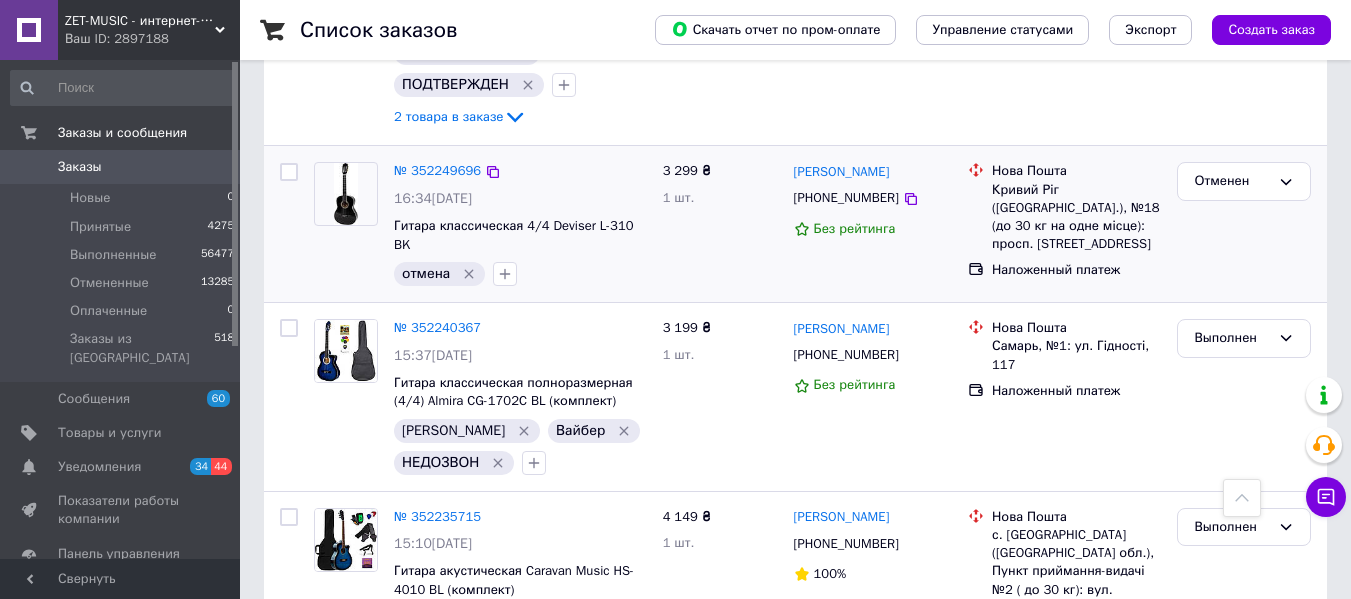 scroll, scrollTop: 2700, scrollLeft: 0, axis: vertical 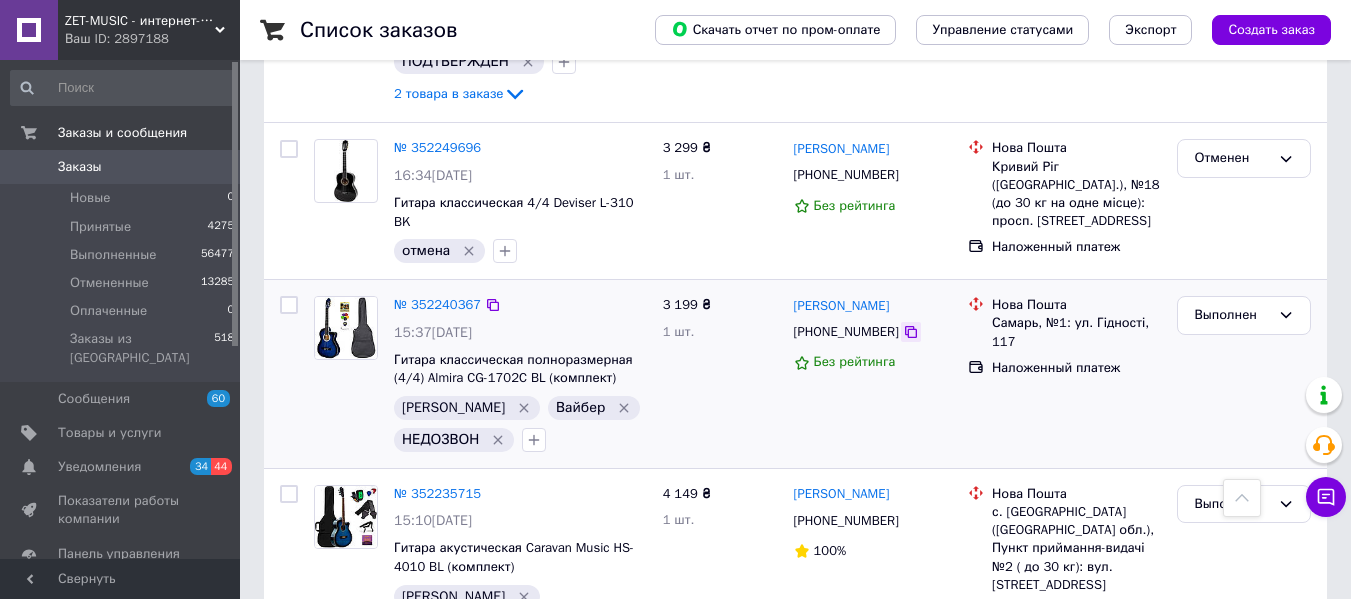 click 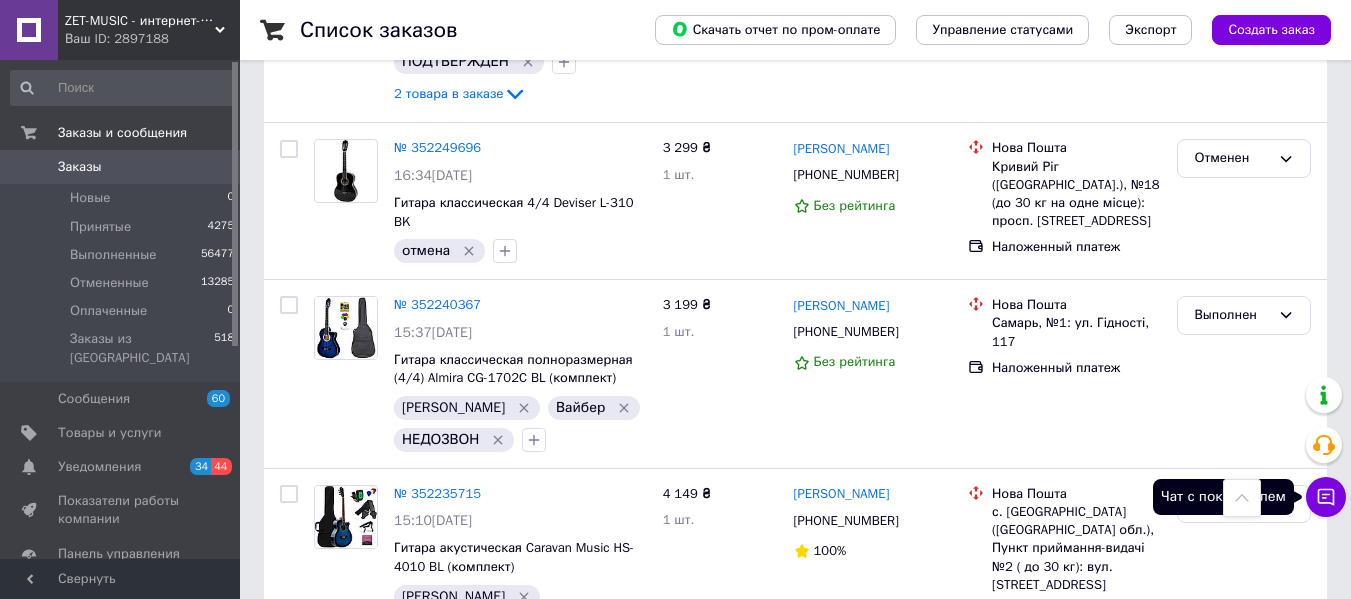 click on "Чат с покупателем" at bounding box center [1326, 497] 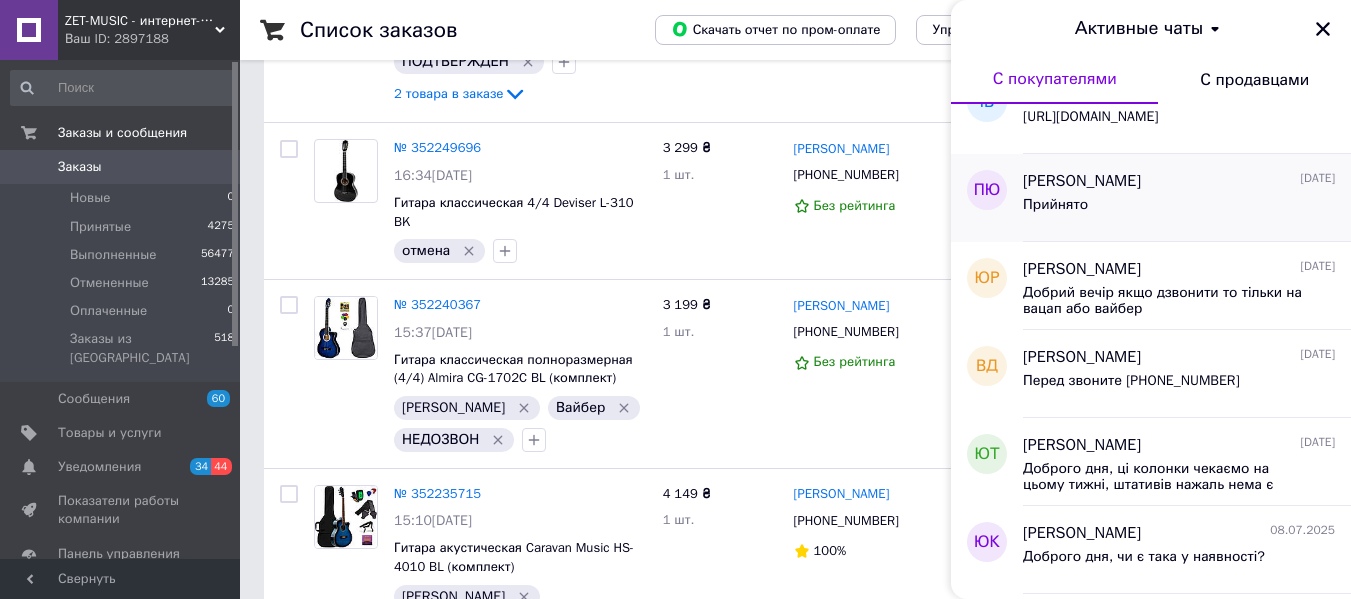 scroll, scrollTop: 200, scrollLeft: 0, axis: vertical 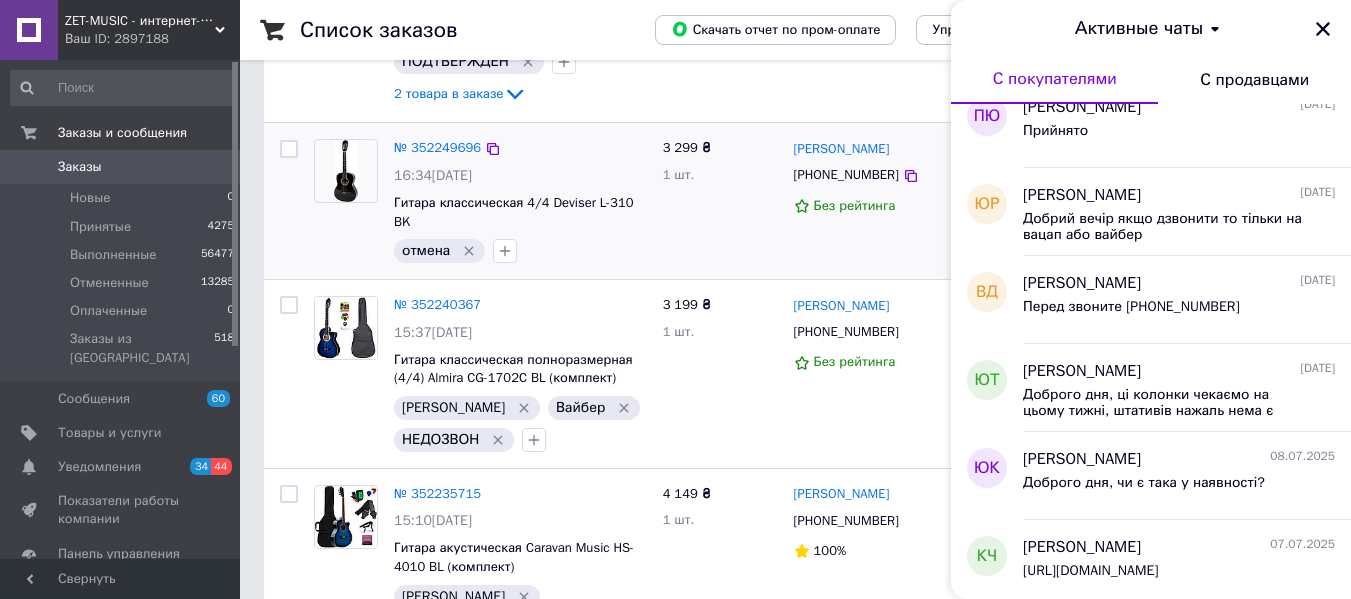 click at bounding box center (289, 201) 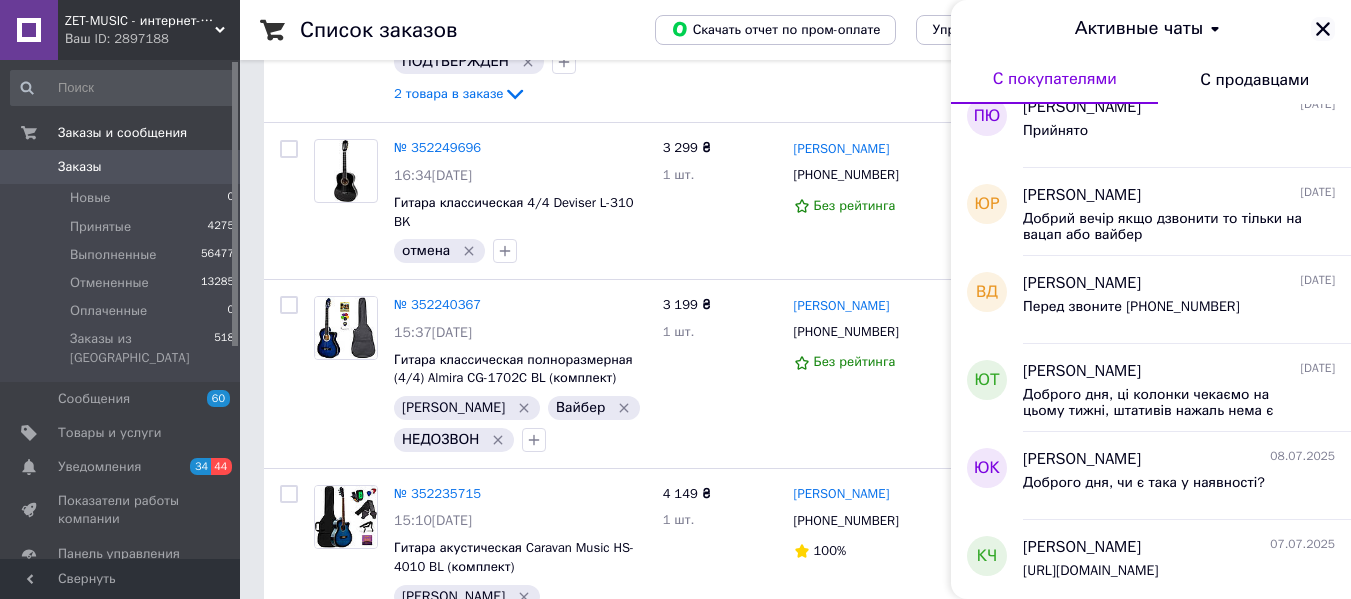 click at bounding box center [1323, 29] 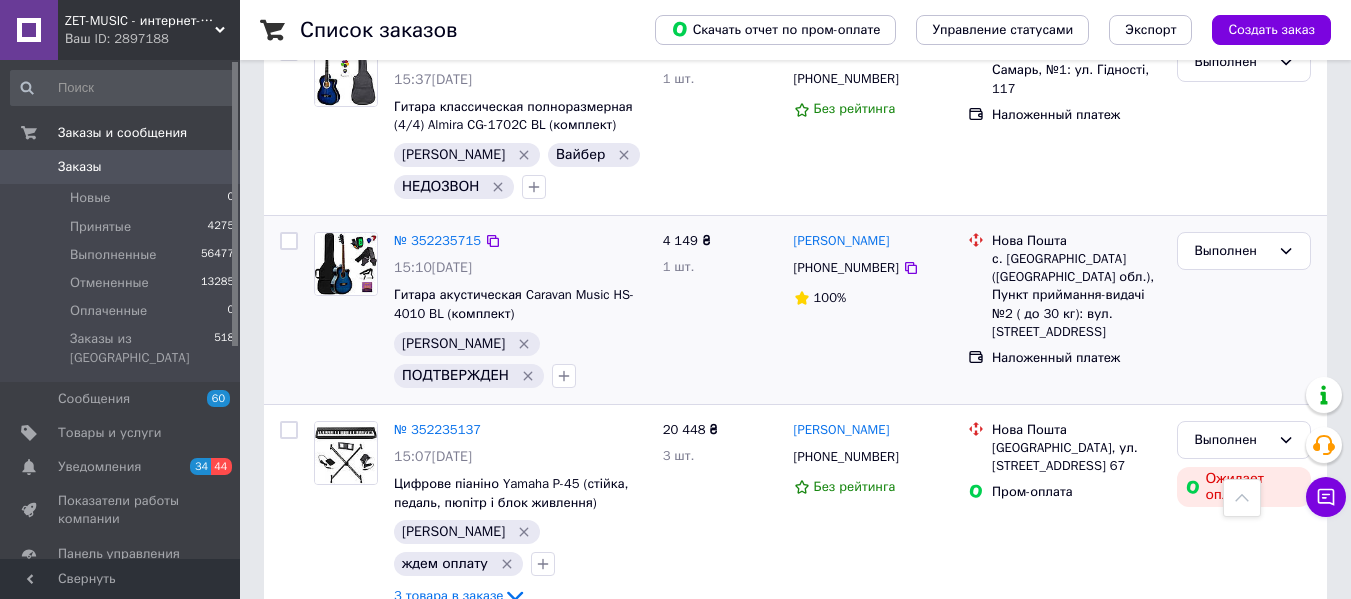 scroll, scrollTop: 3000, scrollLeft: 0, axis: vertical 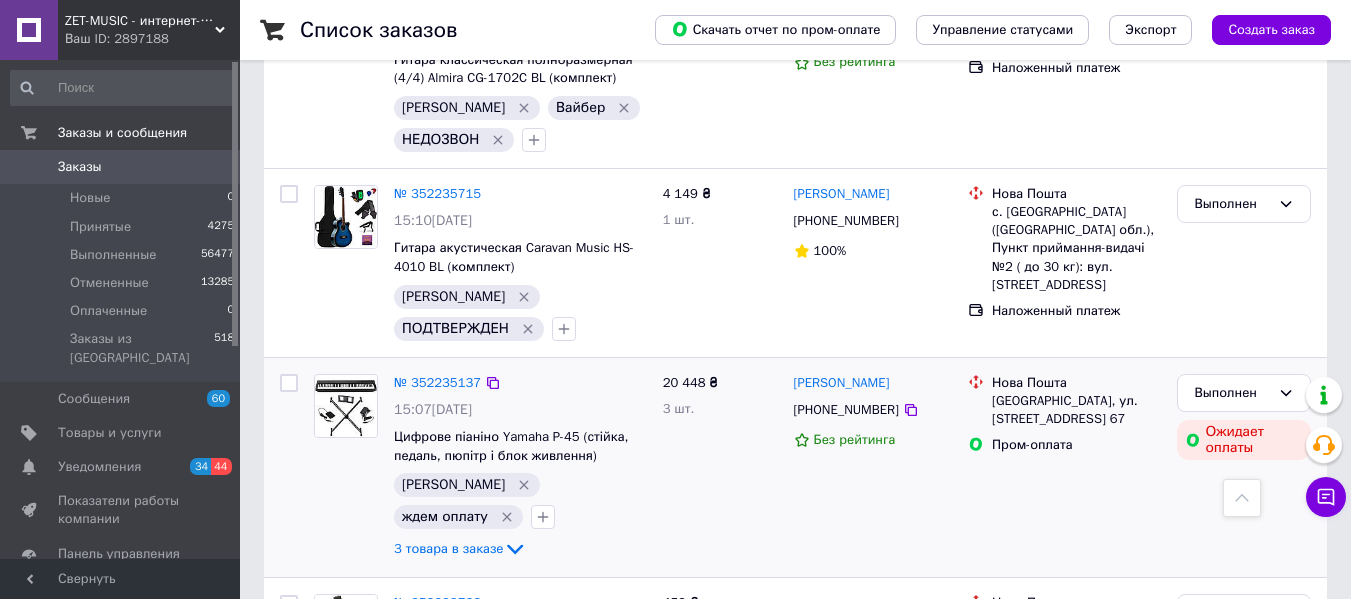 click 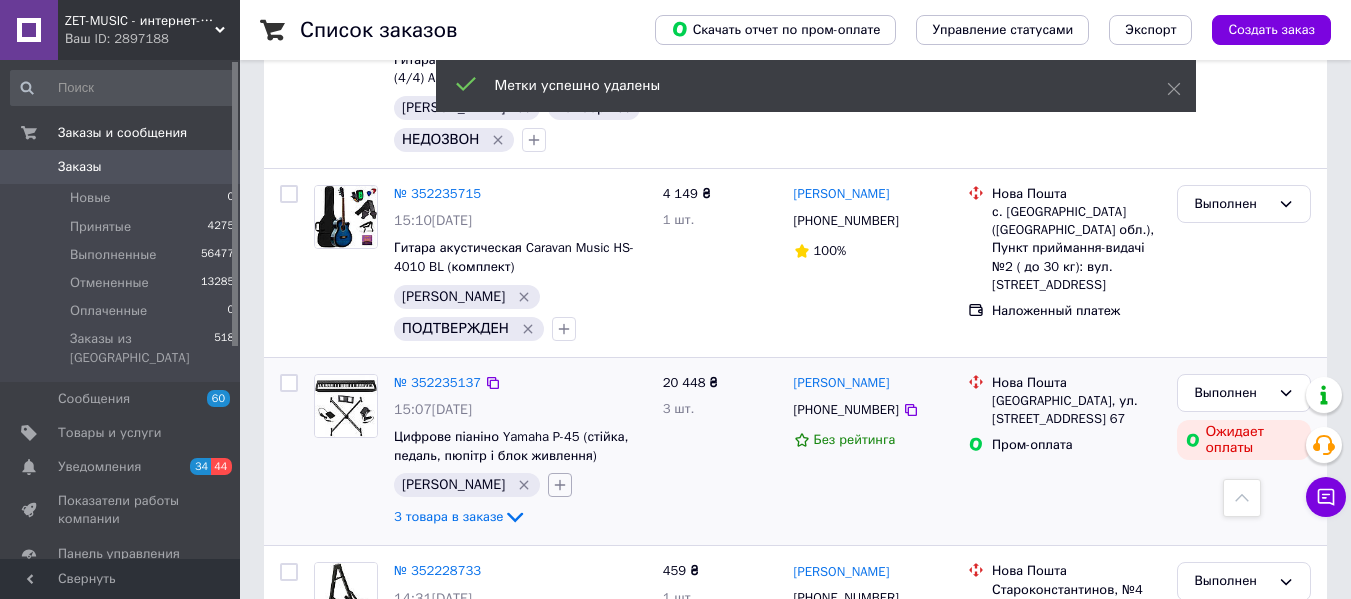 click 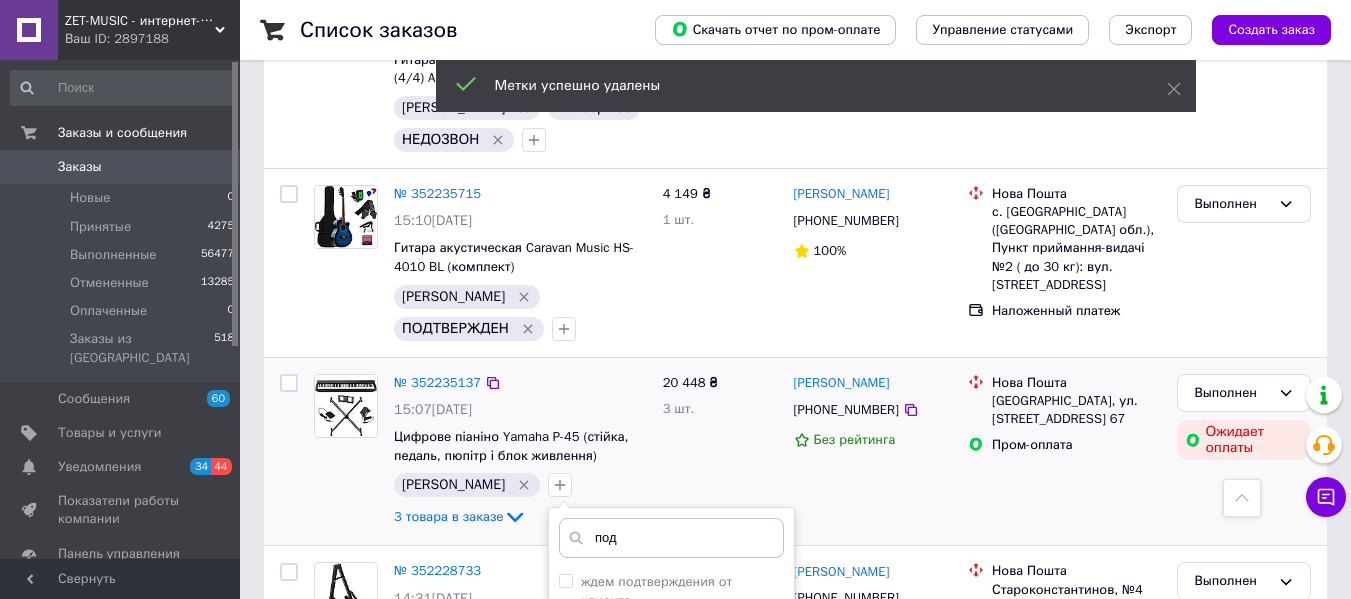 type on "под" 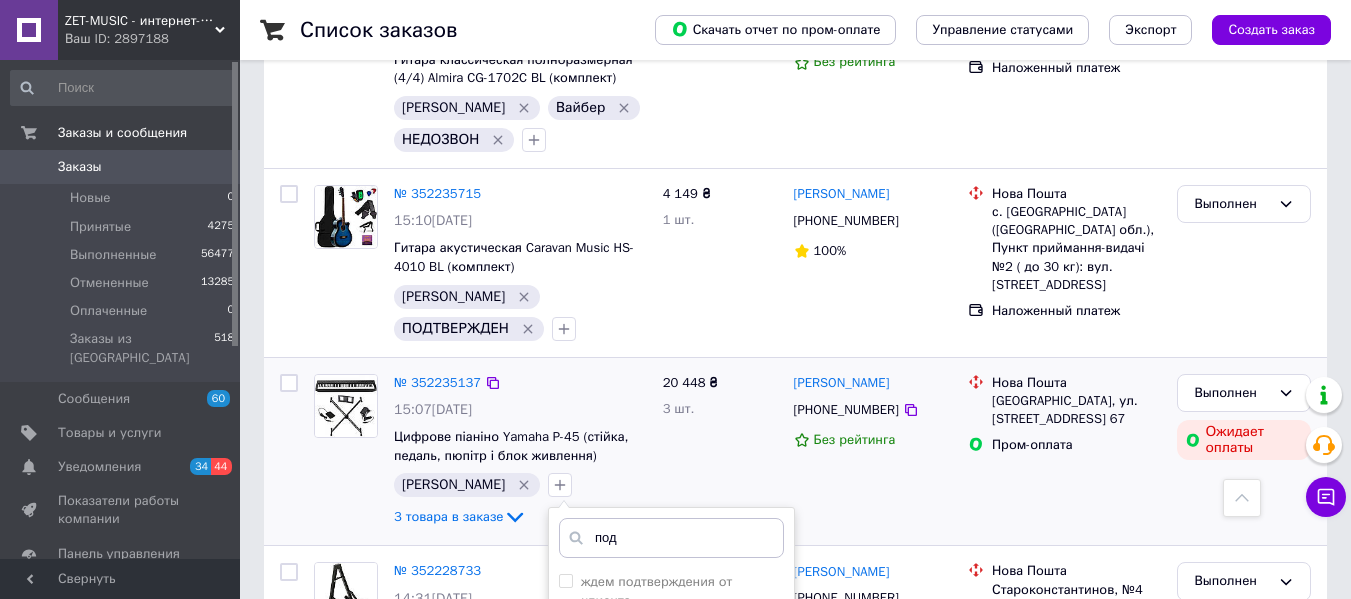 click on "ПОДТВЕРЖДЕН" at bounding box center (671, 657) 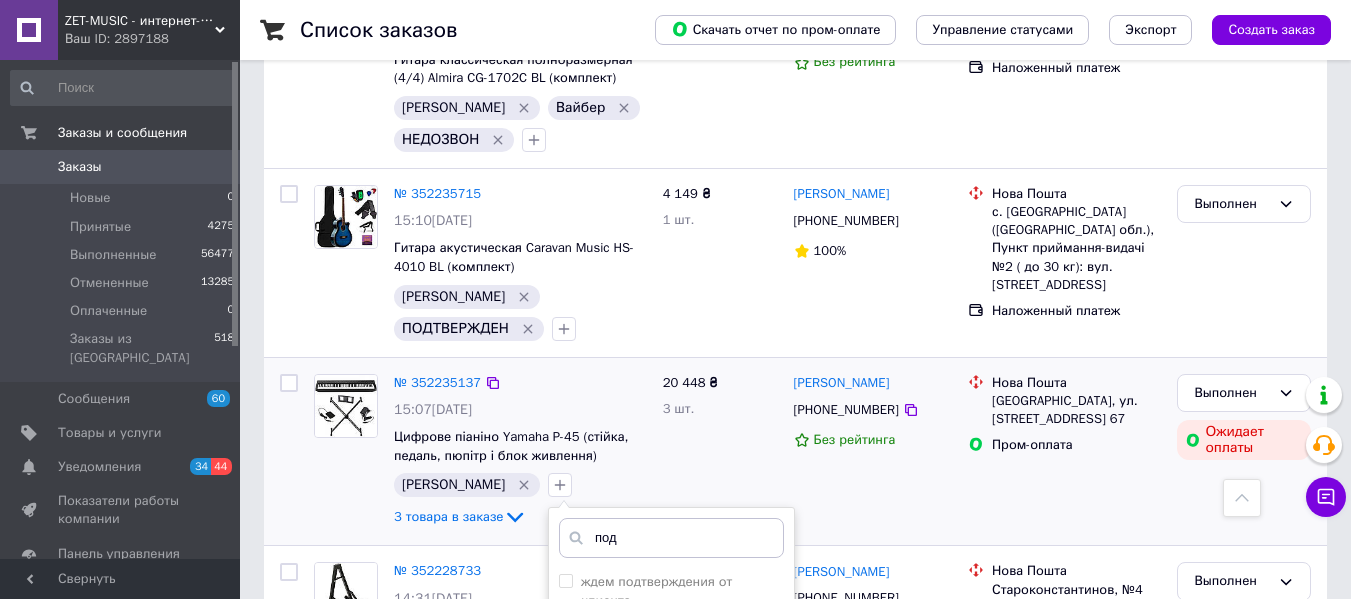 checkbox on "true" 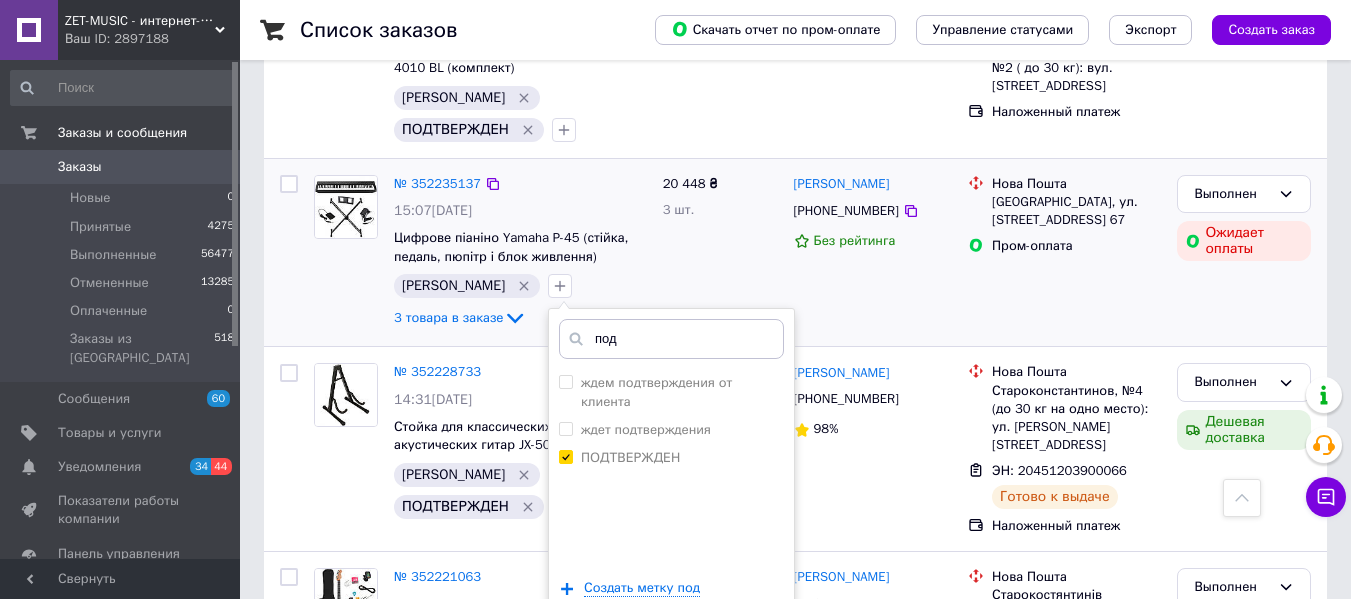 scroll, scrollTop: 3200, scrollLeft: 0, axis: vertical 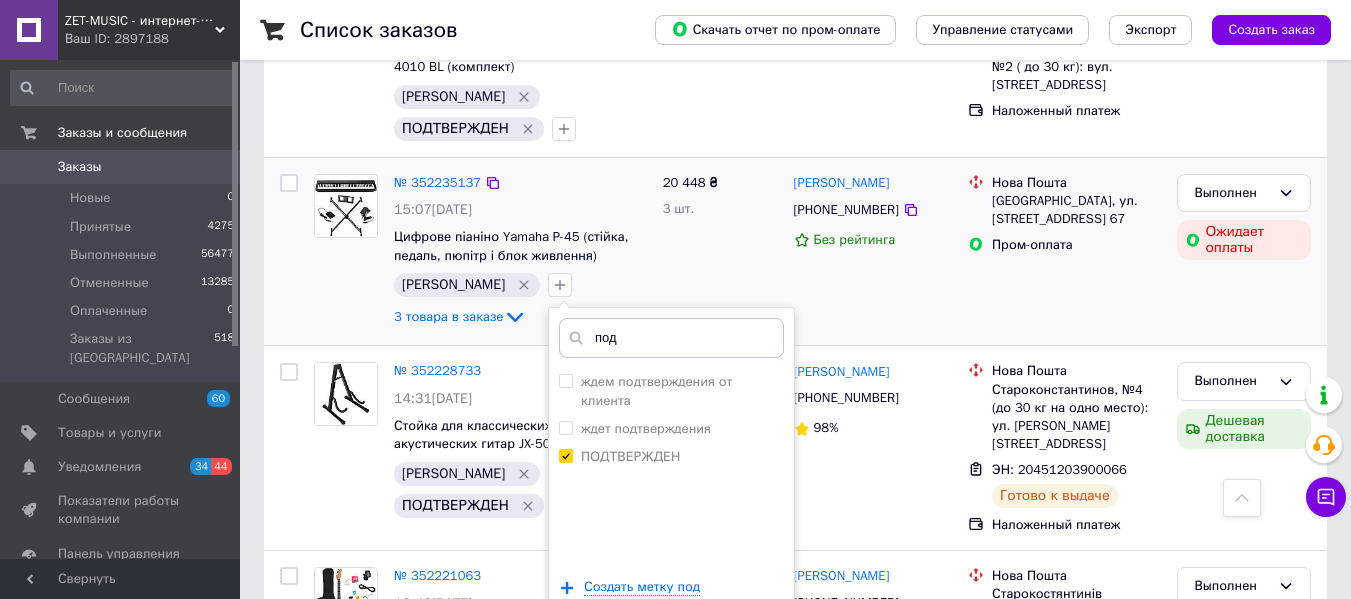 click on "Добавить метку" at bounding box center [671, 648] 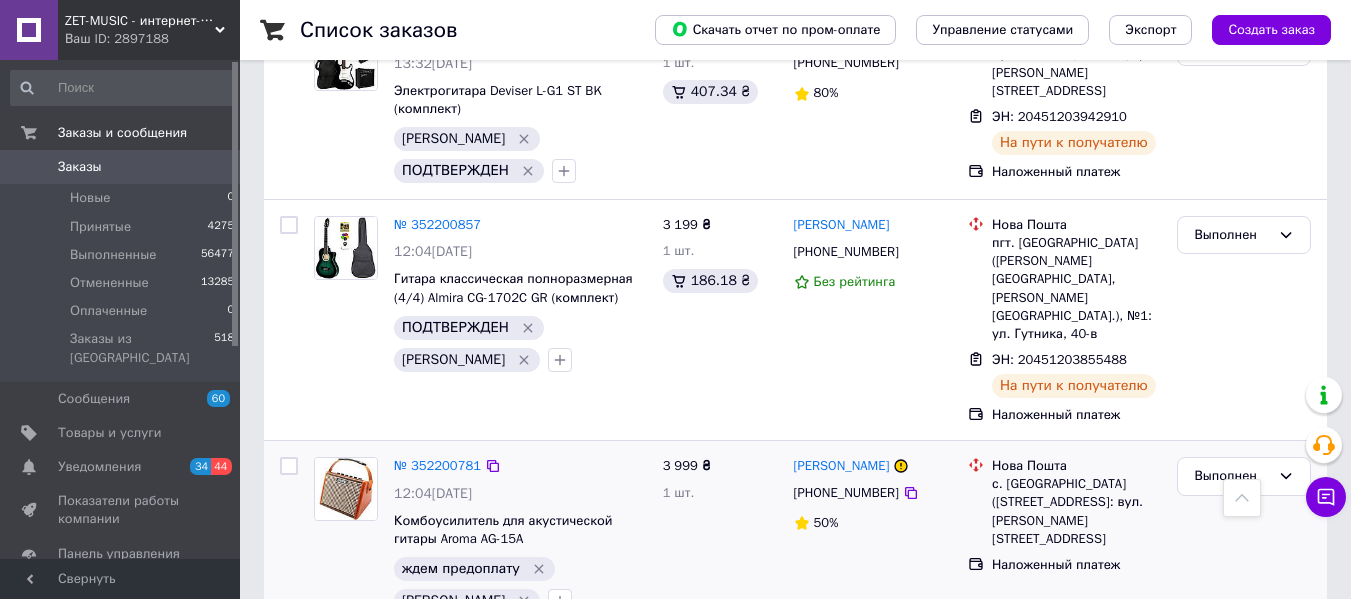 scroll, scrollTop: 4300, scrollLeft: 0, axis: vertical 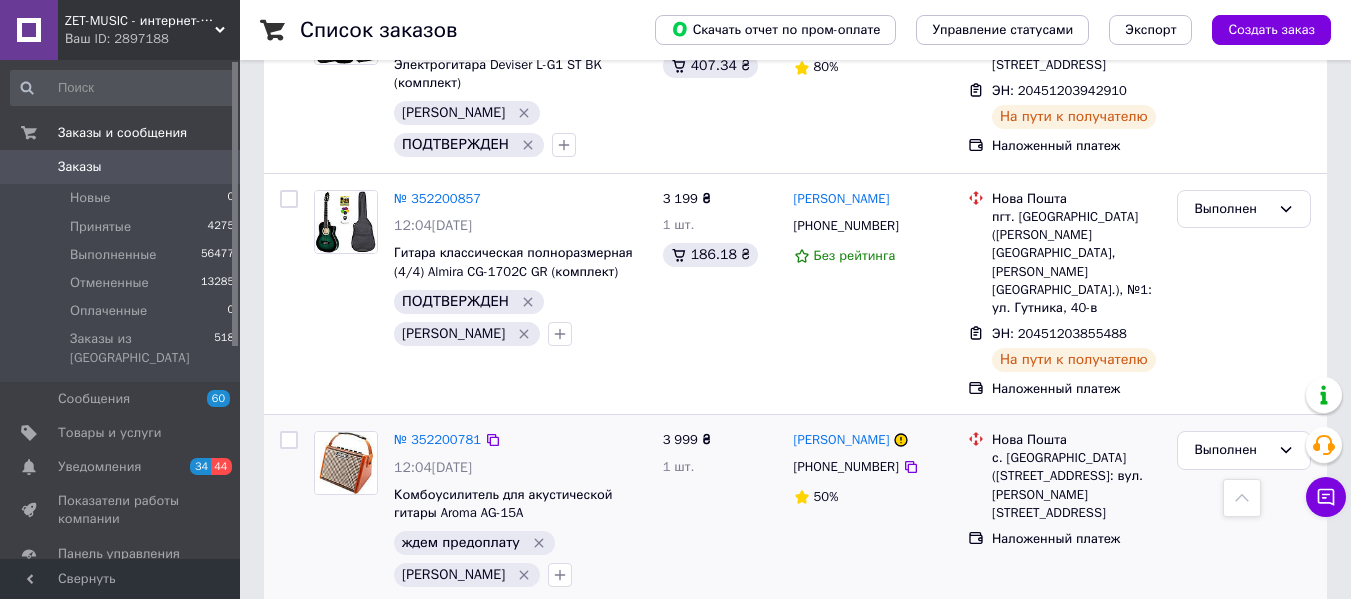 click 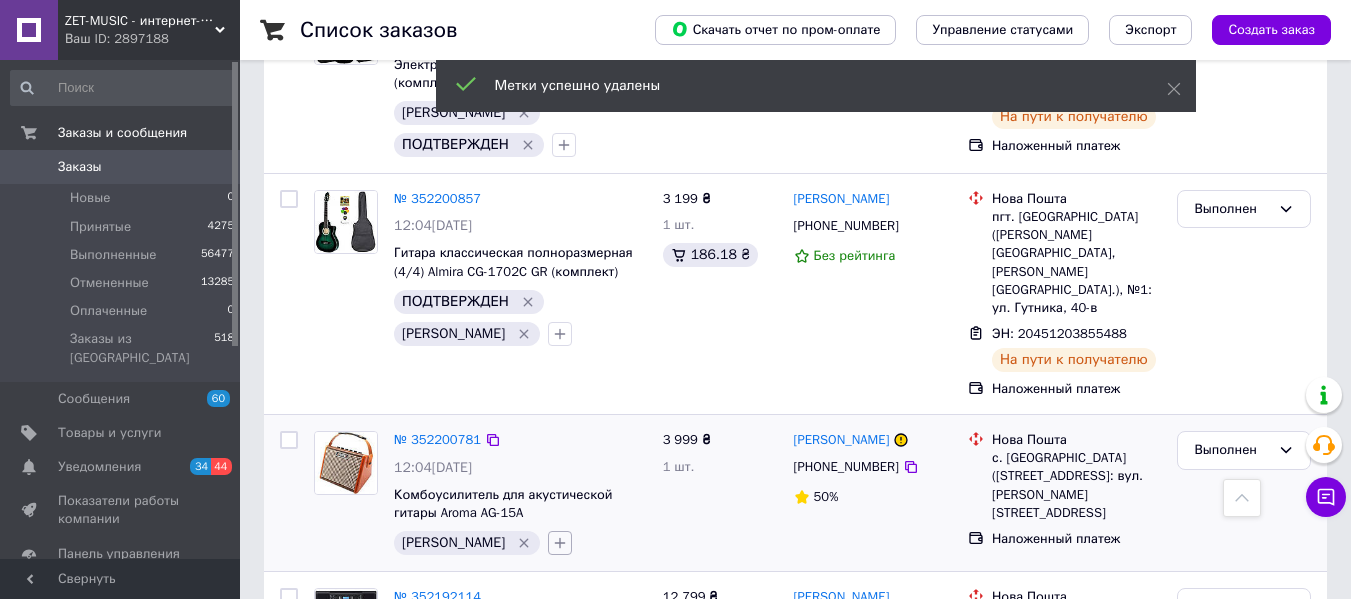 click 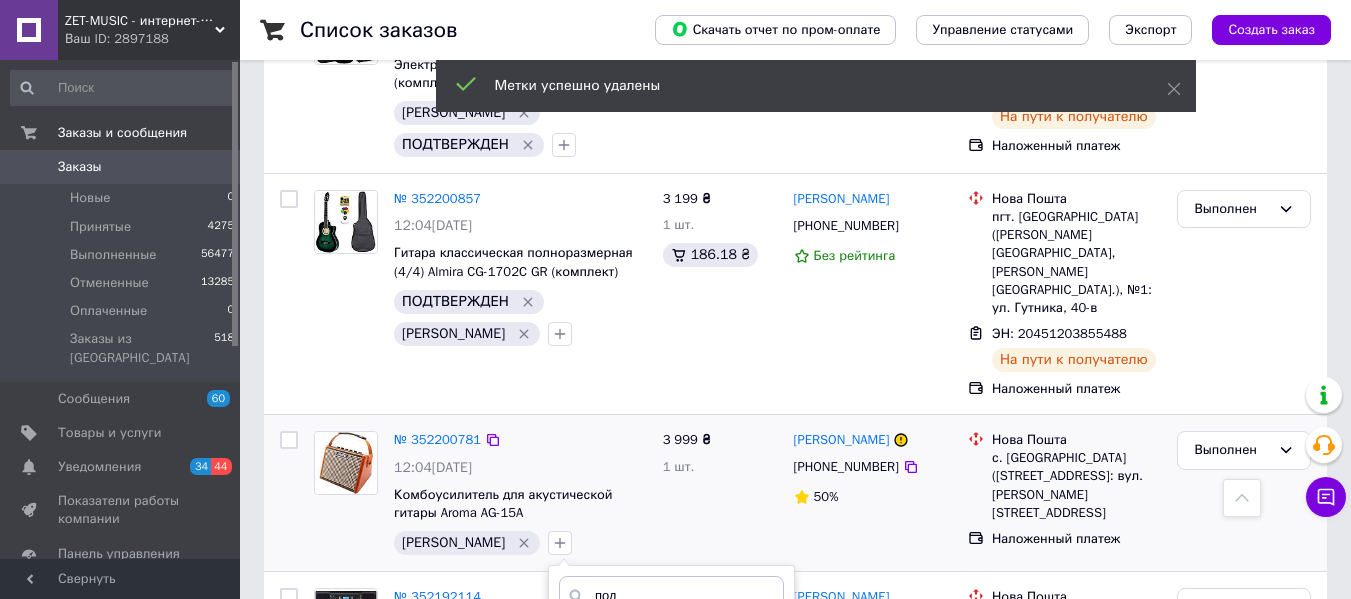 type on "под" 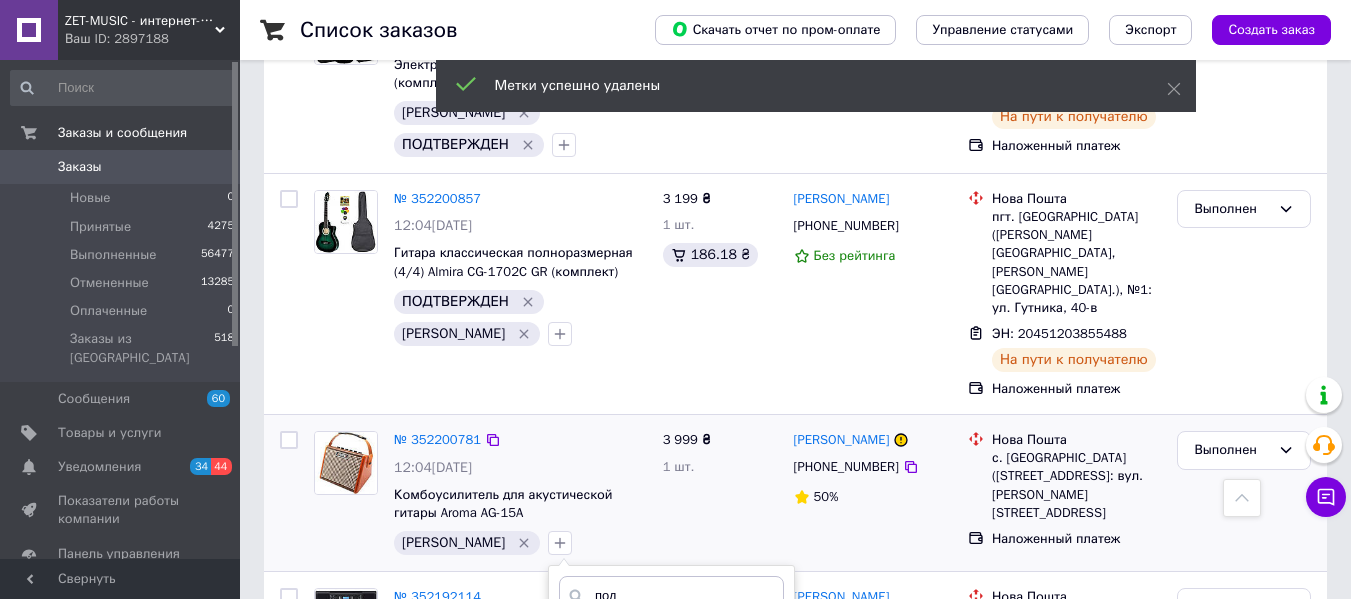 checkbox on "true" 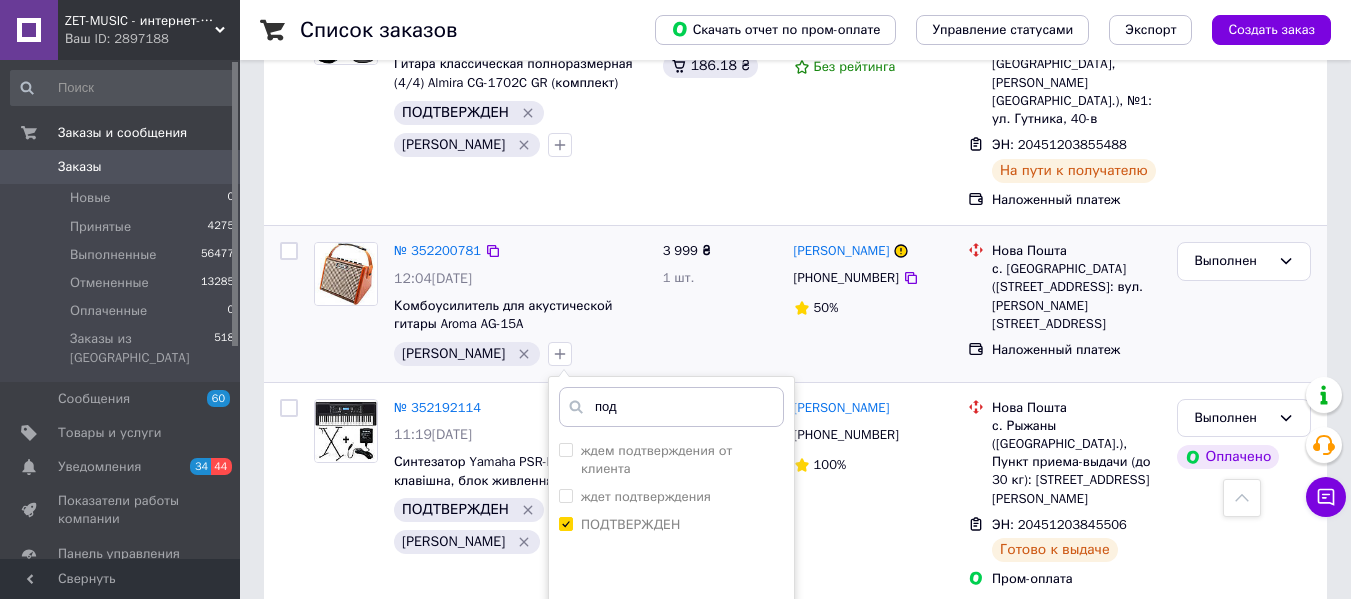 scroll, scrollTop: 4600, scrollLeft: 0, axis: vertical 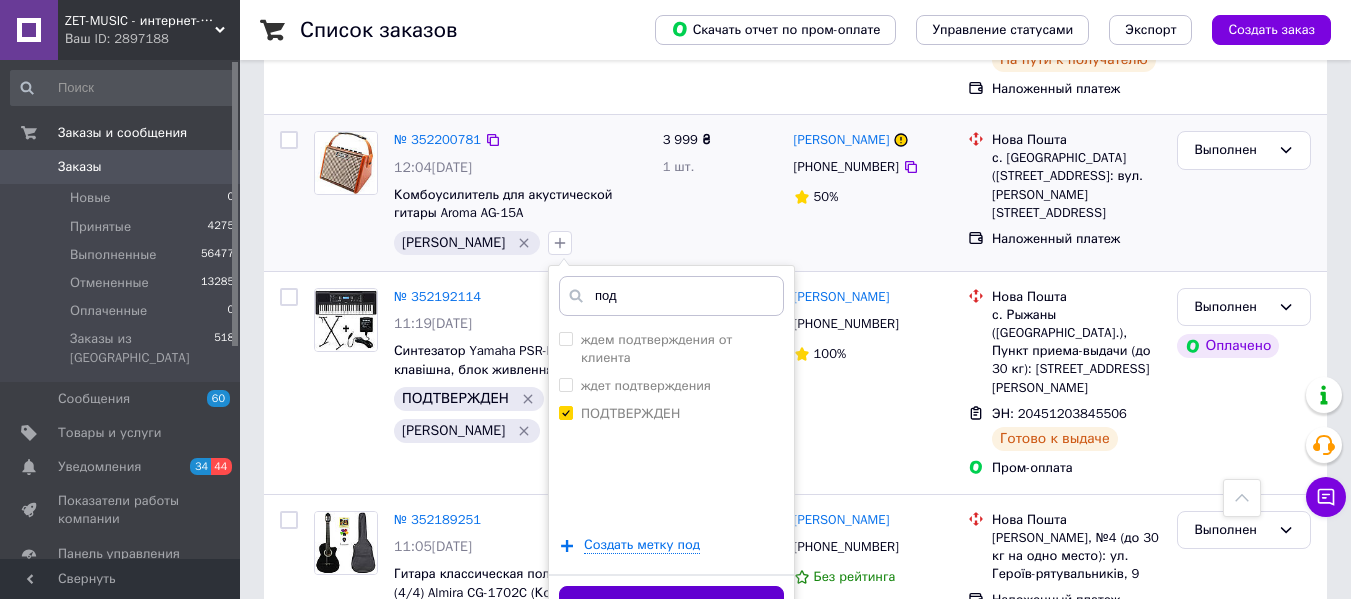 click on "Добавить метку" at bounding box center [671, 605] 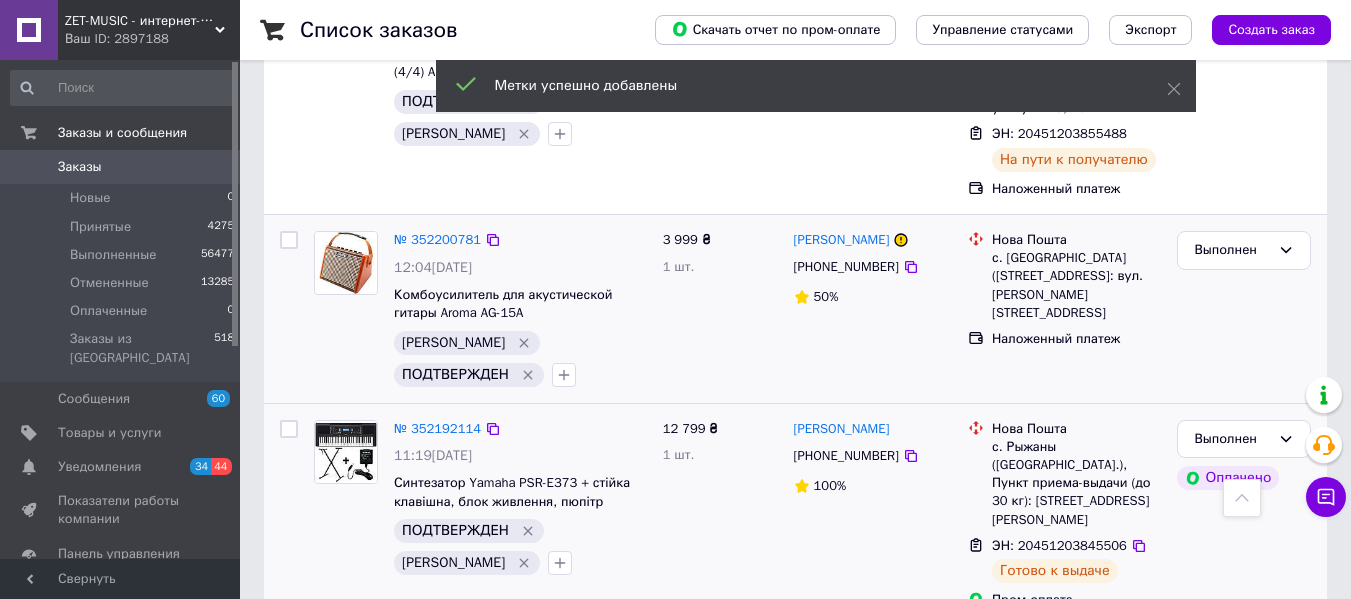 scroll, scrollTop: 4400, scrollLeft: 0, axis: vertical 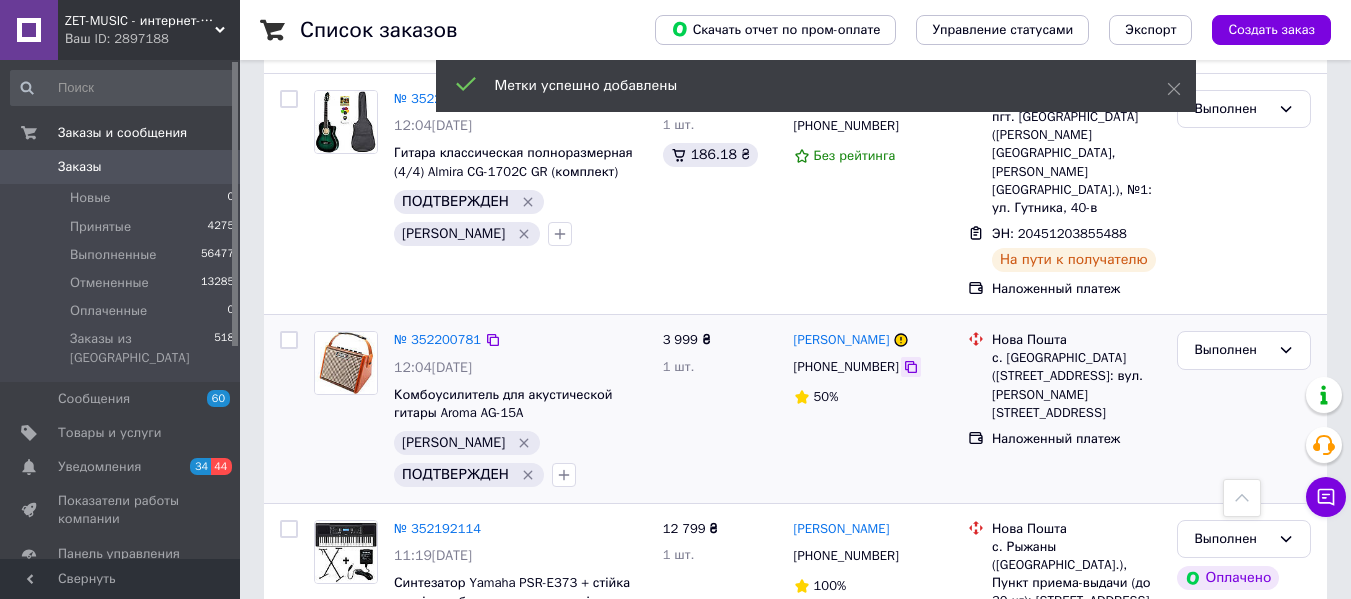 click 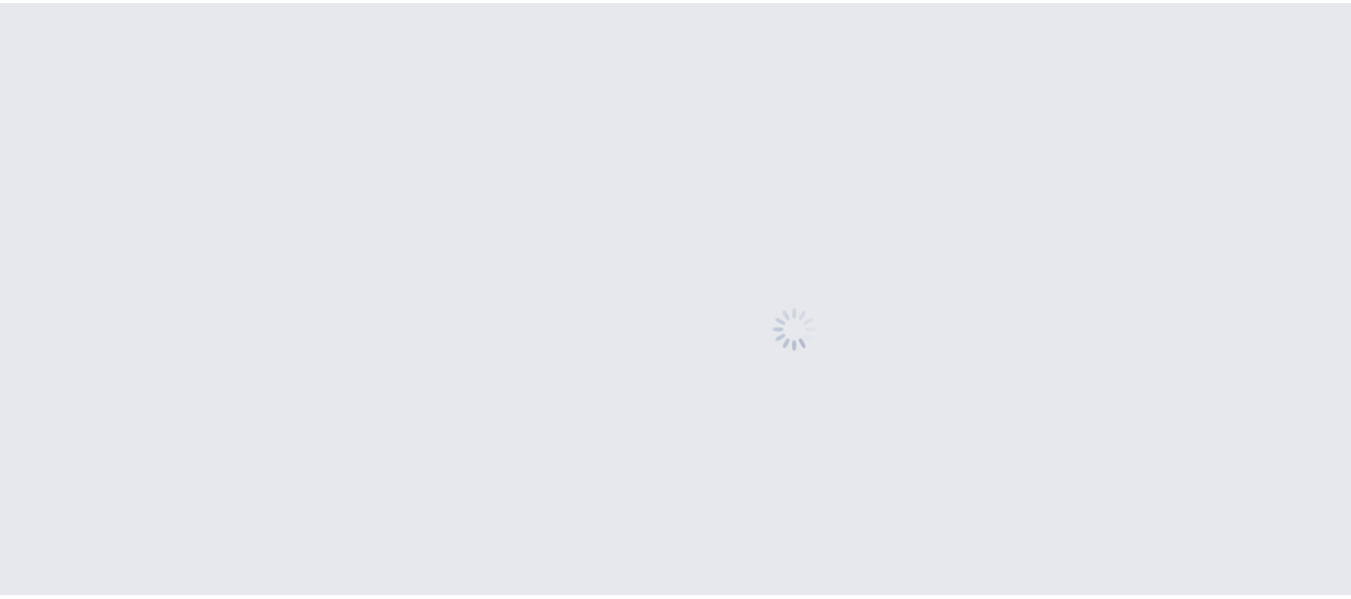 scroll, scrollTop: 0, scrollLeft: 0, axis: both 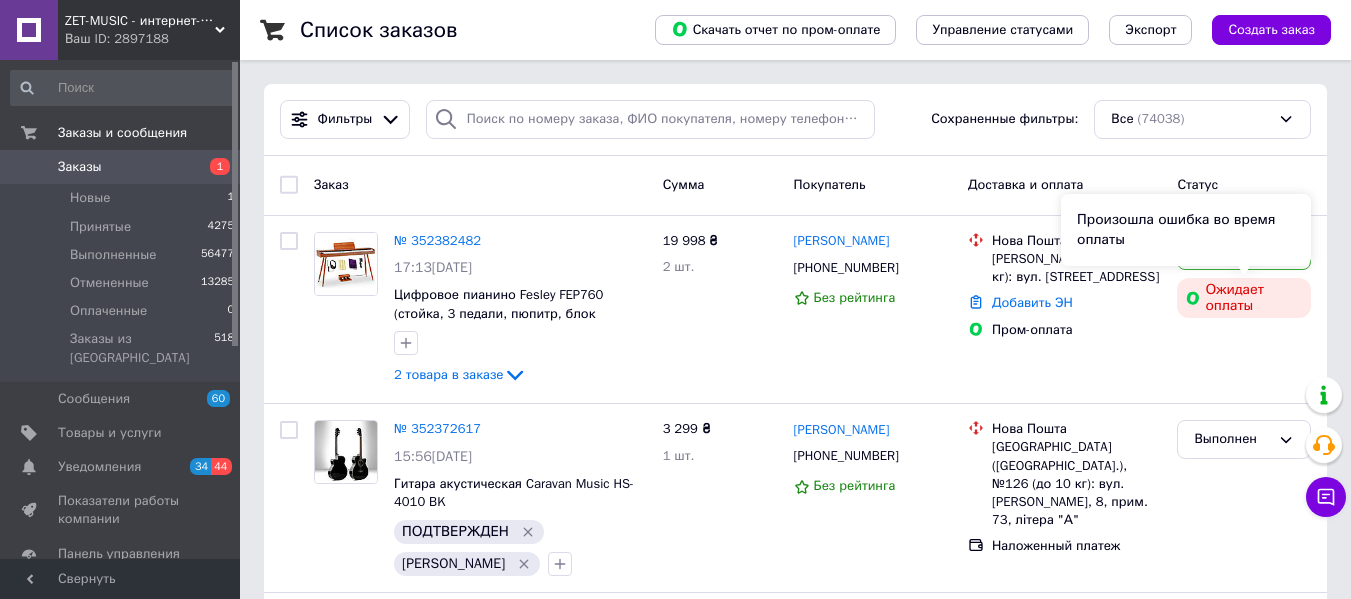 click on "Произошла ошибка во время оплаты" at bounding box center [1186, 230] 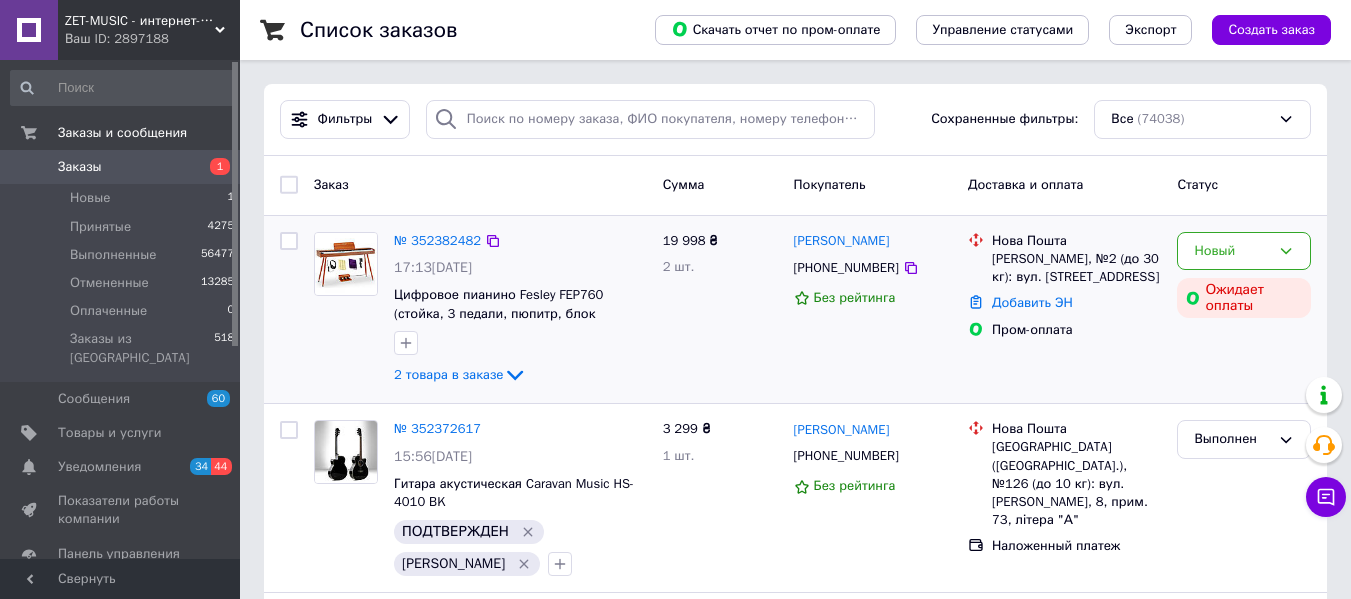 click on "Нова Пошта [PERSON_NAME], №2 (до 30 кг): вул. [STREET_ADDRESS] Добавить ЭН Пром-оплата" at bounding box center [1064, 310] 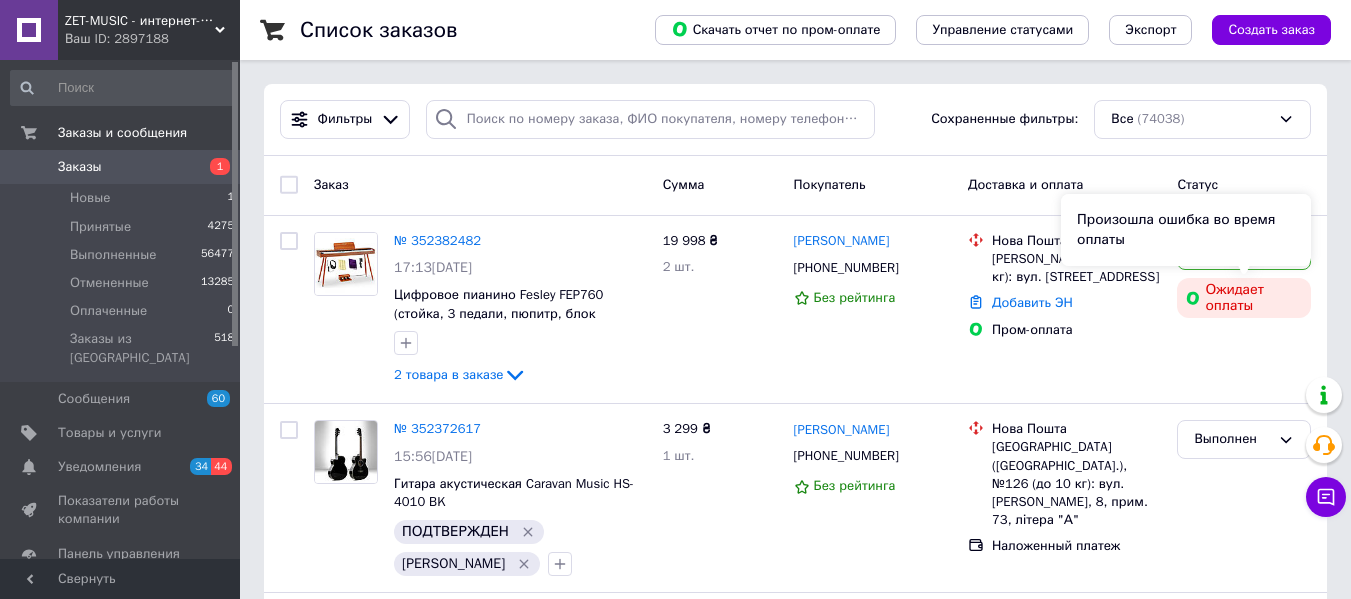 click on "Произошла ошибка во время оплаты" at bounding box center (1186, 230) 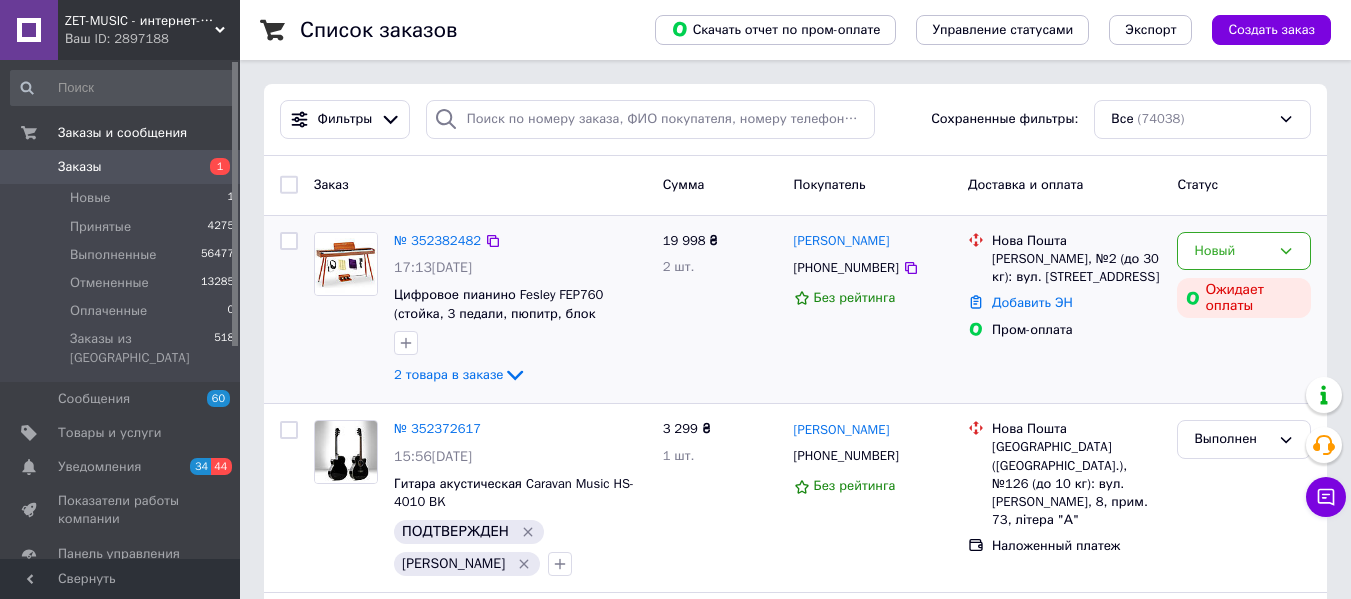 click on "Пром-оплата" at bounding box center (1076, 330) 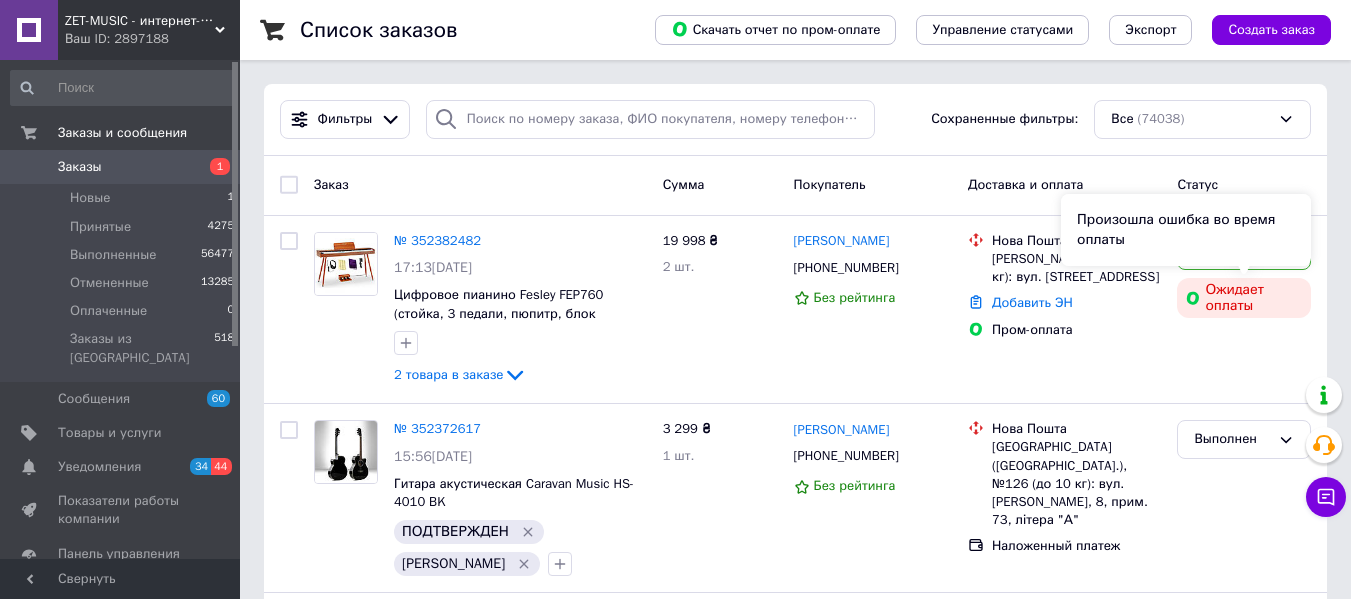 click on "Произошла ошибка во время оплаты" at bounding box center [1186, 230] 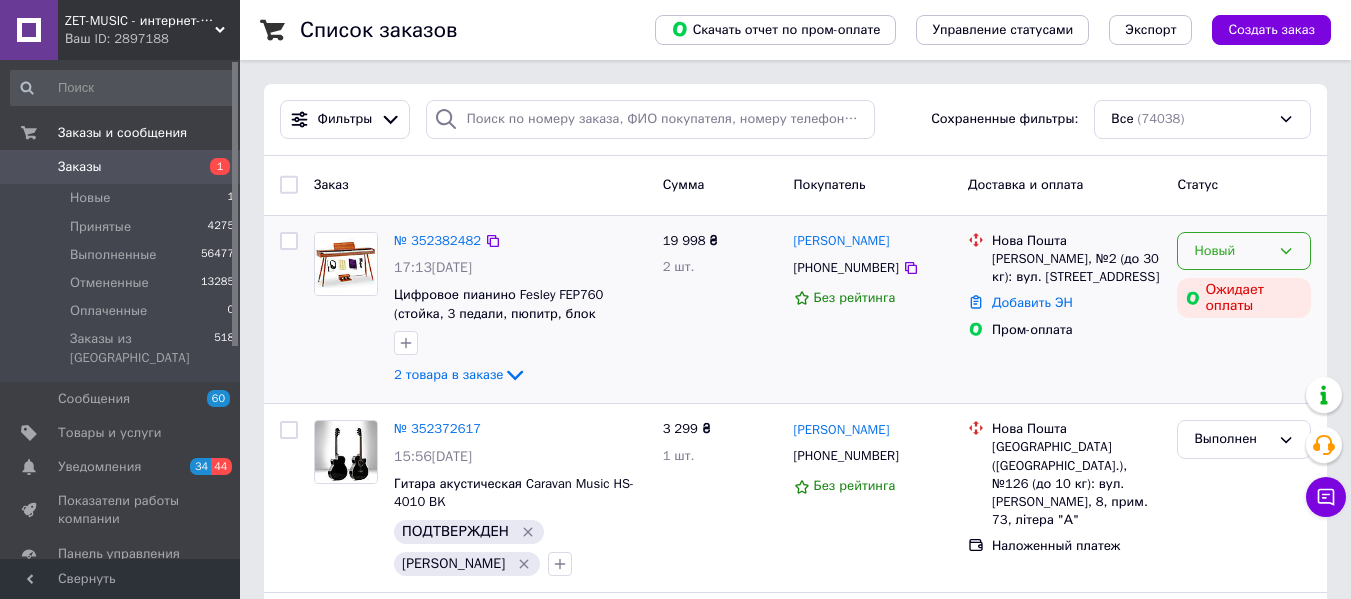 click 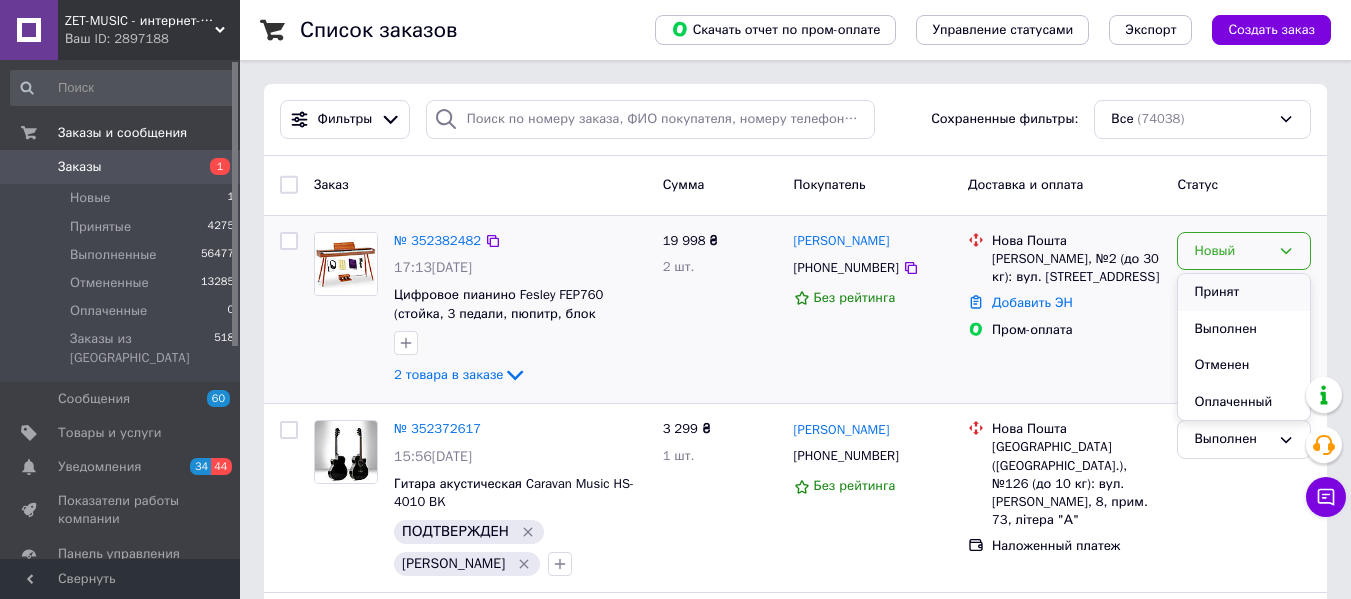 click on "Принят" at bounding box center [1244, 292] 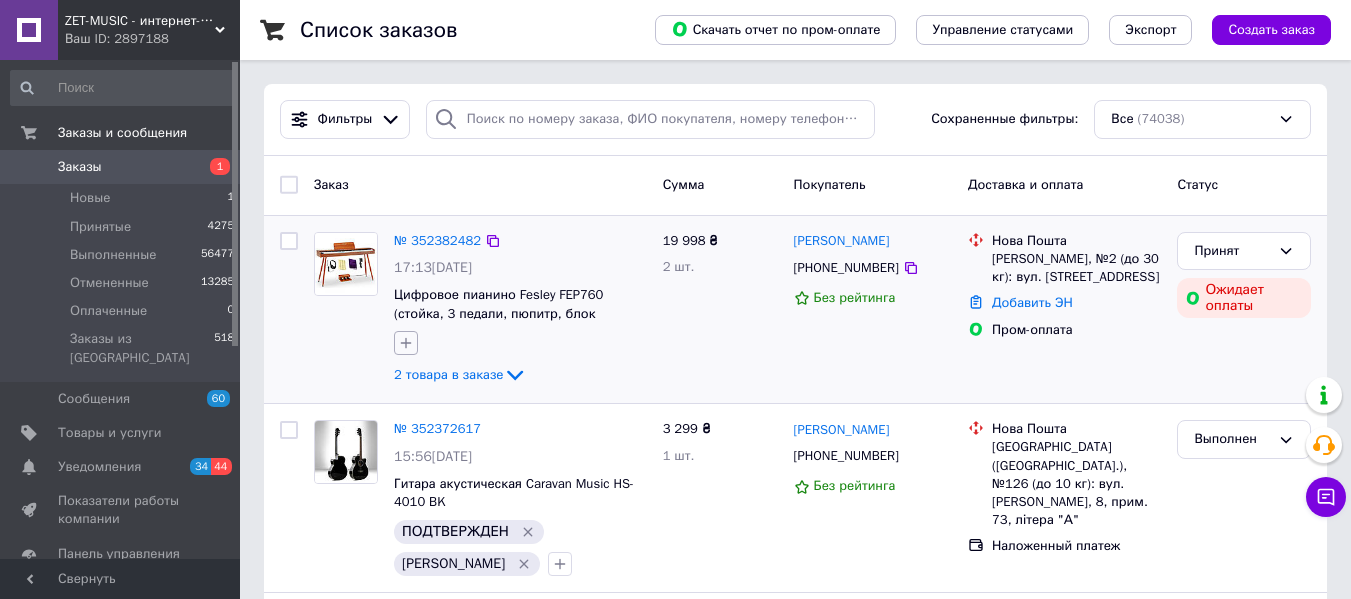 click 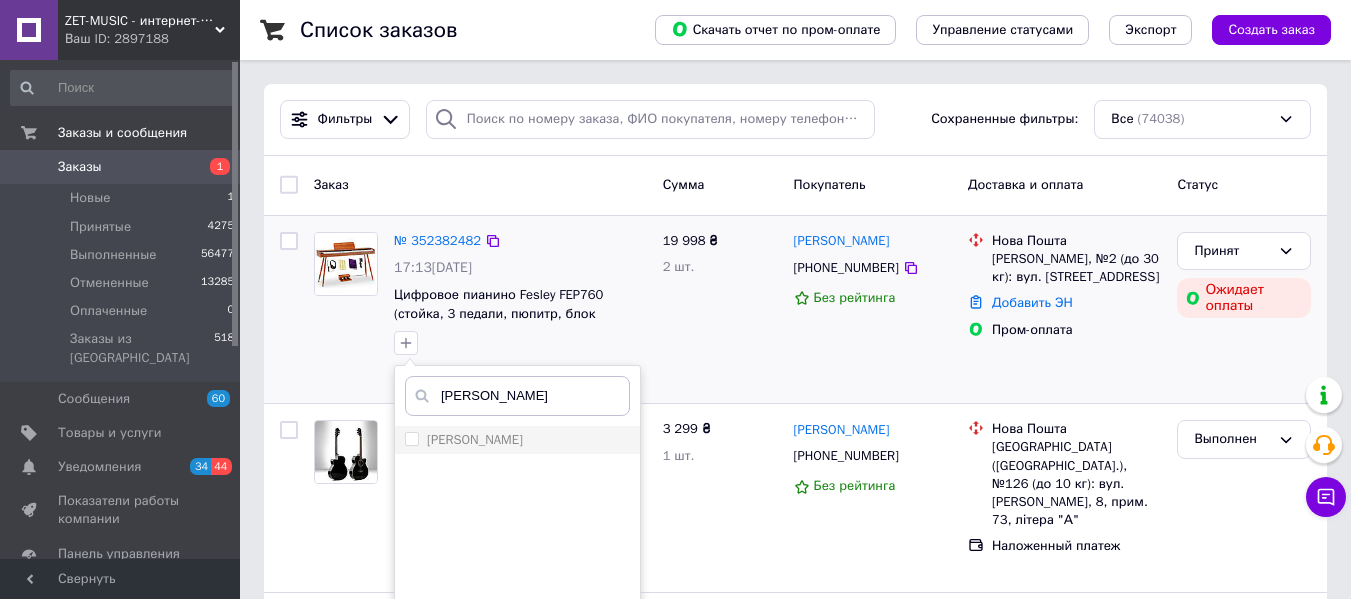 type on "крис" 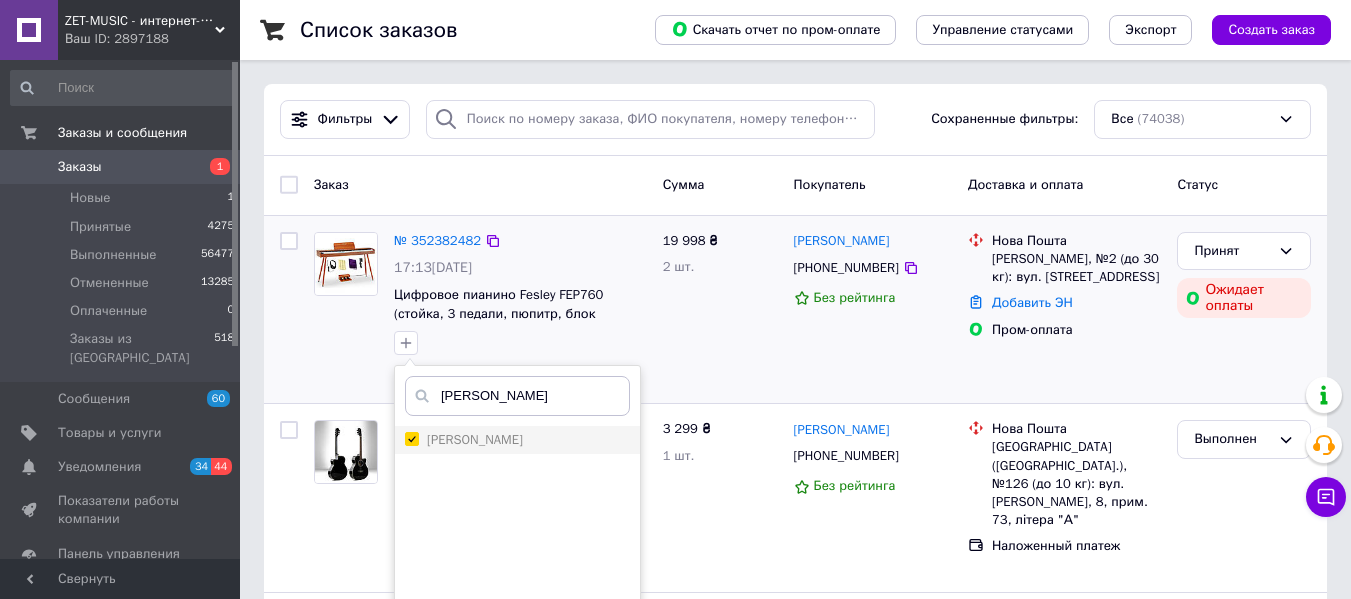 checkbox on "true" 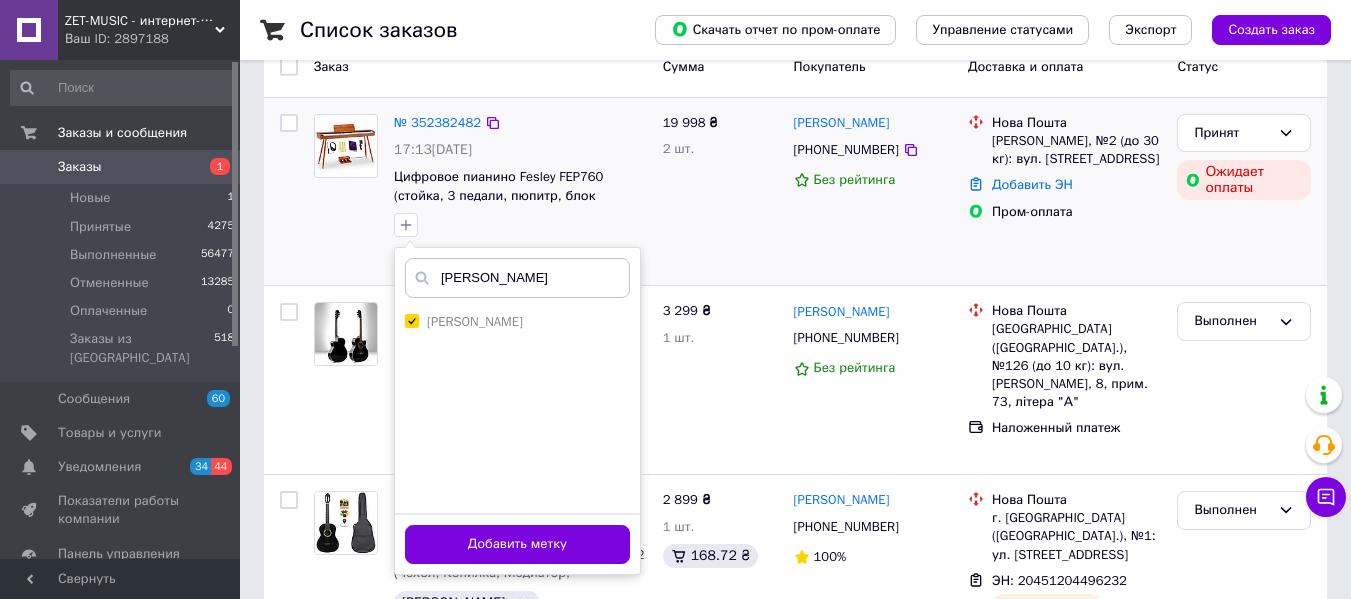 scroll, scrollTop: 300, scrollLeft: 0, axis: vertical 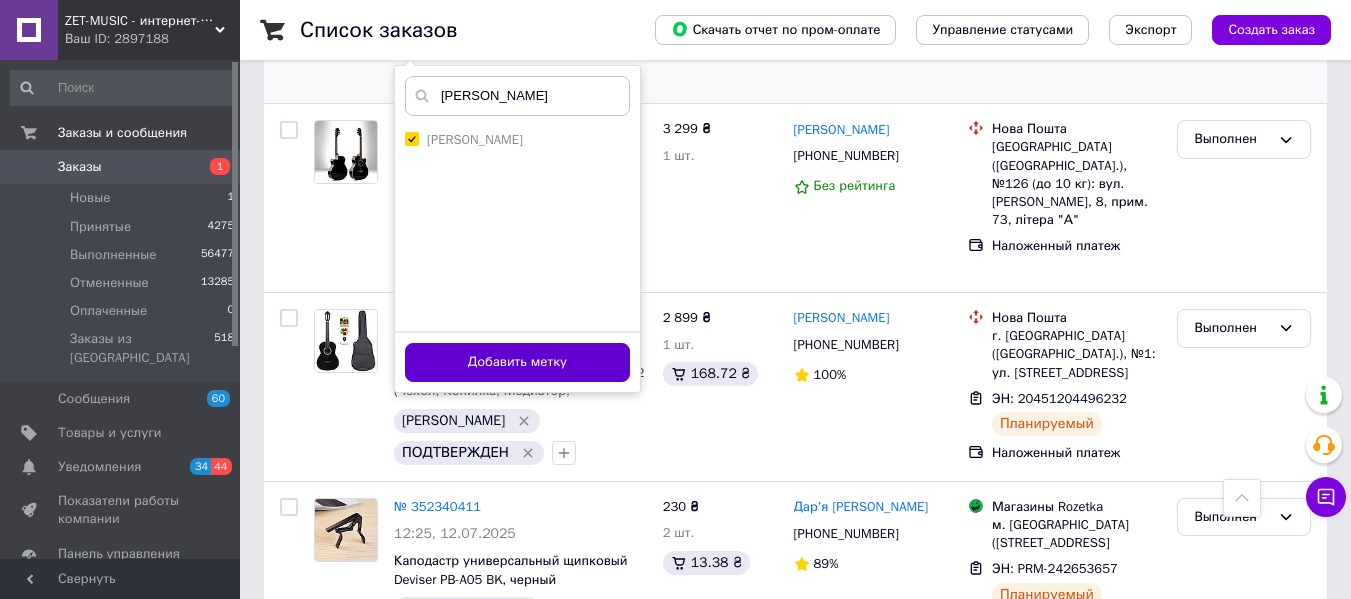click on "Добавить метку" at bounding box center [517, 362] 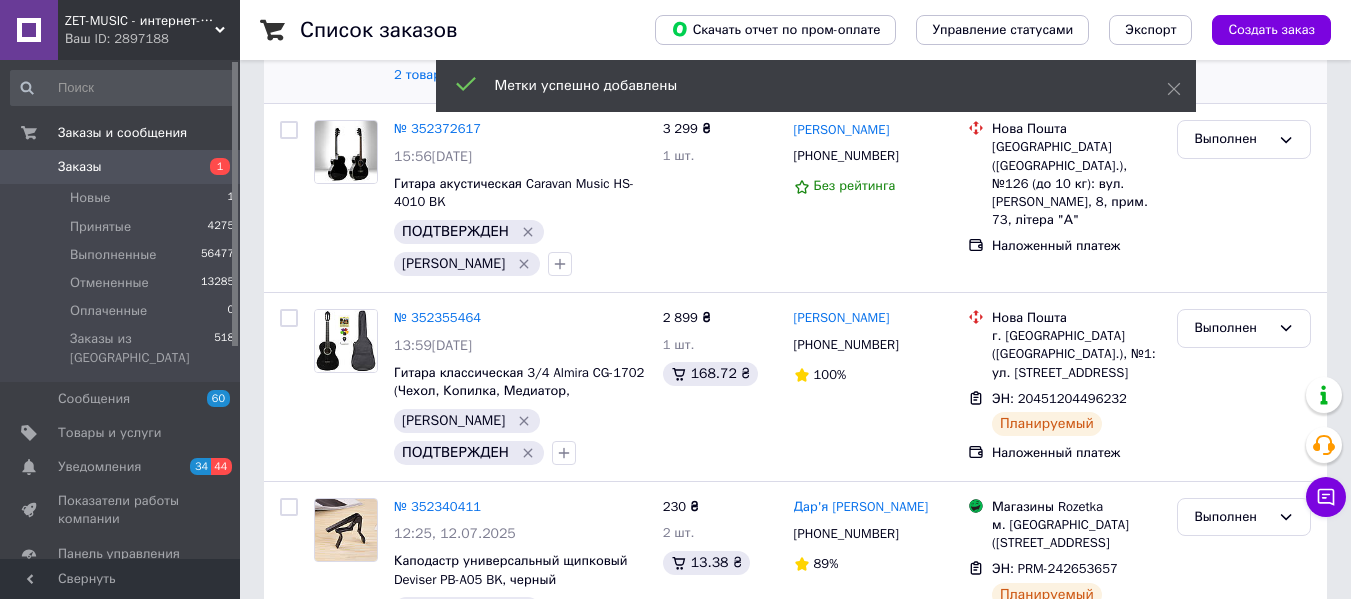 scroll, scrollTop: 100, scrollLeft: 0, axis: vertical 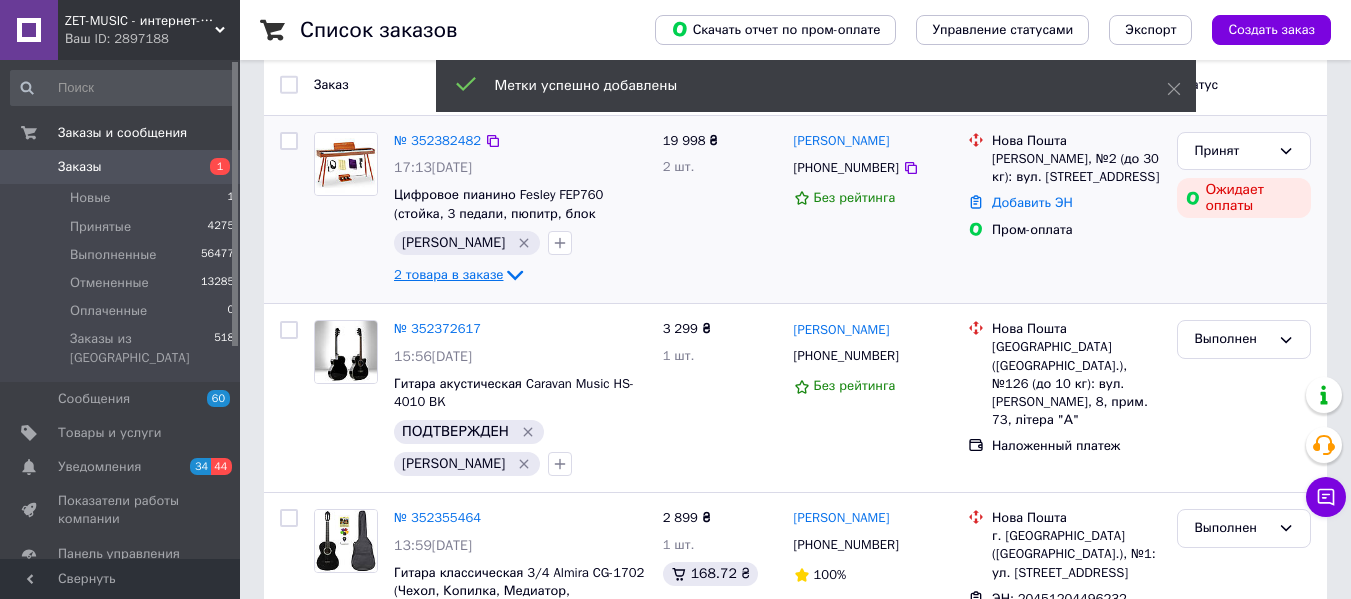 click on "2 товара в заказе" at bounding box center [448, 274] 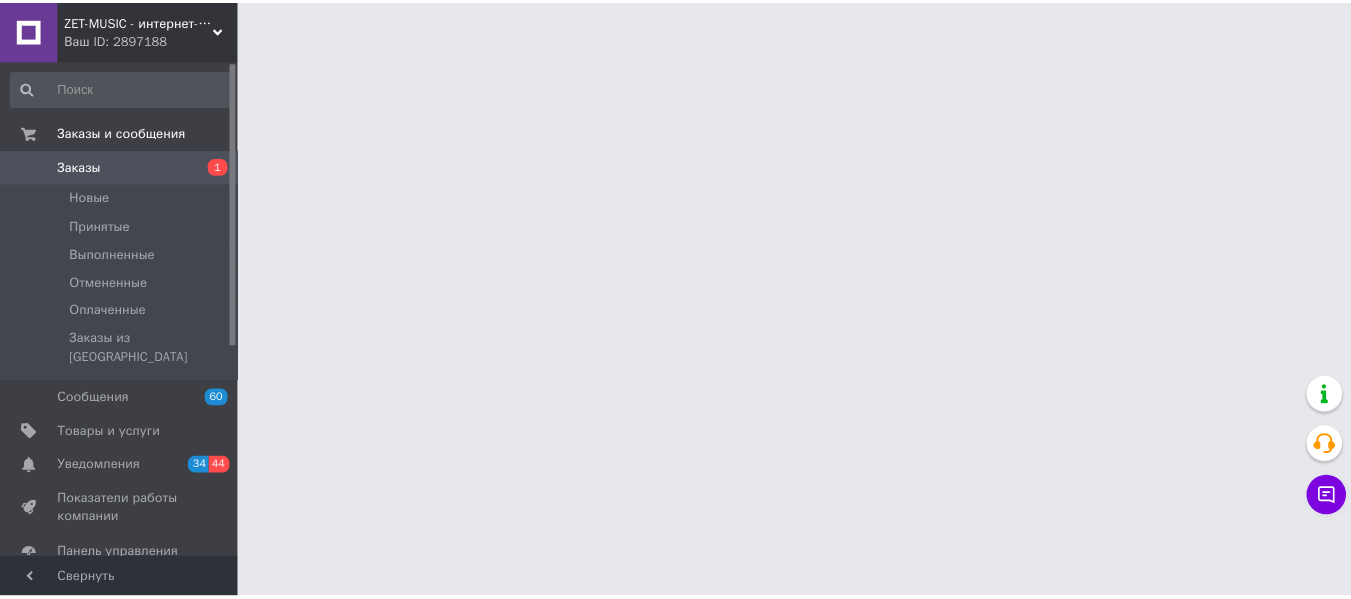 scroll, scrollTop: 0, scrollLeft: 0, axis: both 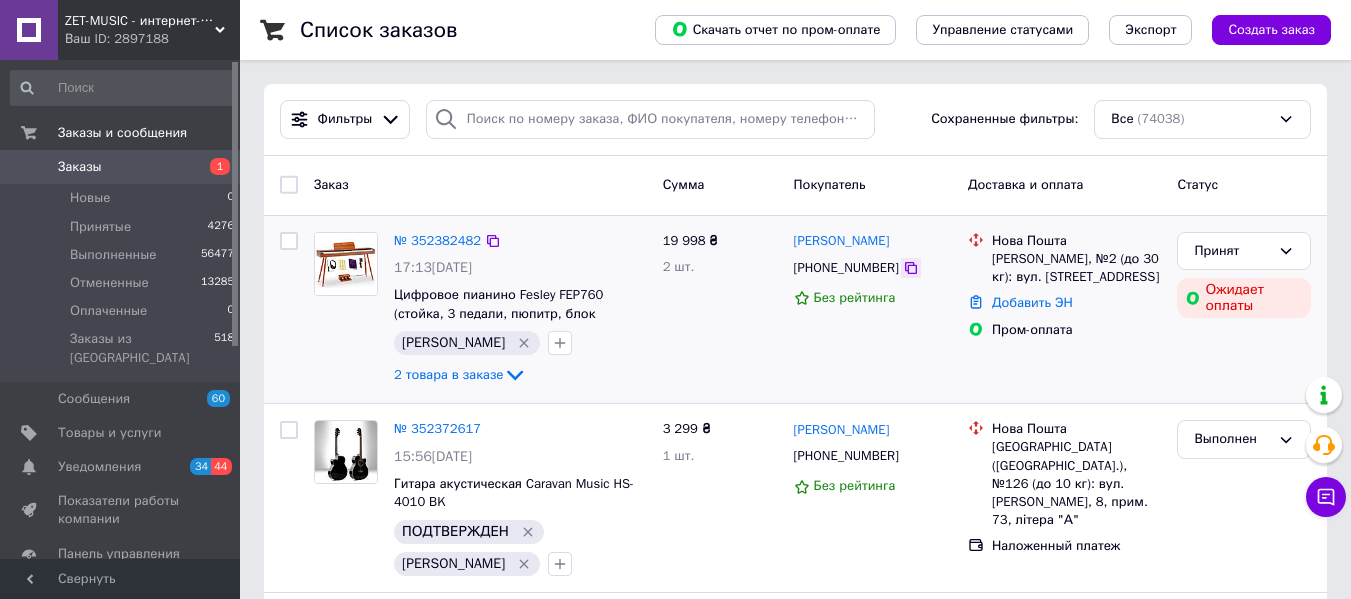 click 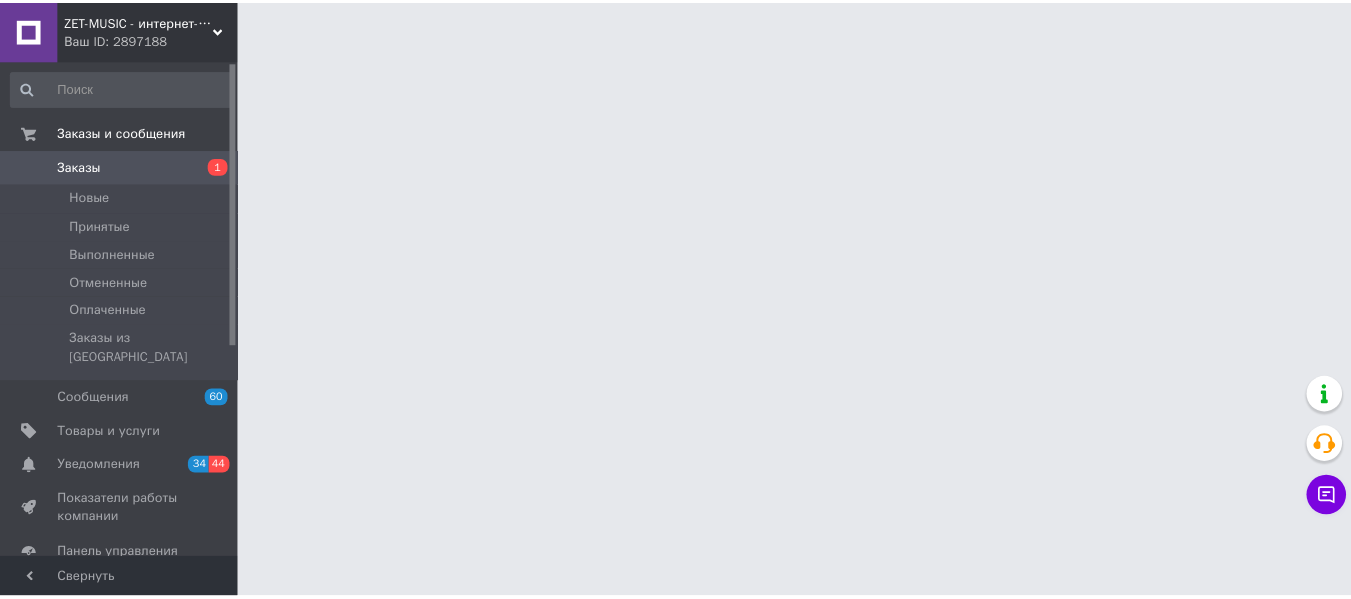 scroll, scrollTop: 0, scrollLeft: 0, axis: both 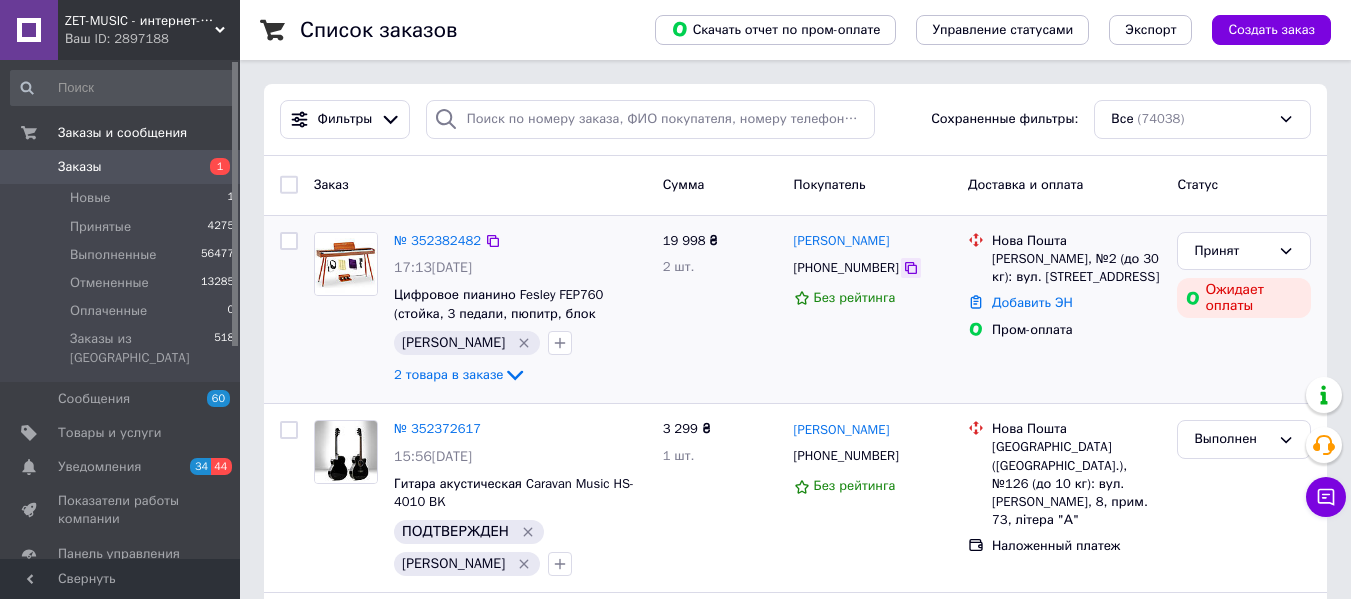 click 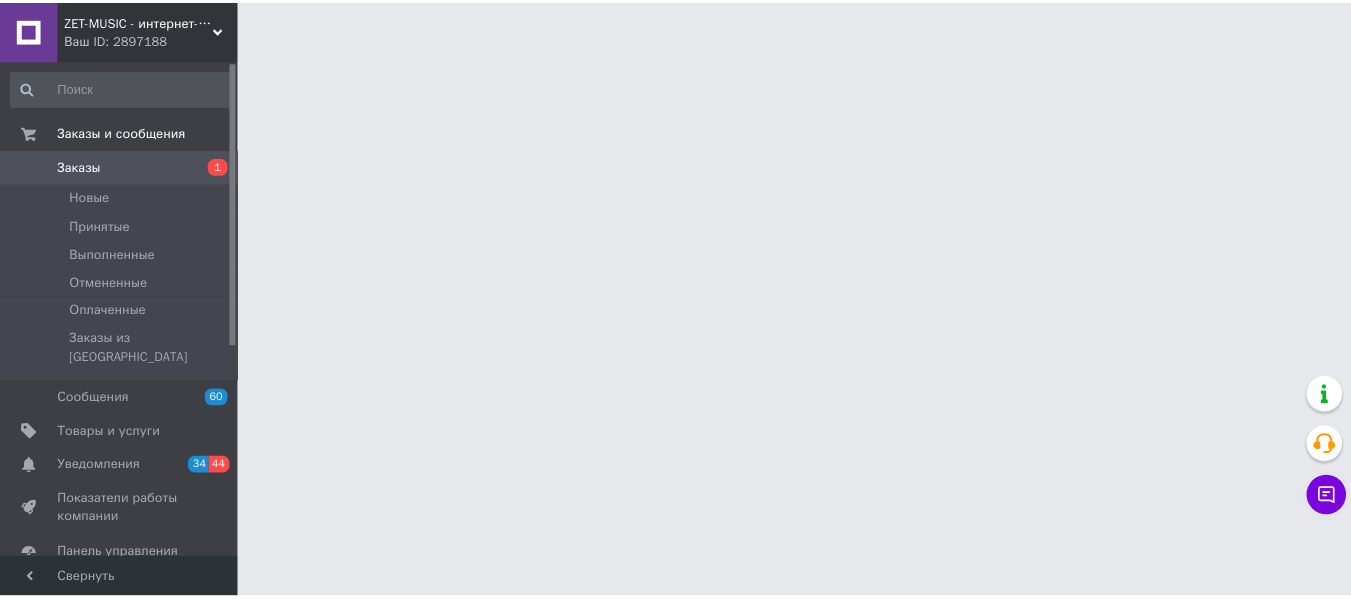 scroll, scrollTop: 0, scrollLeft: 0, axis: both 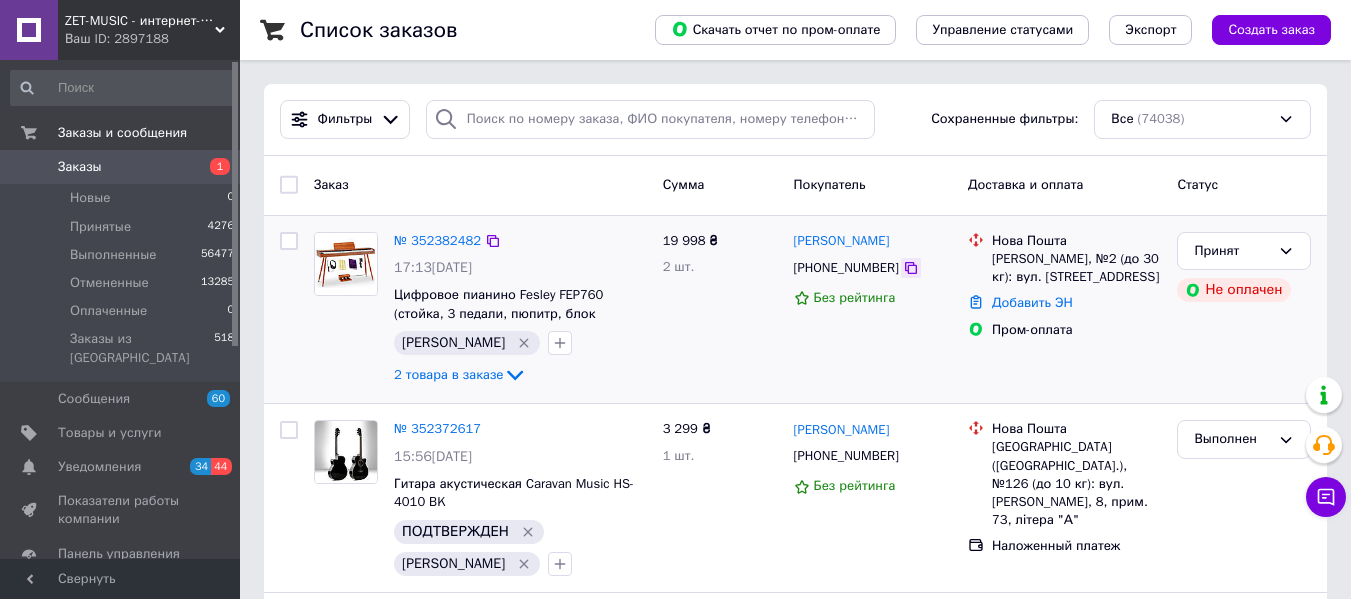 click 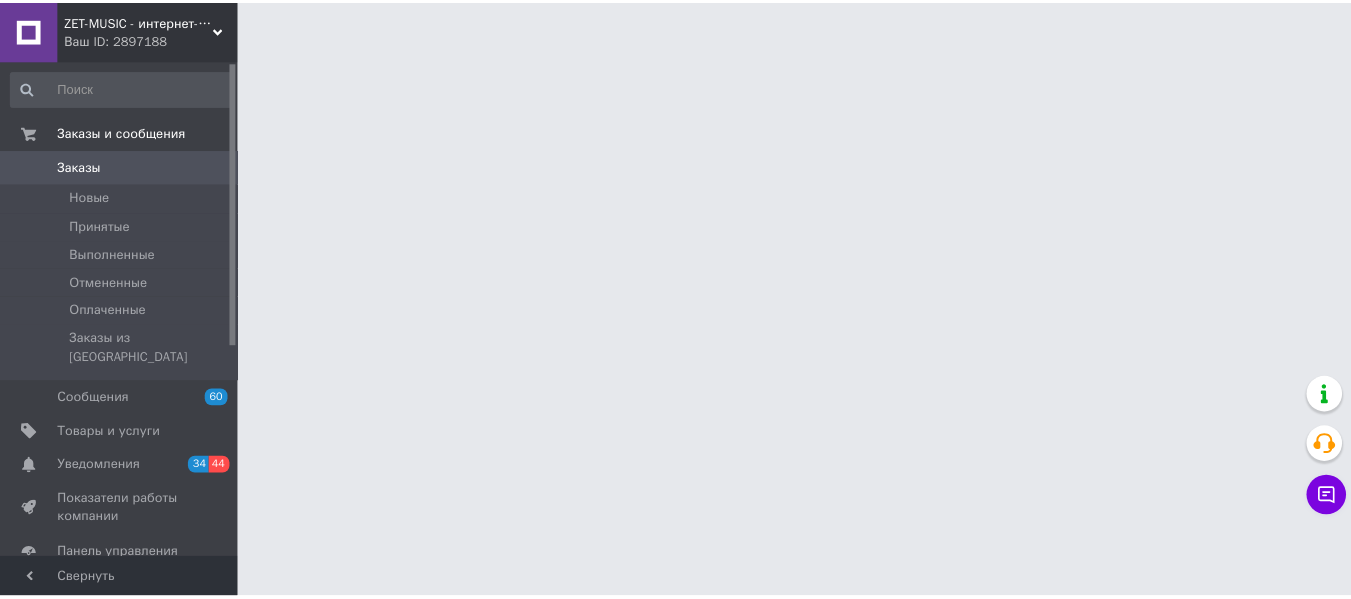 scroll, scrollTop: 0, scrollLeft: 0, axis: both 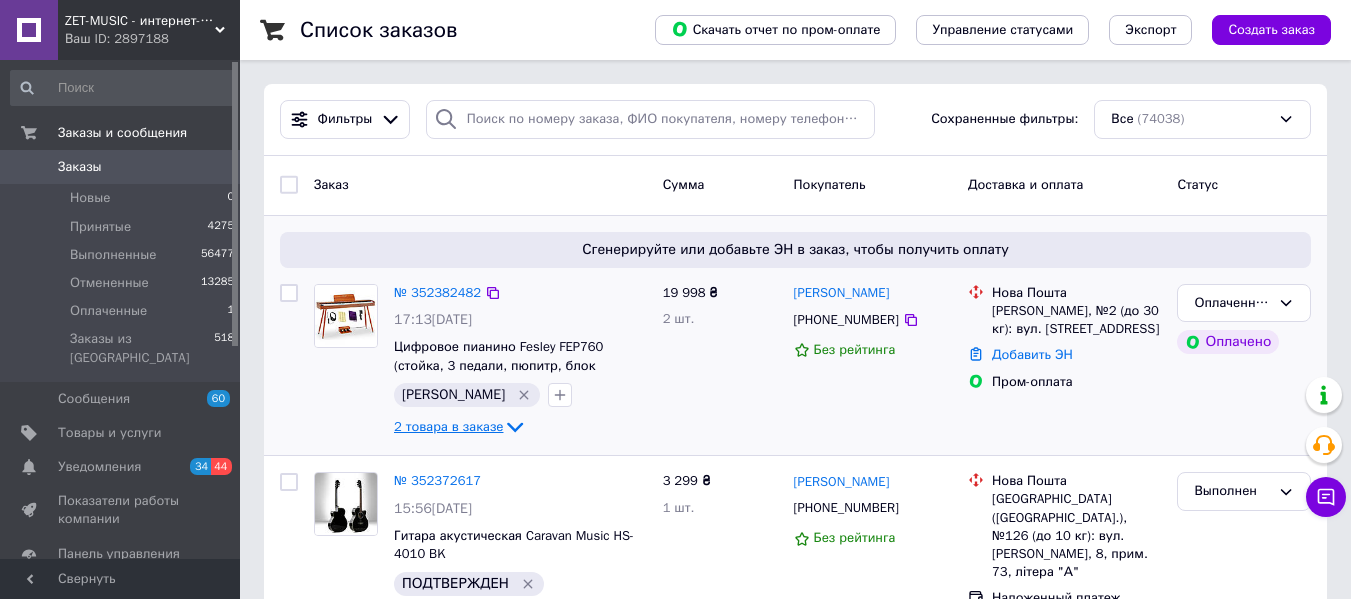 click on "2 товара в заказе" at bounding box center (448, 426) 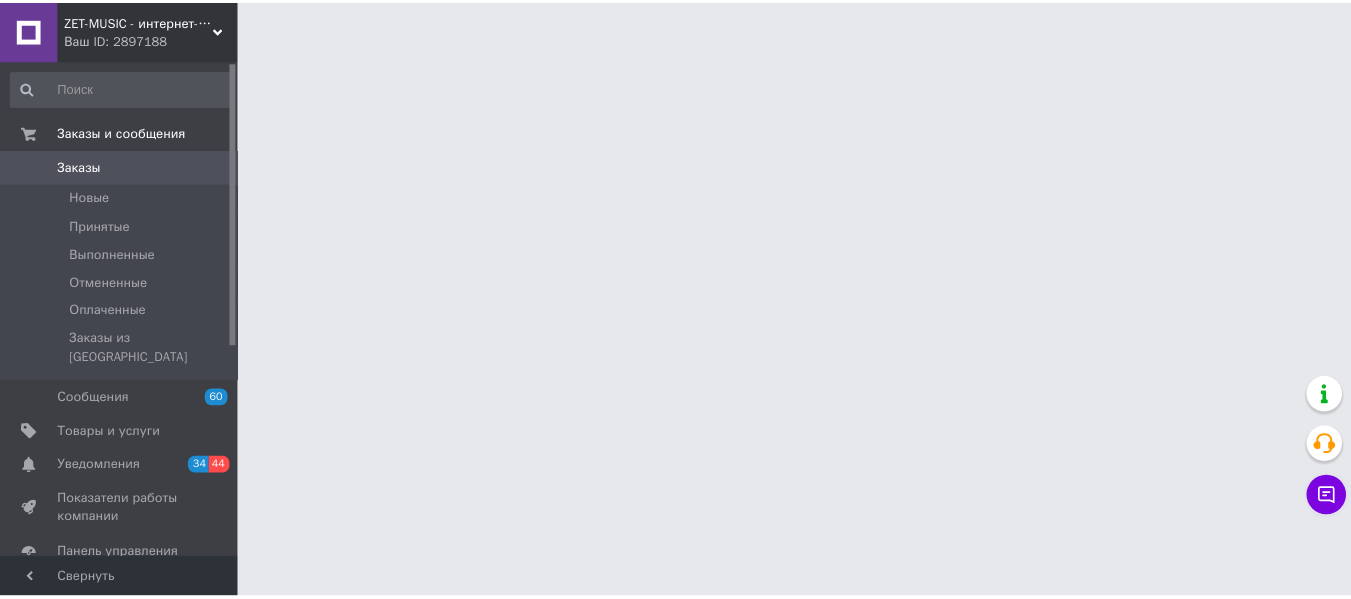 scroll, scrollTop: 0, scrollLeft: 0, axis: both 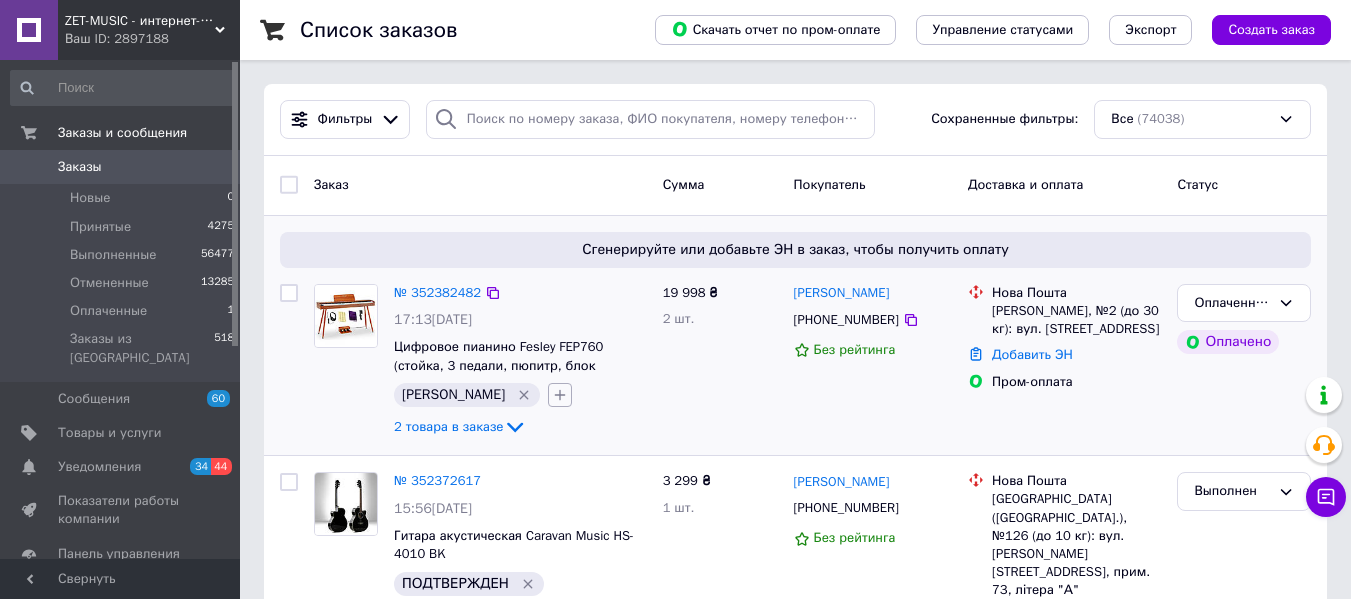 click at bounding box center [560, 395] 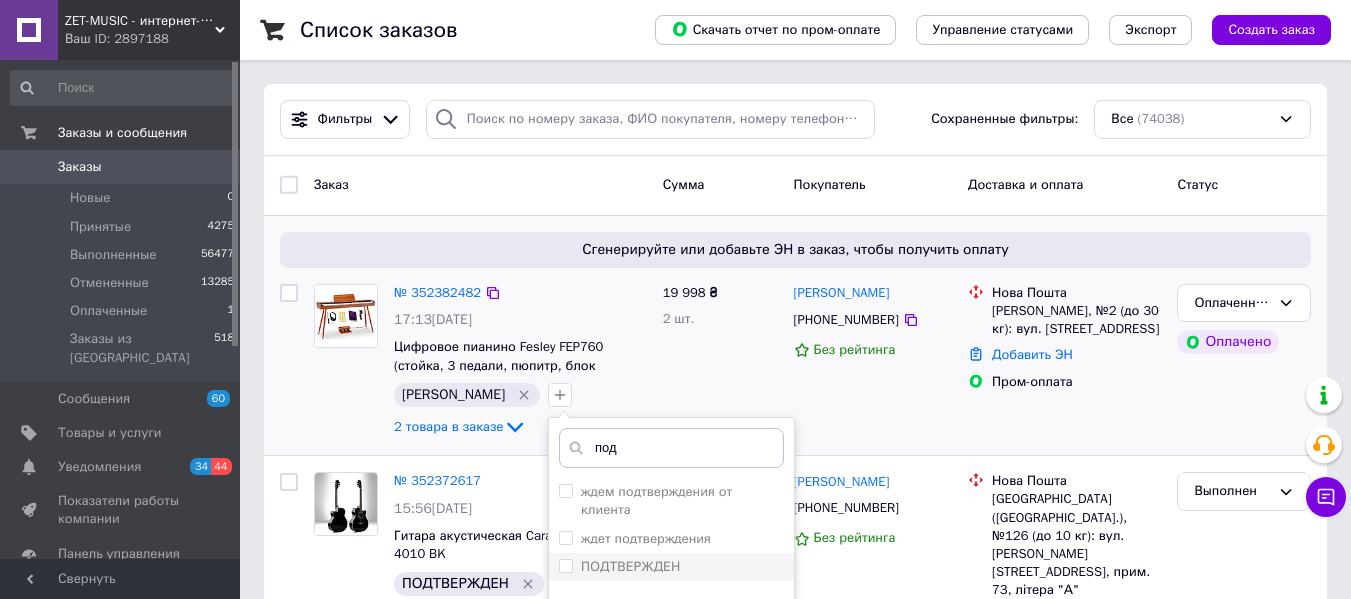 type on "под" 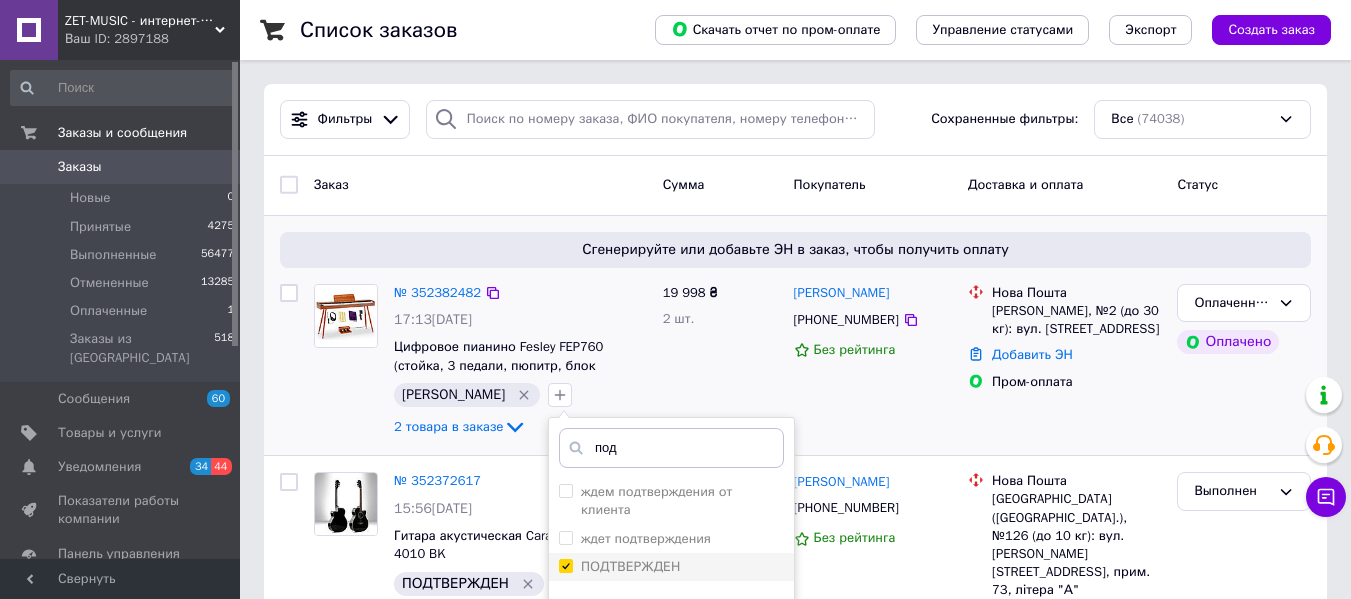 checkbox on "true" 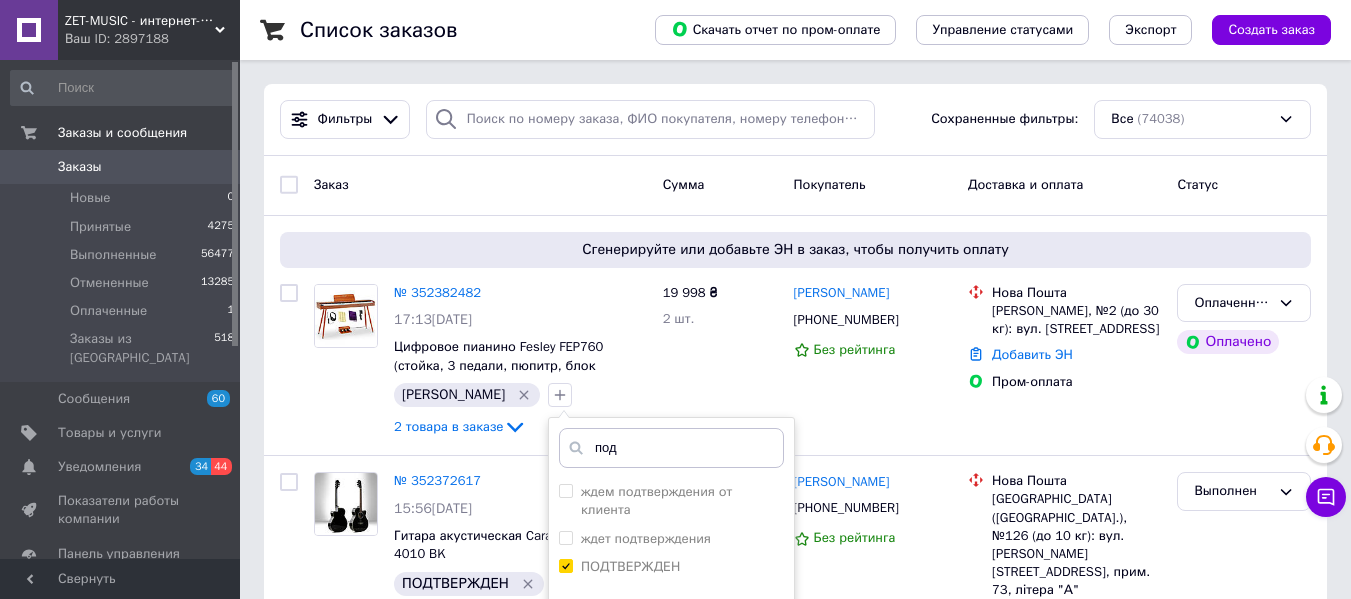 scroll, scrollTop: 300, scrollLeft: 0, axis: vertical 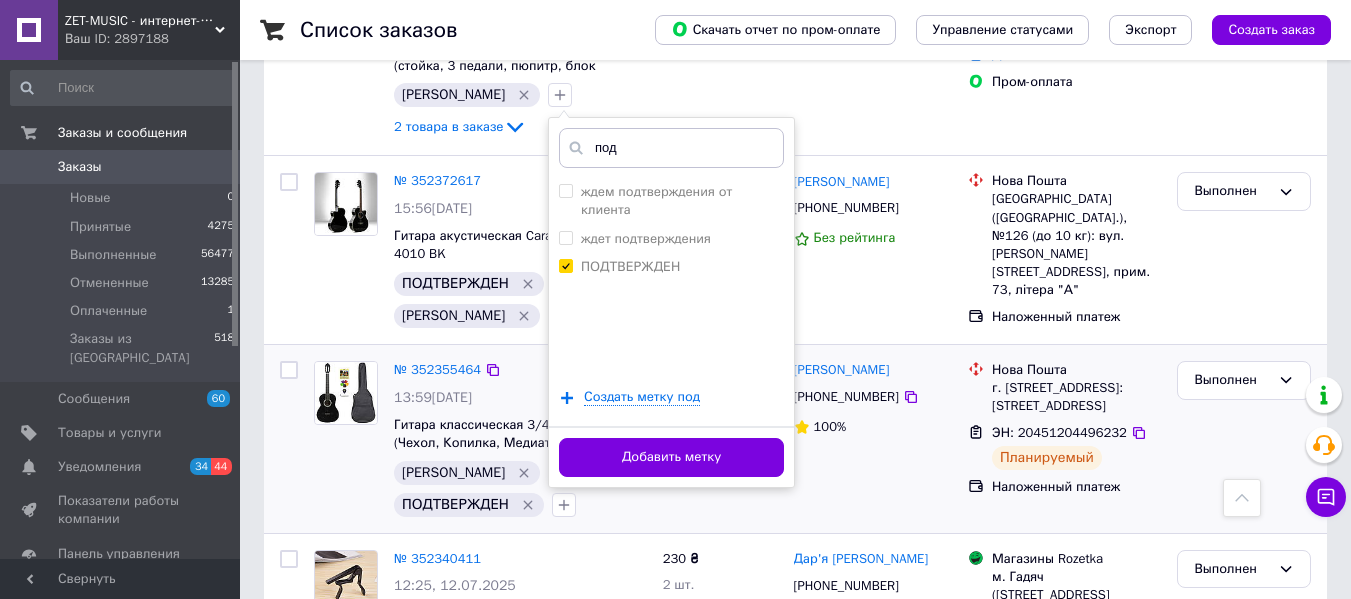 drag, startPoint x: 548, startPoint y: 450, endPoint x: 499, endPoint y: 390, distance: 77.46612 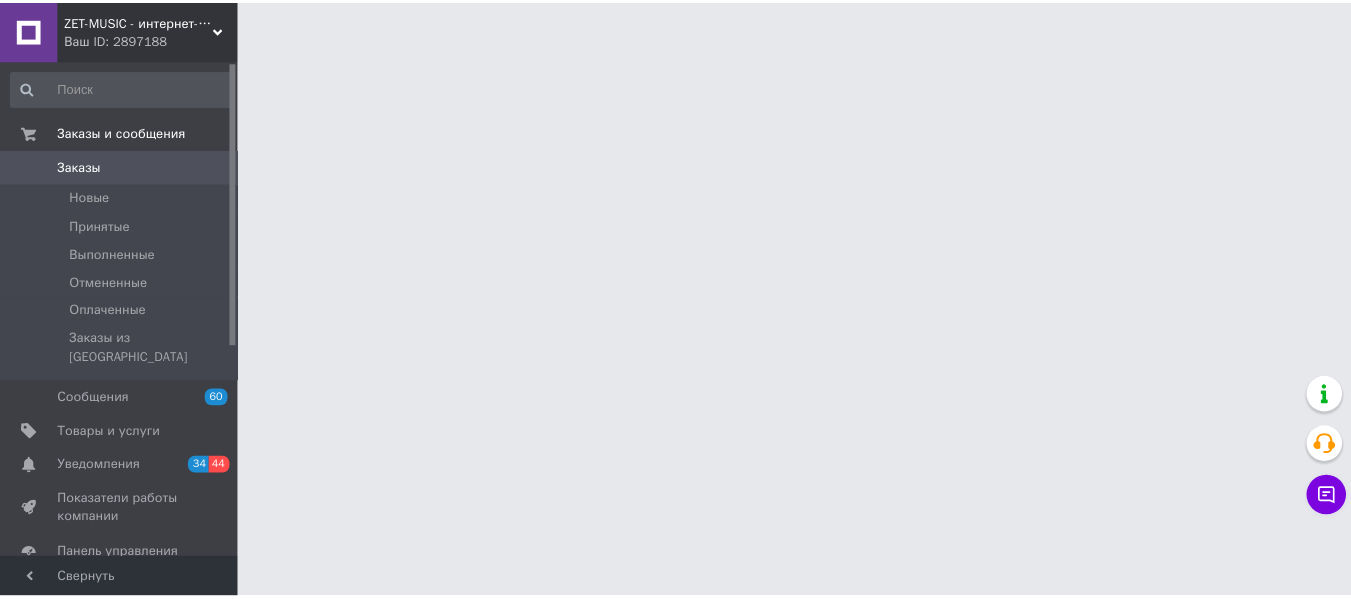 scroll, scrollTop: 0, scrollLeft: 0, axis: both 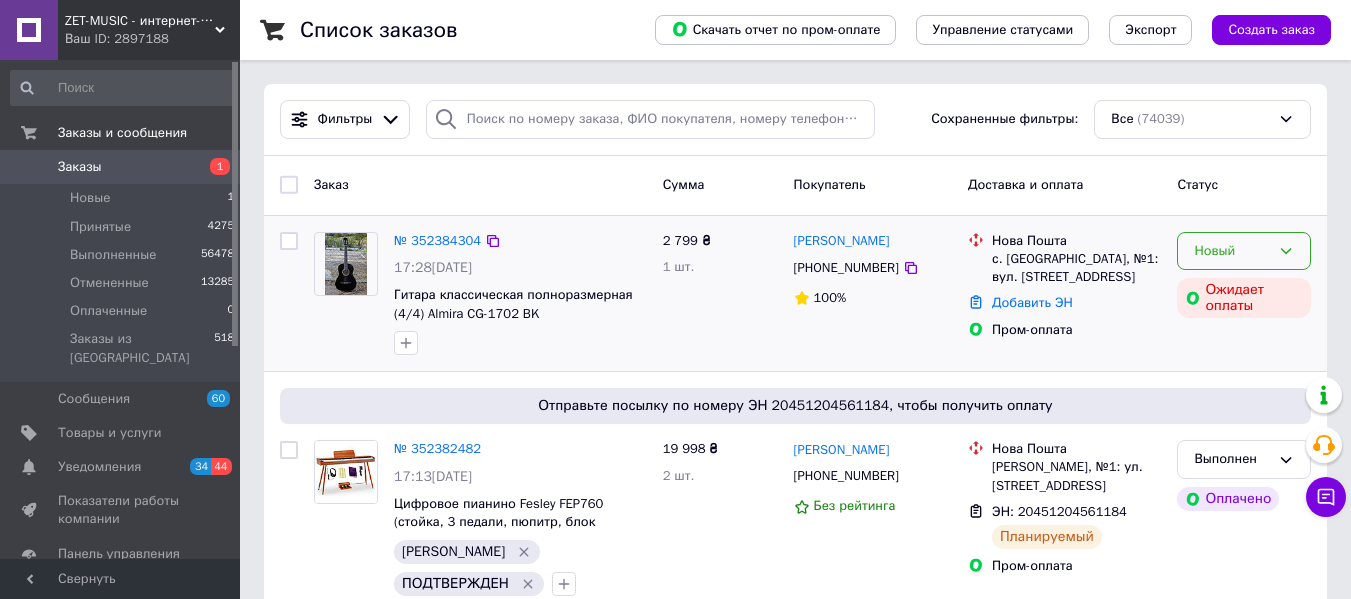 click 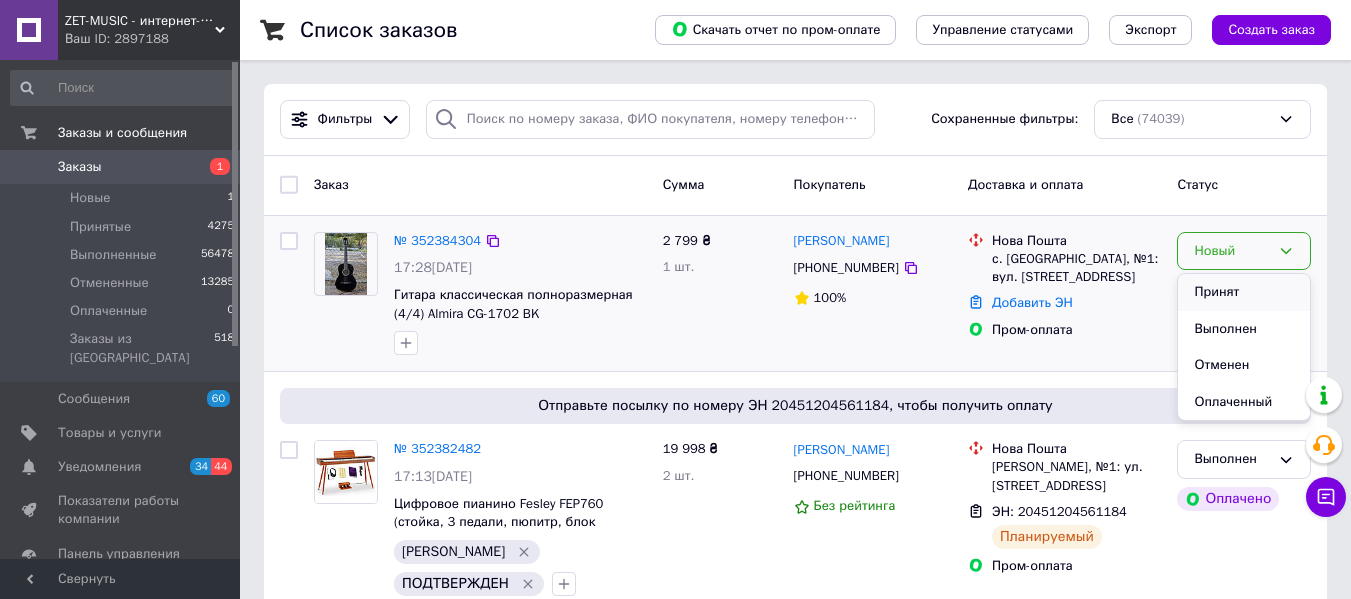 click on "Принят" at bounding box center [1244, 292] 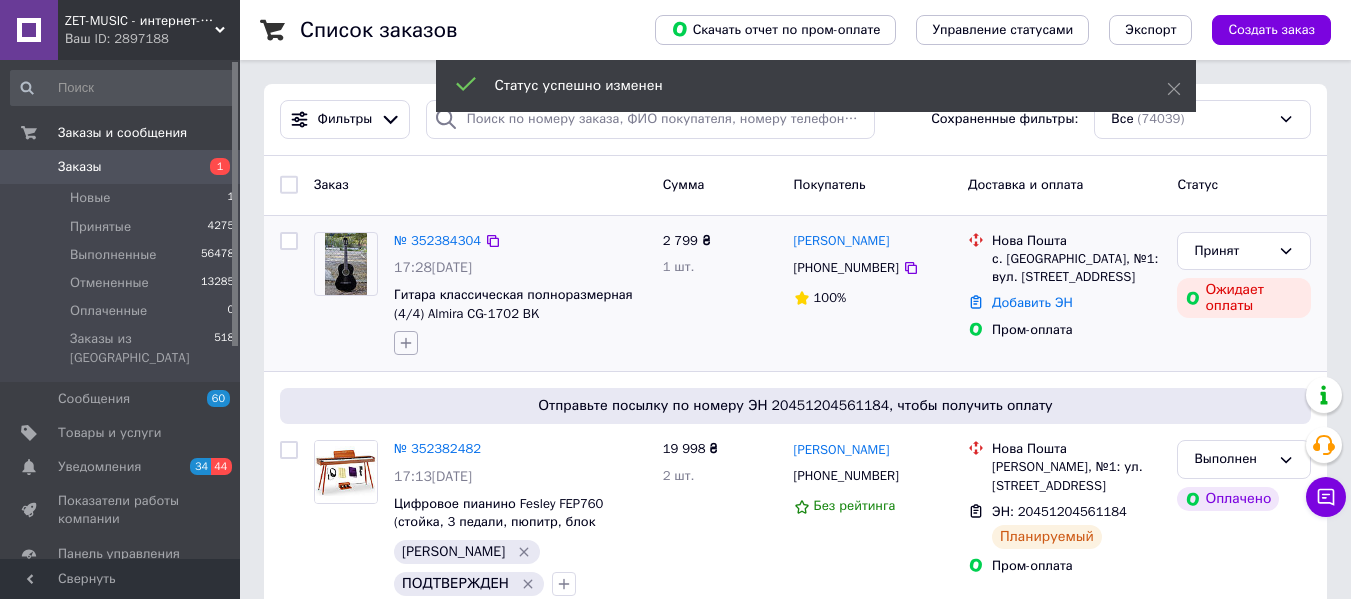 click 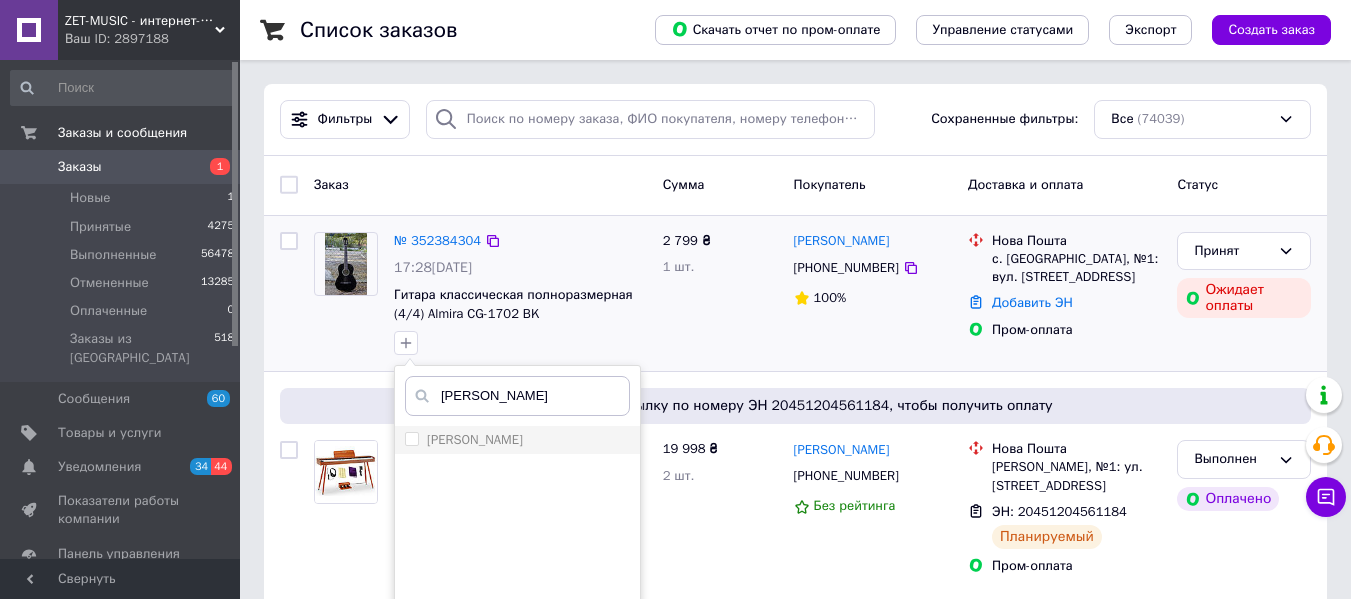 type on "крис" 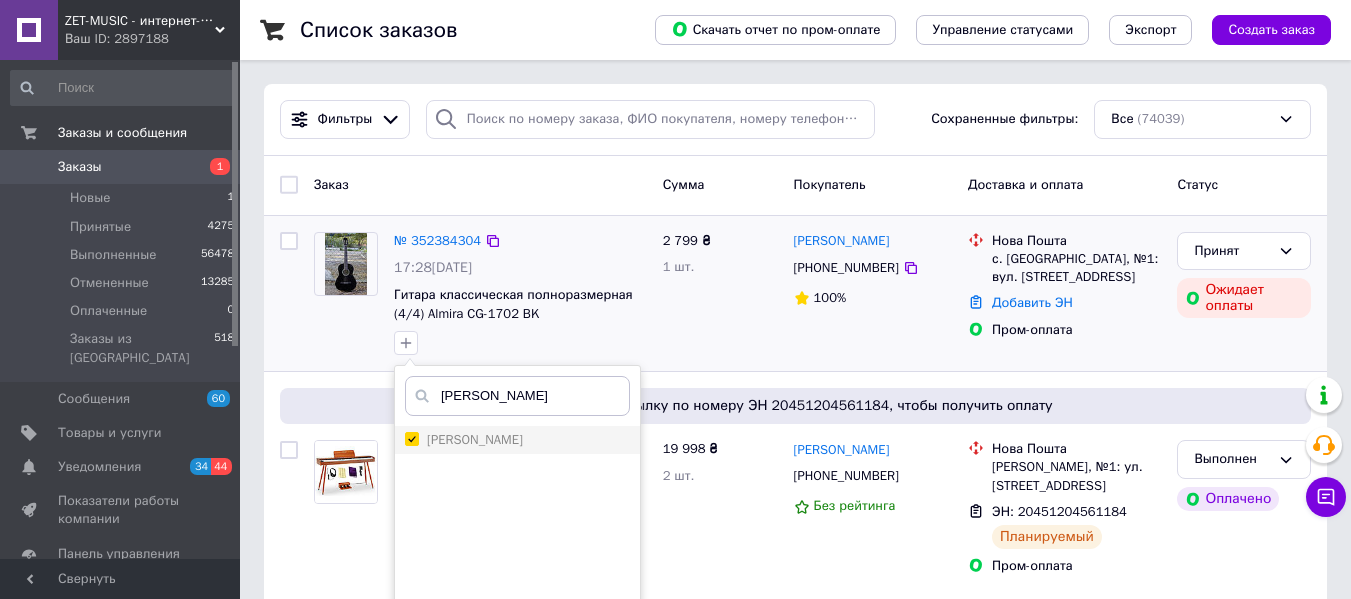 checkbox on "true" 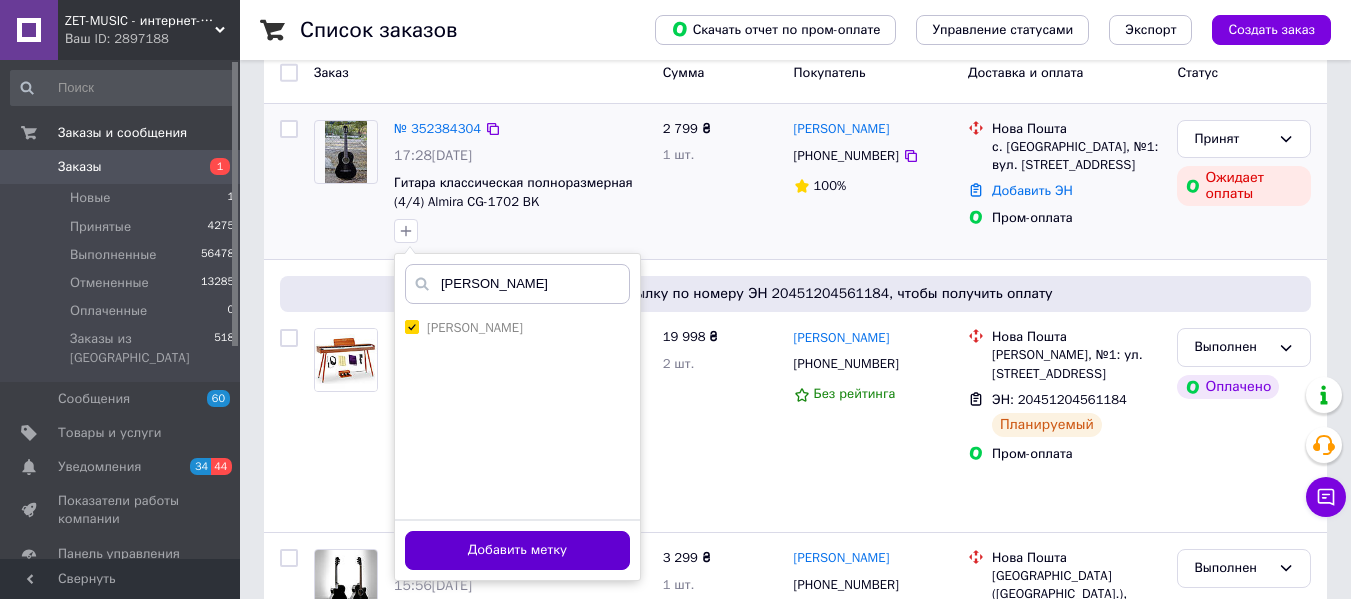 scroll, scrollTop: 200, scrollLeft: 0, axis: vertical 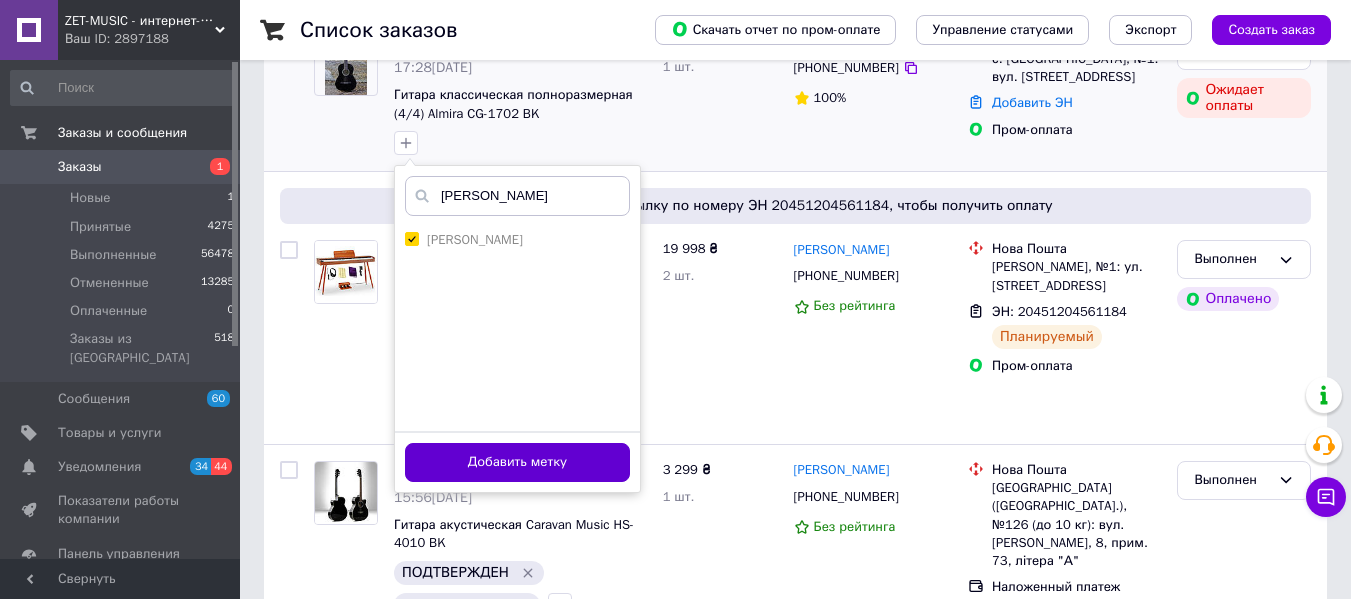 click on "Добавить метку" at bounding box center [517, 462] 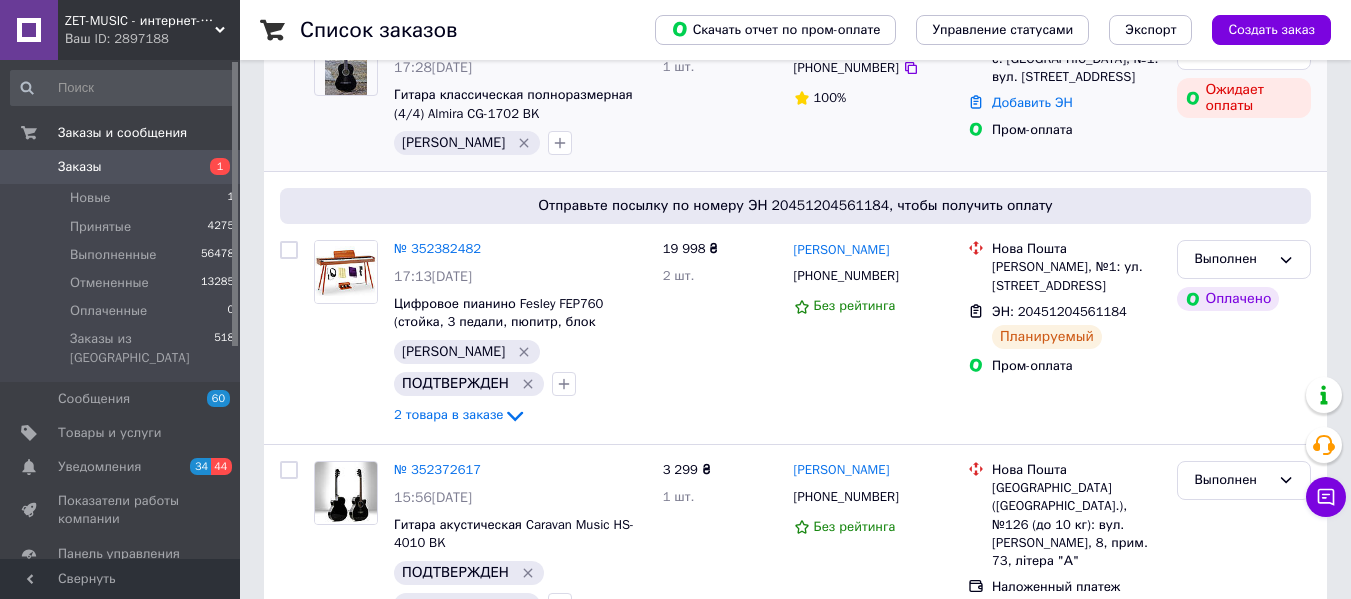 scroll, scrollTop: 100, scrollLeft: 0, axis: vertical 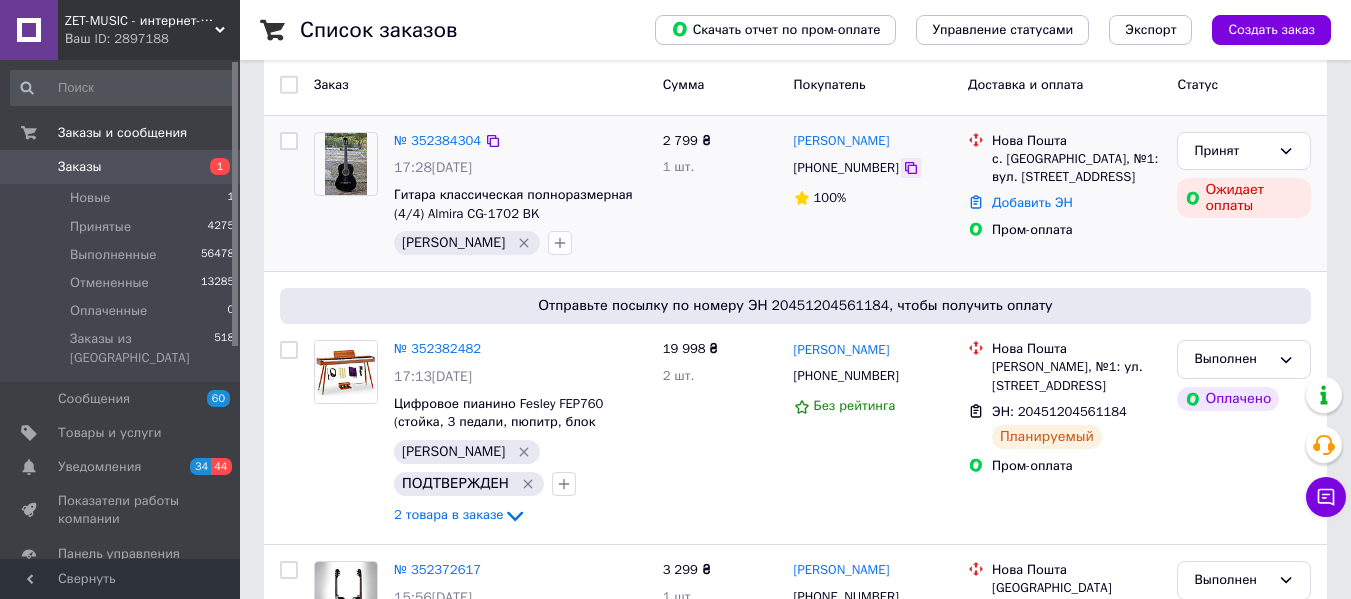 click 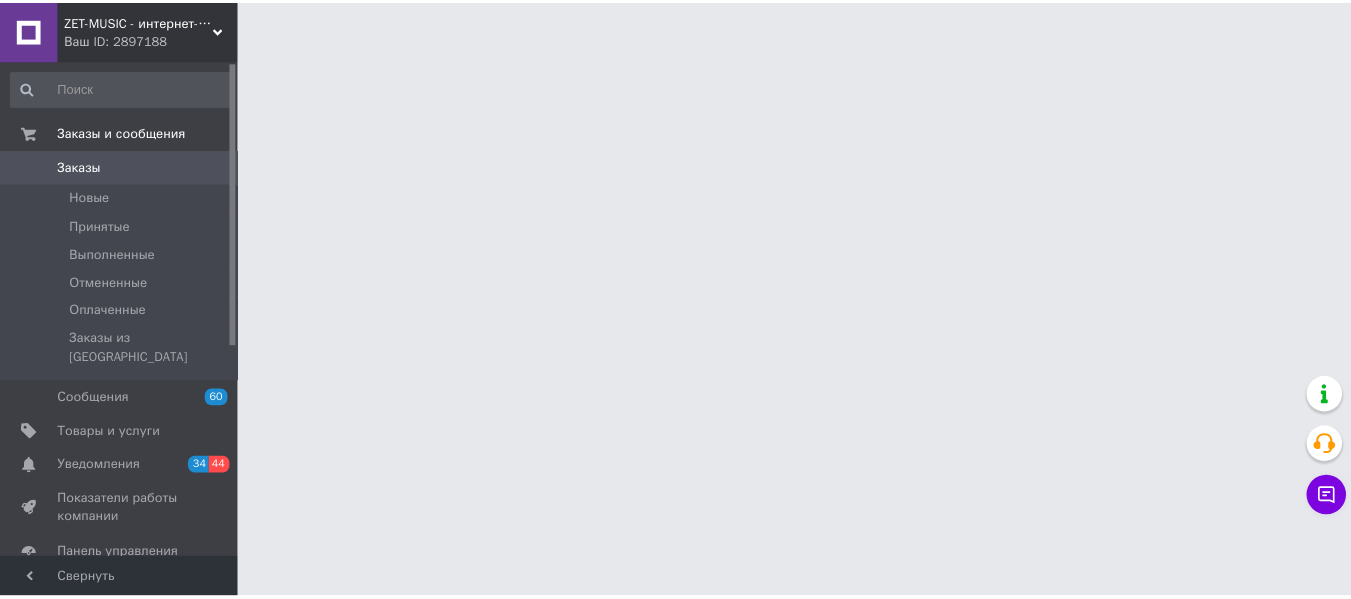 scroll, scrollTop: 0, scrollLeft: 0, axis: both 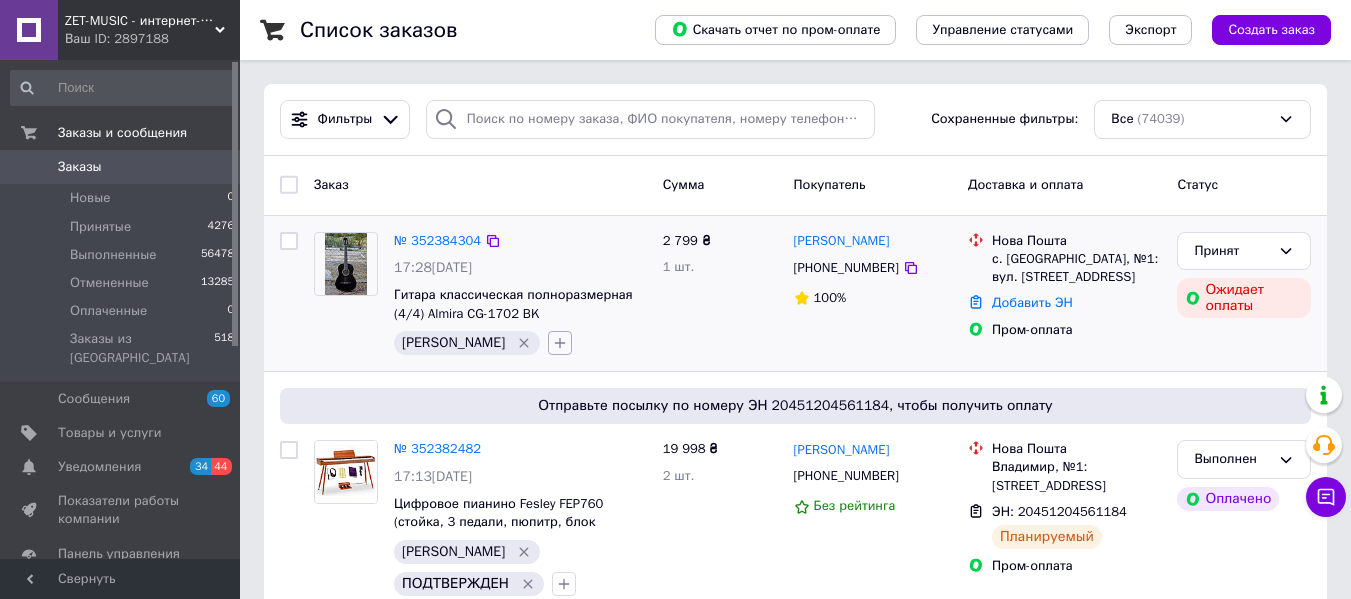 click 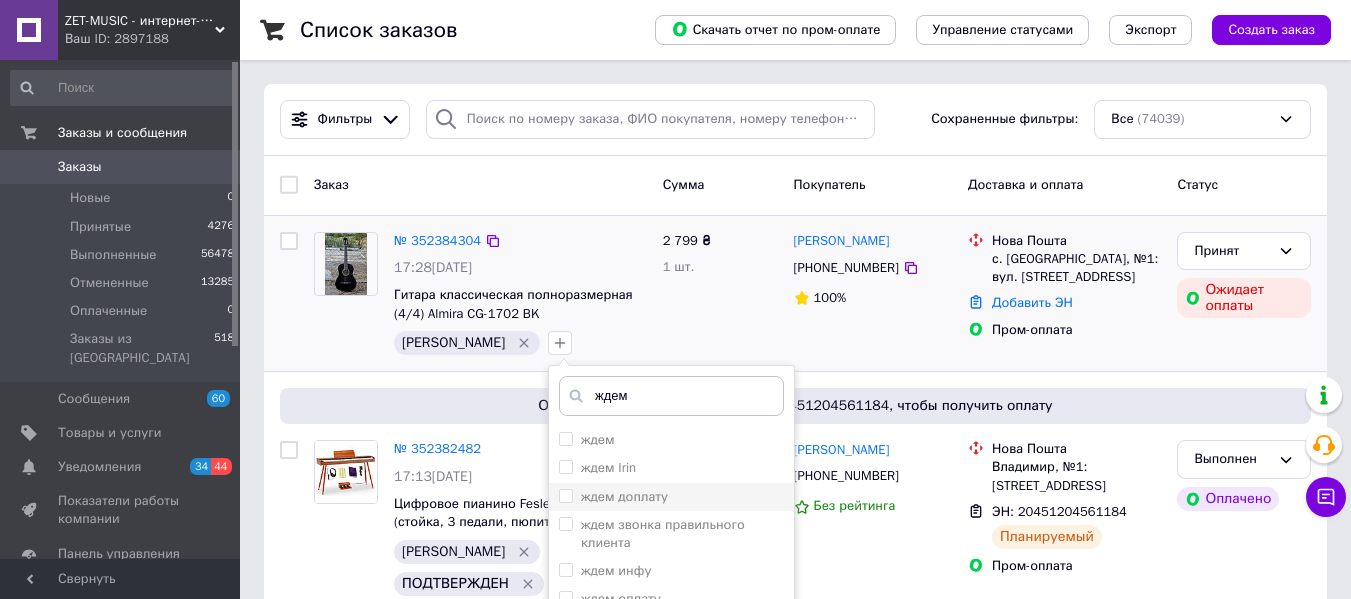 scroll, scrollTop: 100, scrollLeft: 0, axis: vertical 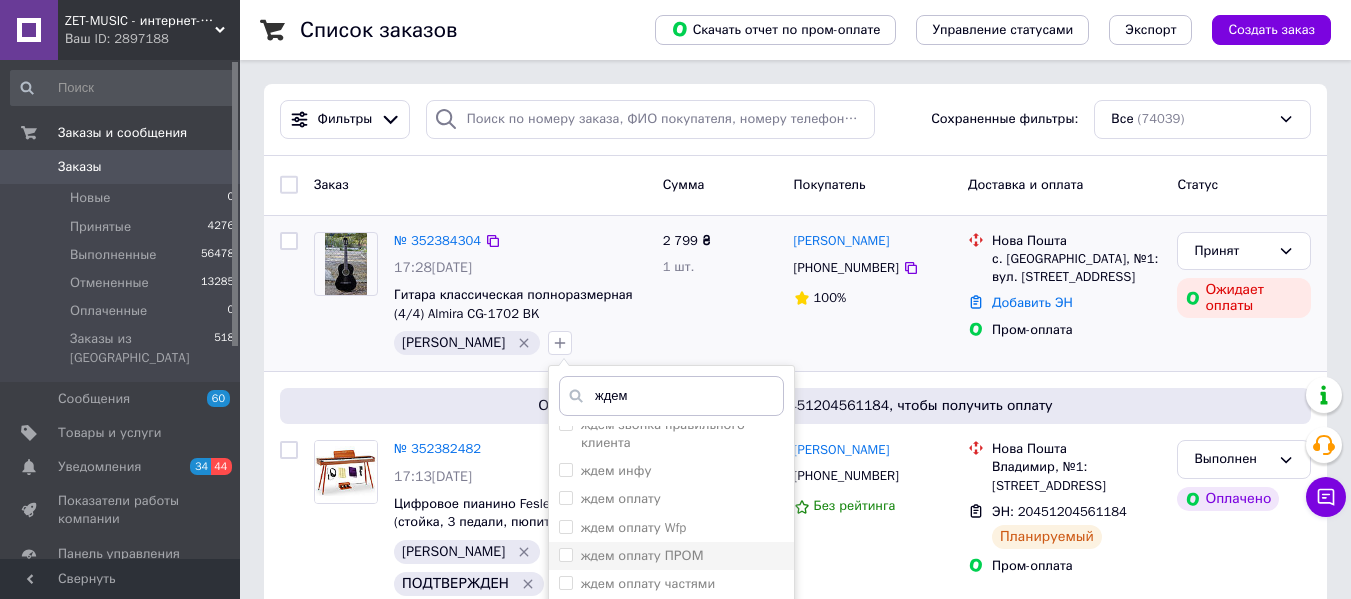 type on "ждем" 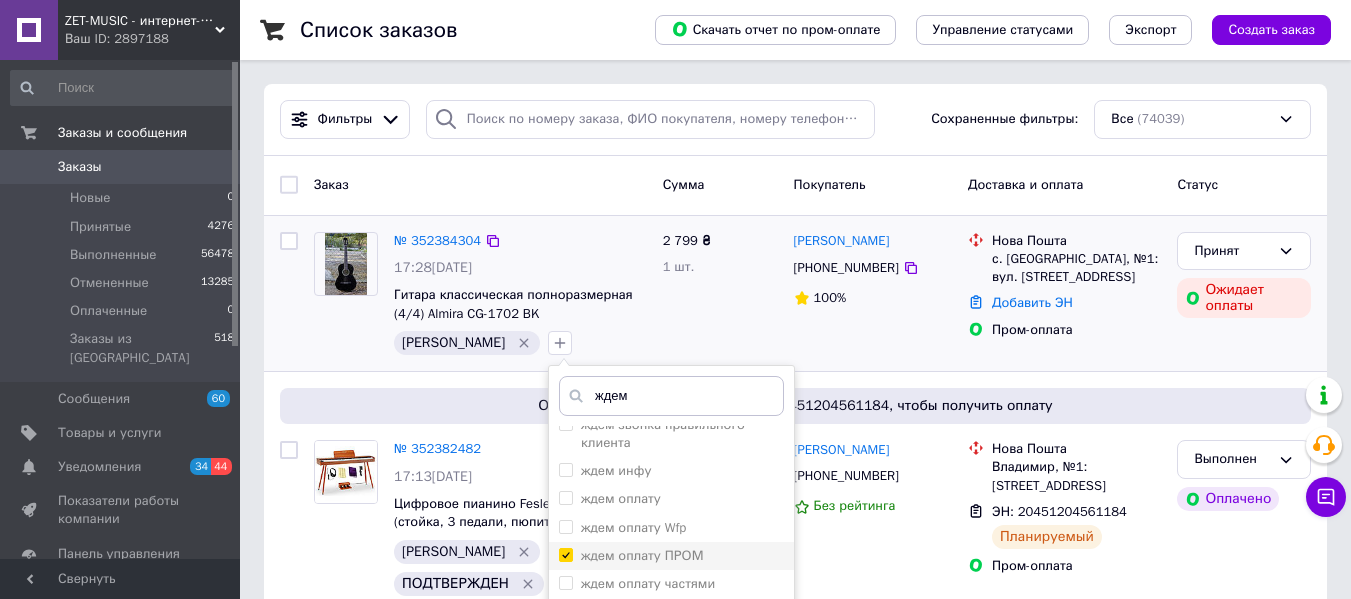 checkbox on "true" 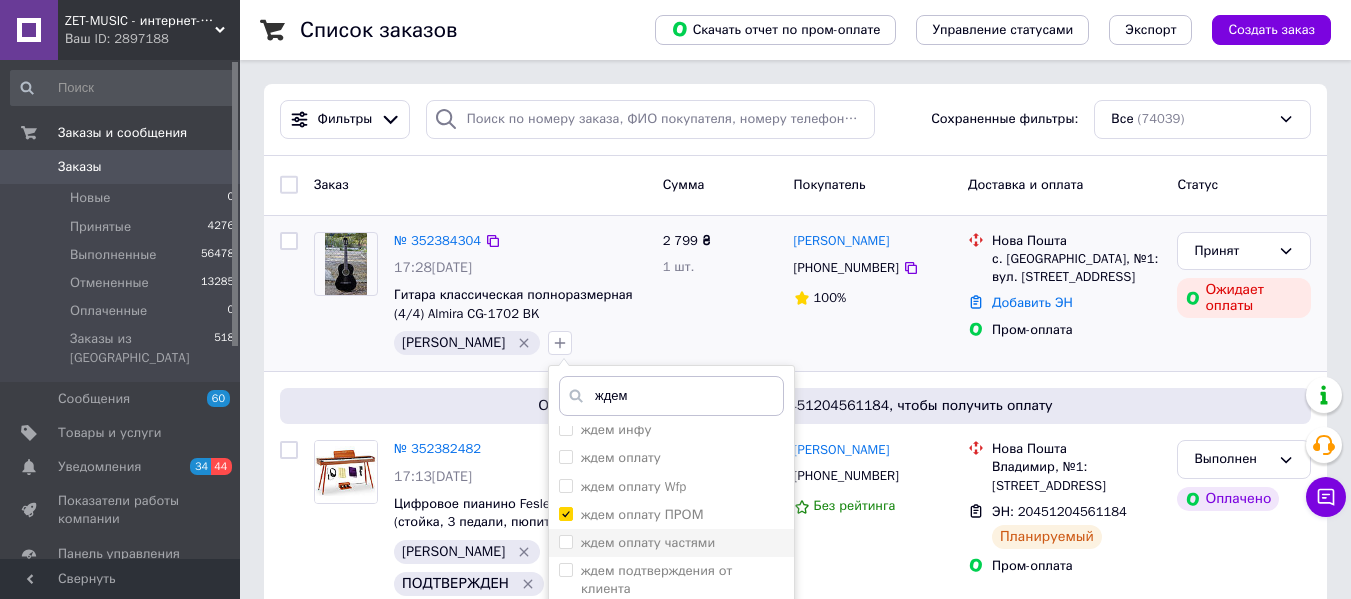 scroll, scrollTop: 159, scrollLeft: 0, axis: vertical 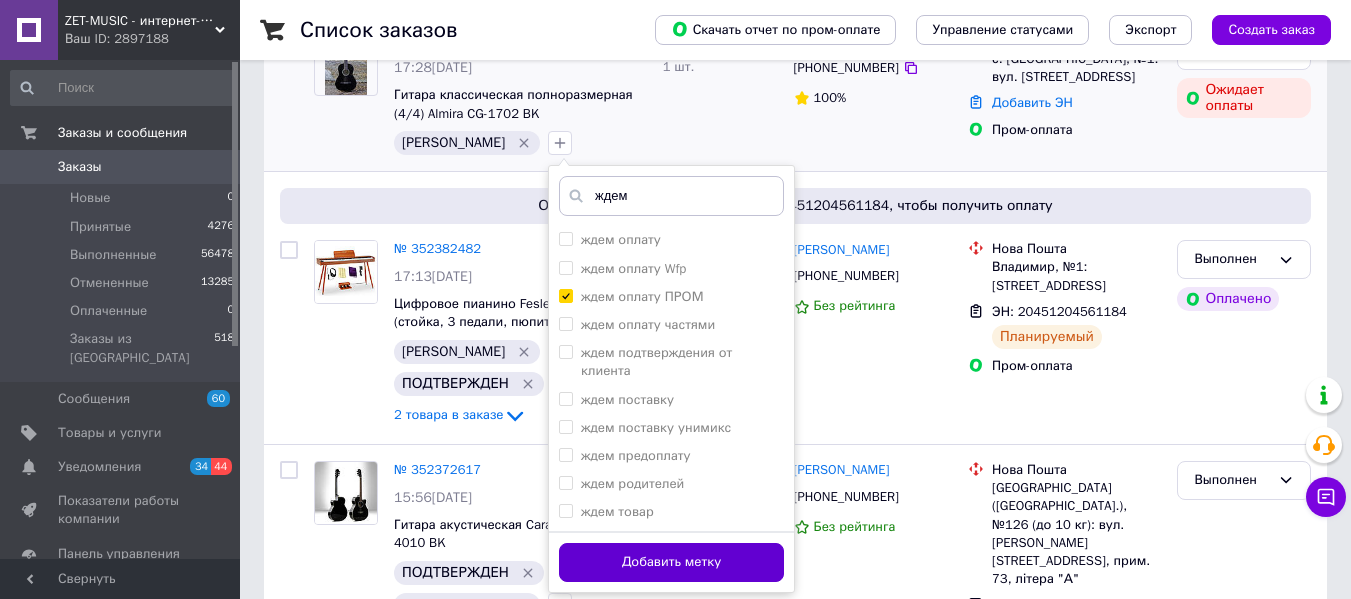 click on "Добавить метку" at bounding box center (671, 562) 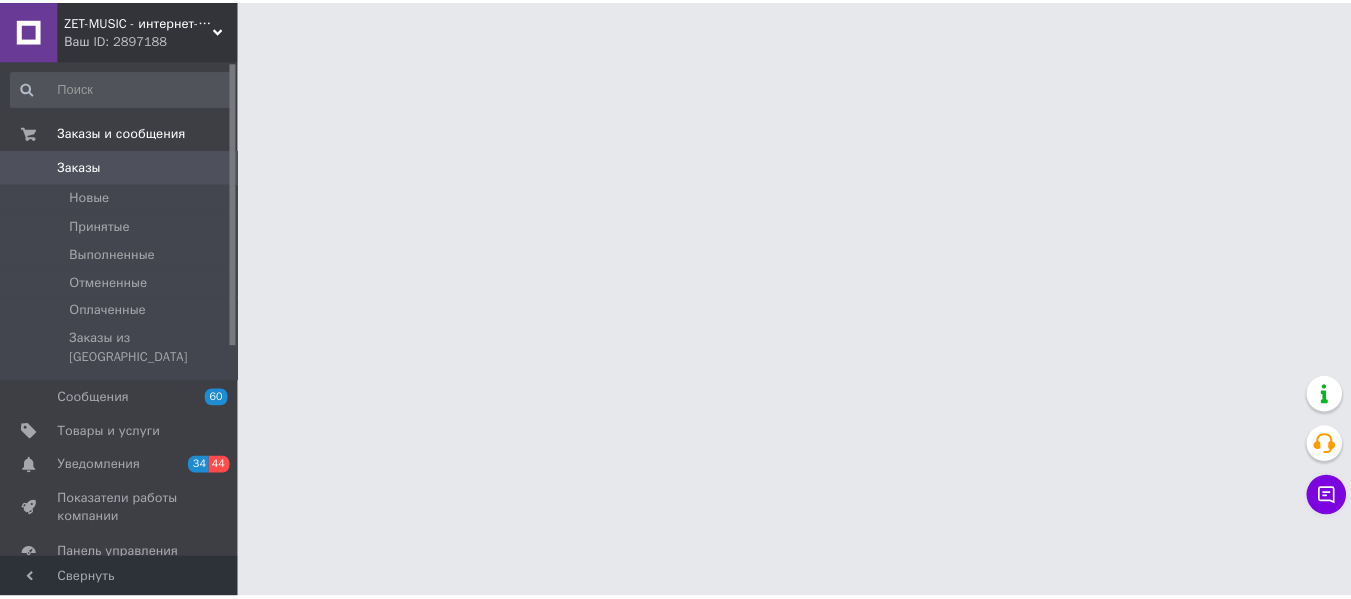 scroll, scrollTop: 0, scrollLeft: 0, axis: both 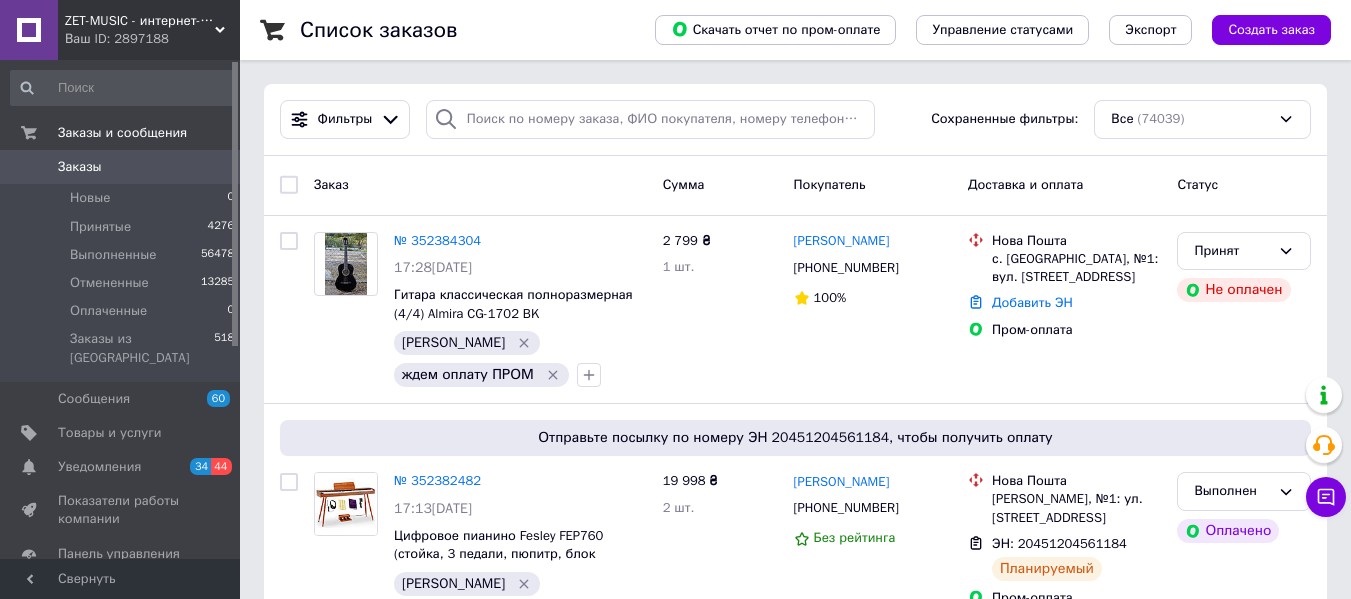 click on "Заказ Сумма Покупатель Доставка и оплата Статус" at bounding box center [795, 186] 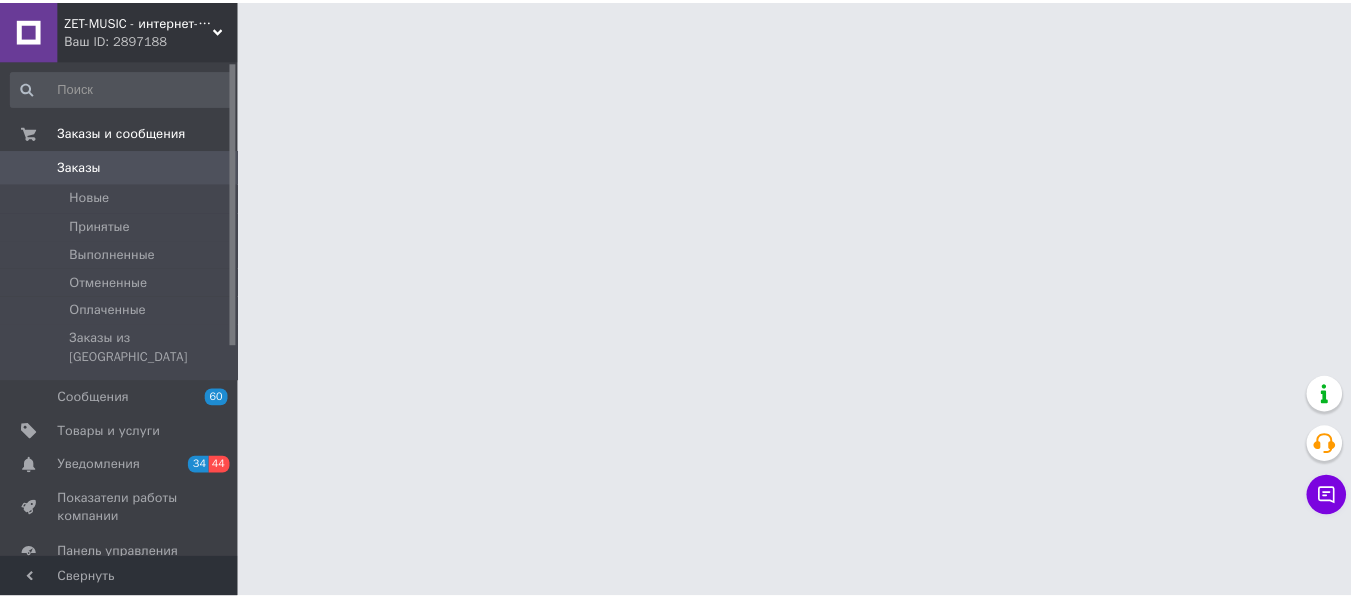 scroll, scrollTop: 0, scrollLeft: 0, axis: both 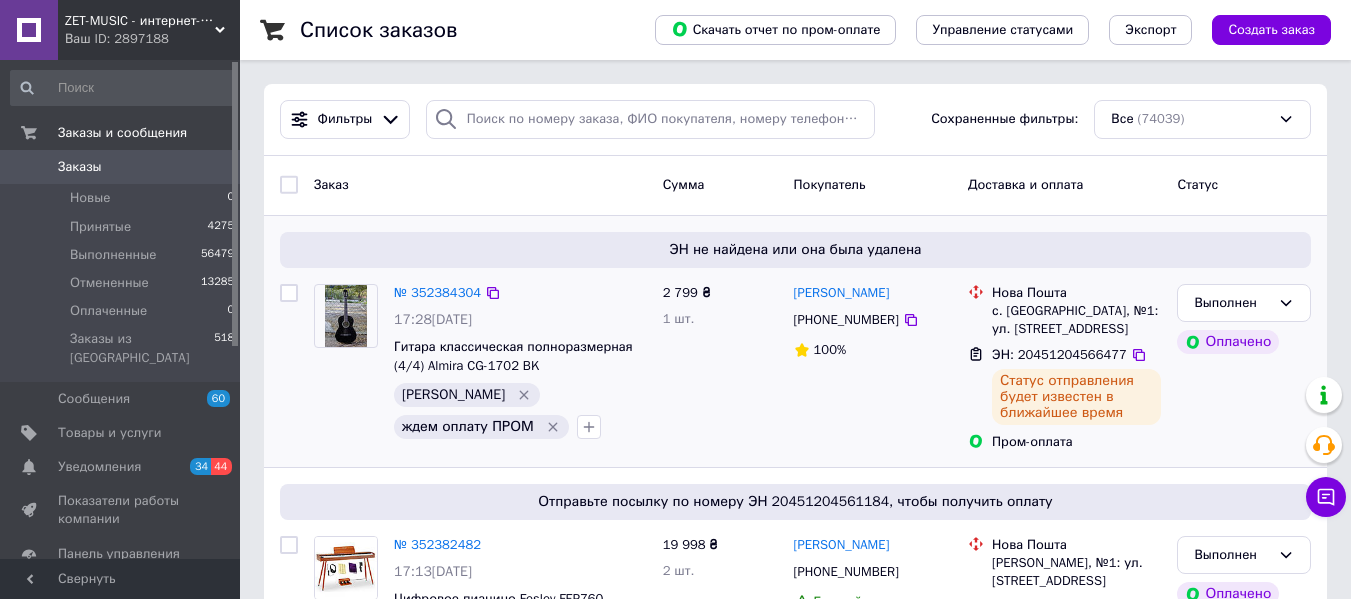 click 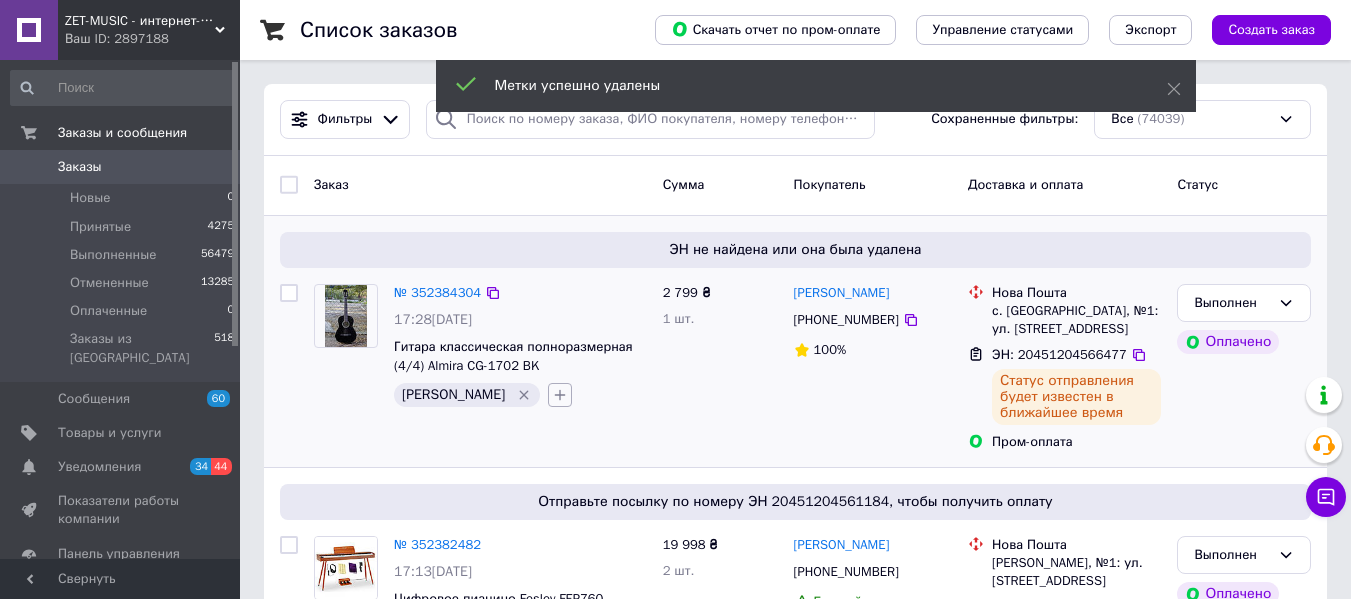 click 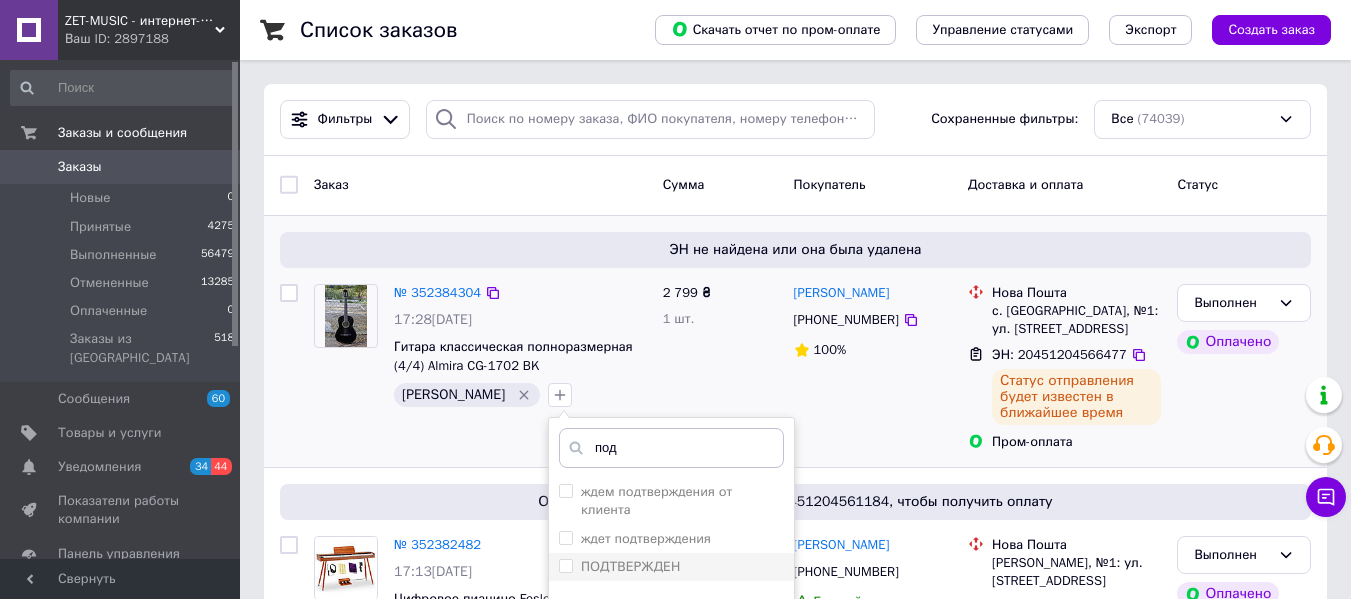 type on "под" 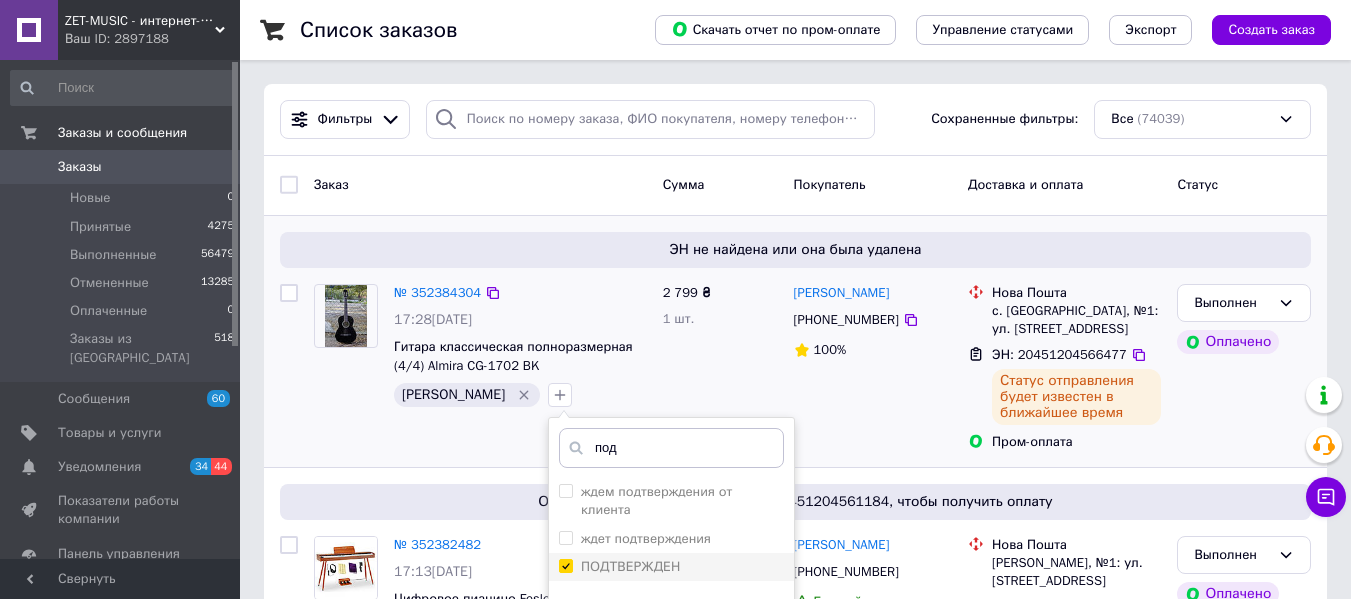 checkbox on "true" 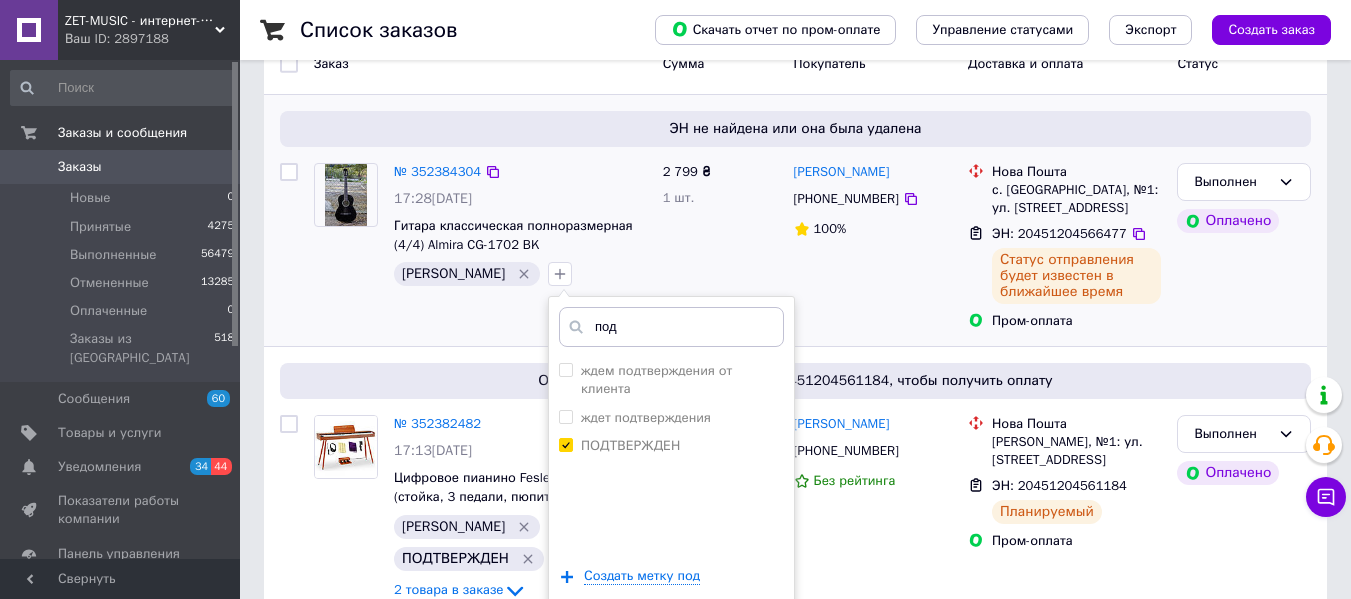 scroll, scrollTop: 200, scrollLeft: 0, axis: vertical 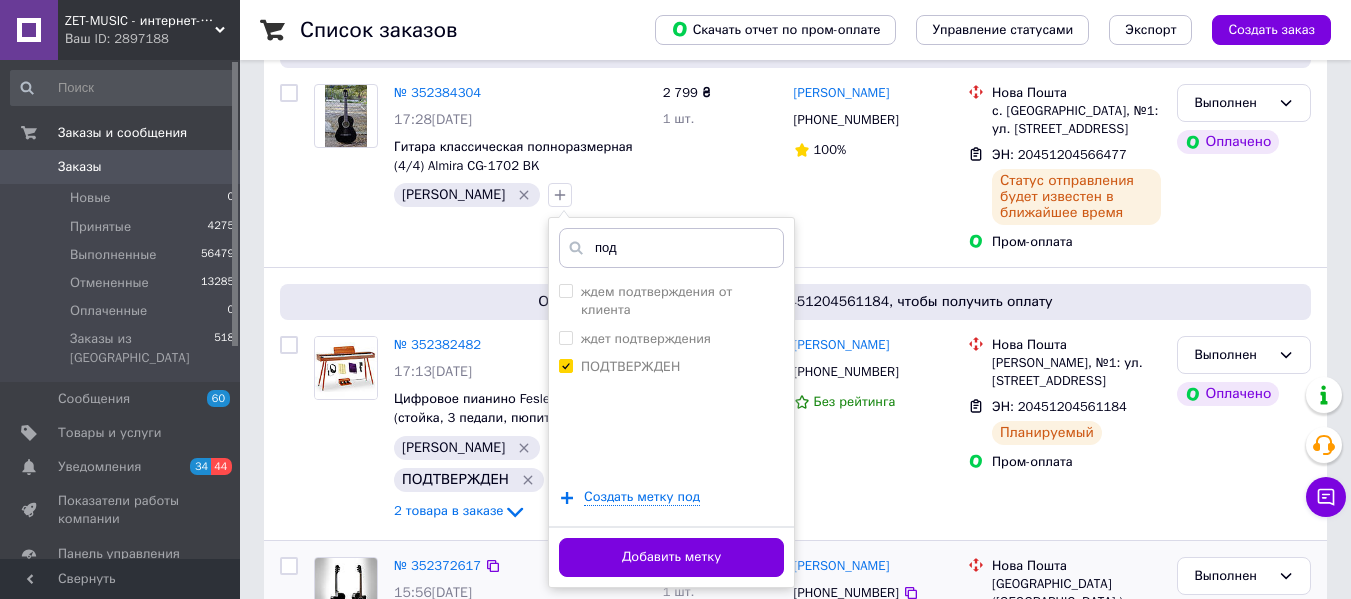 click on "Добавить метку" at bounding box center [671, 557] 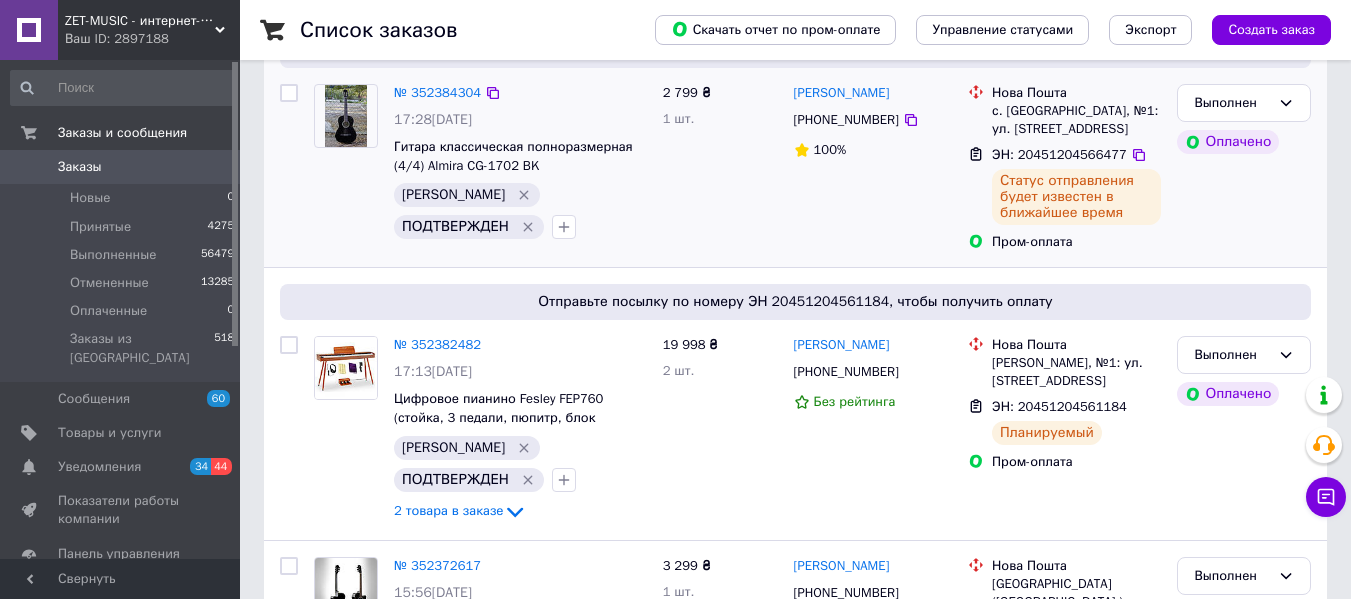 scroll, scrollTop: 0, scrollLeft: 0, axis: both 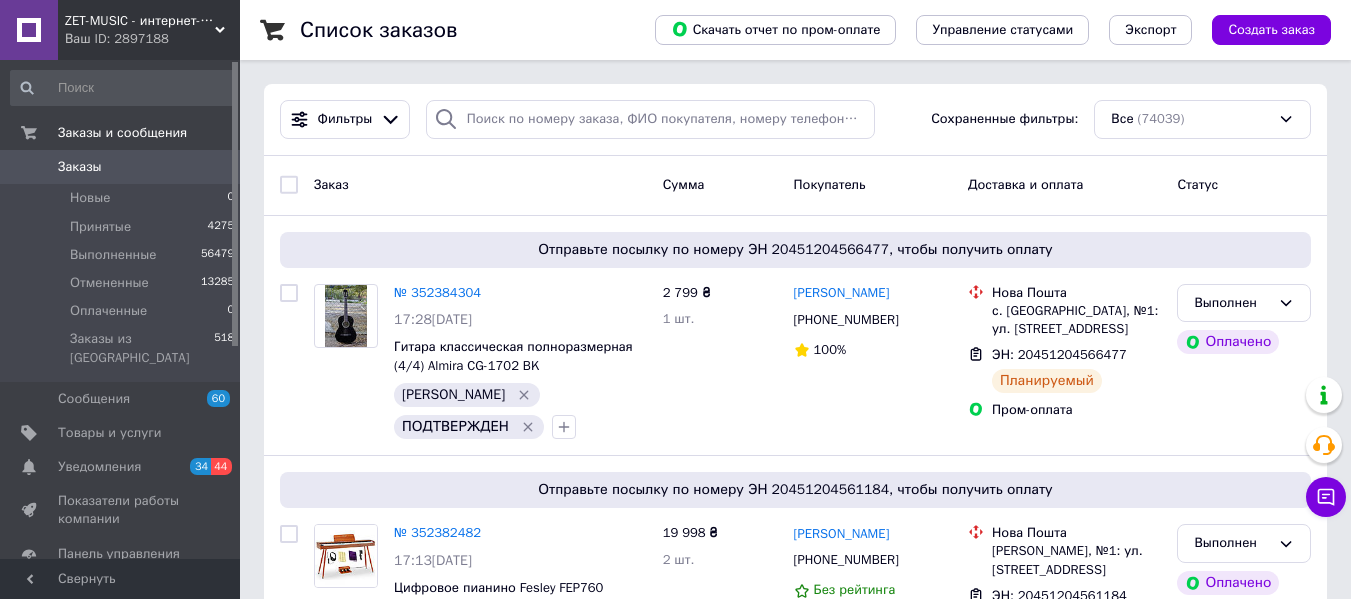 click on "ZET-MUSIC - интернет-магазин музыкальных инструментов" at bounding box center (140, 21) 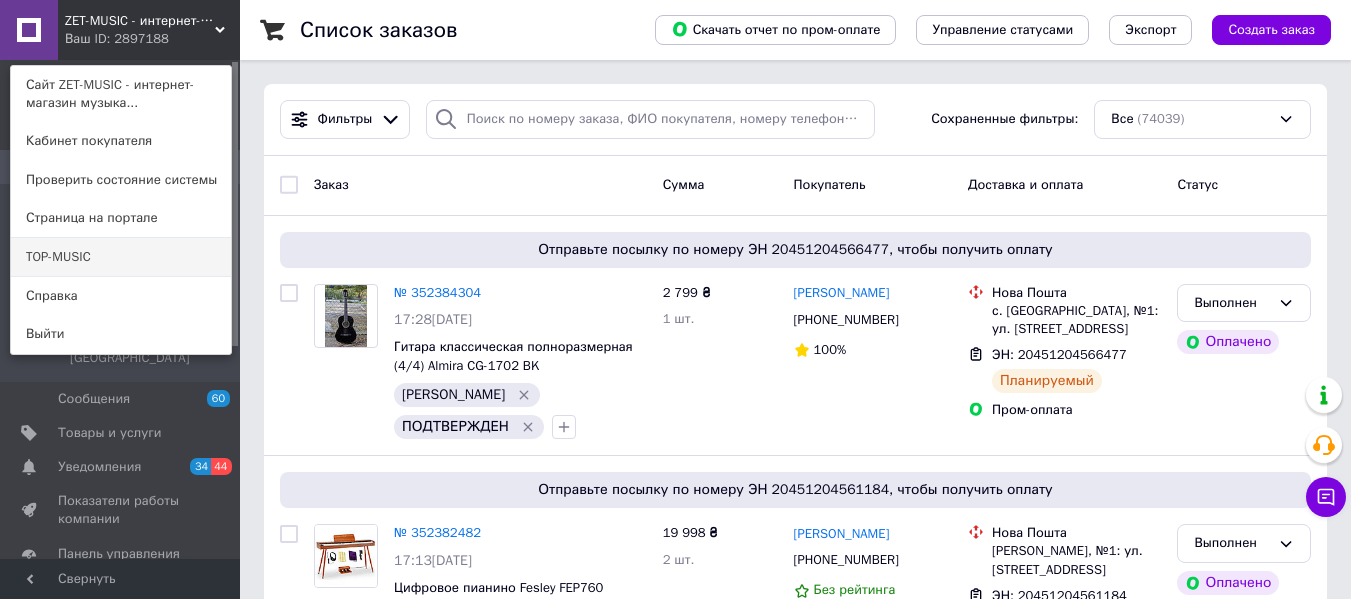 click on "TOP-MUSIC" at bounding box center (121, 257) 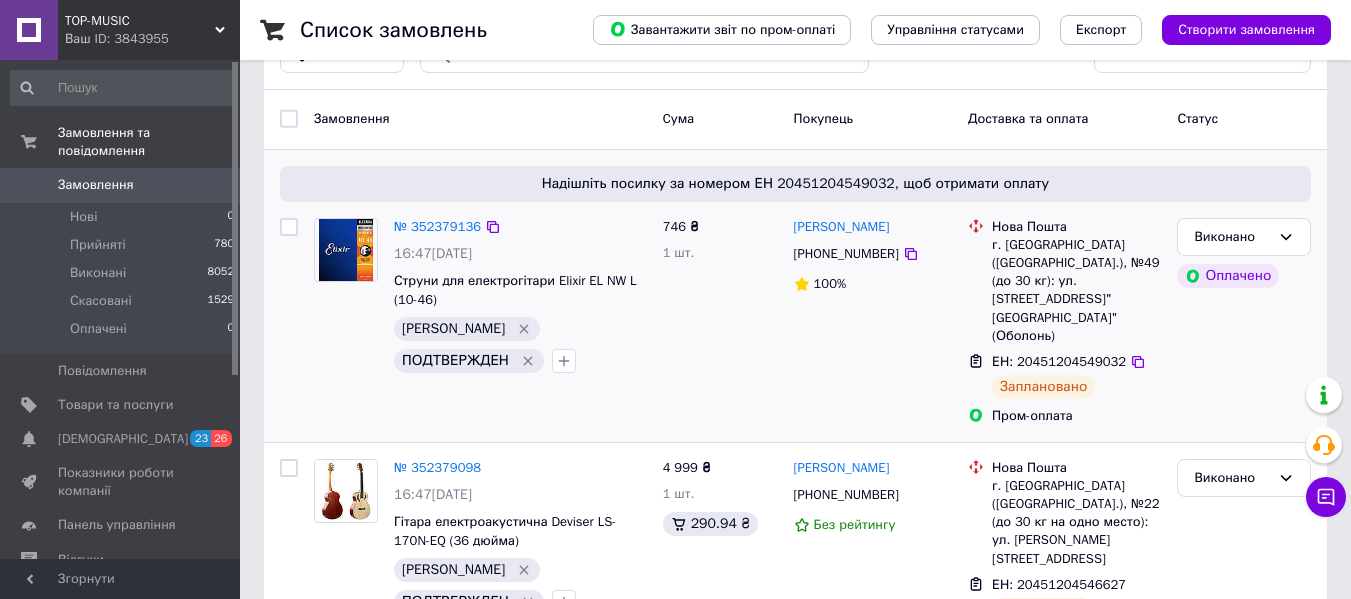 scroll, scrollTop: 200, scrollLeft: 0, axis: vertical 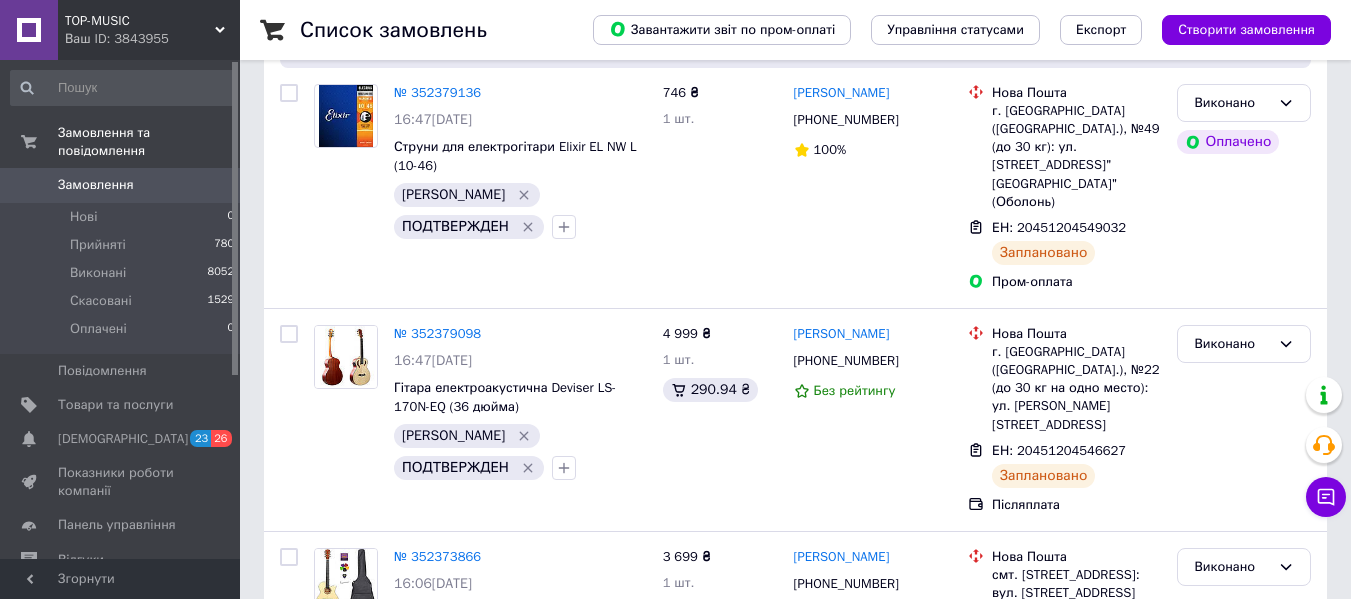 click on "Ваш ID: 3843955" at bounding box center [152, 39] 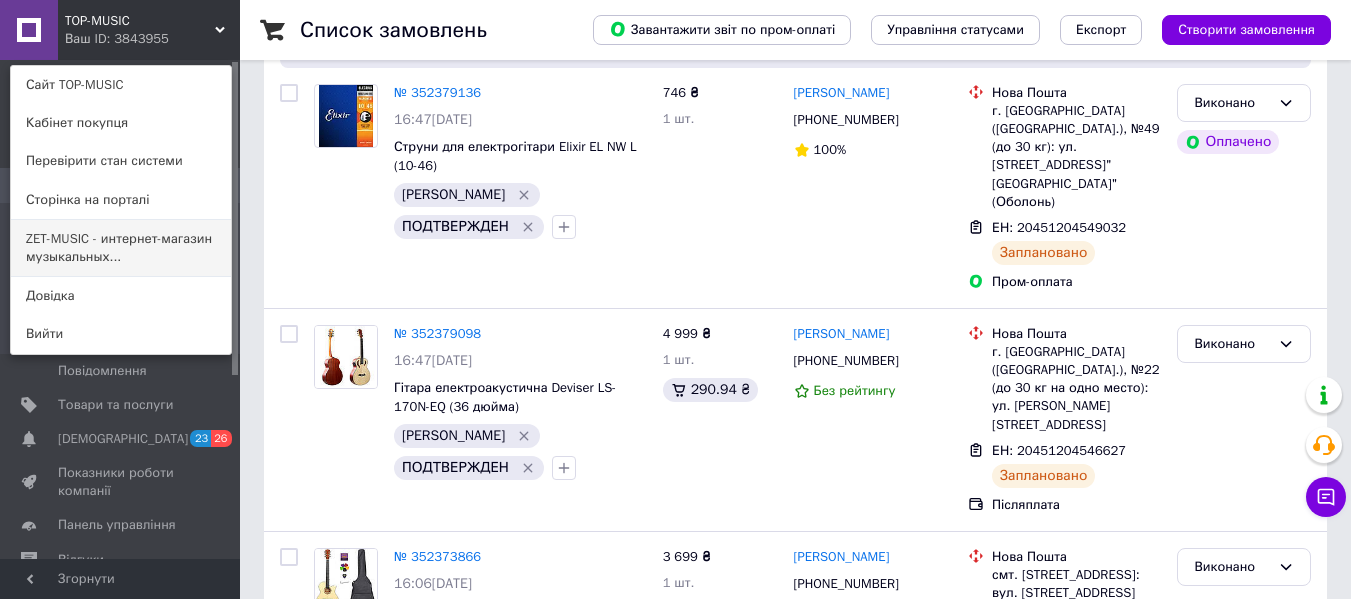 click on "ZET-MUSIC - интернет-магазин музыкальных..." at bounding box center [121, 248] 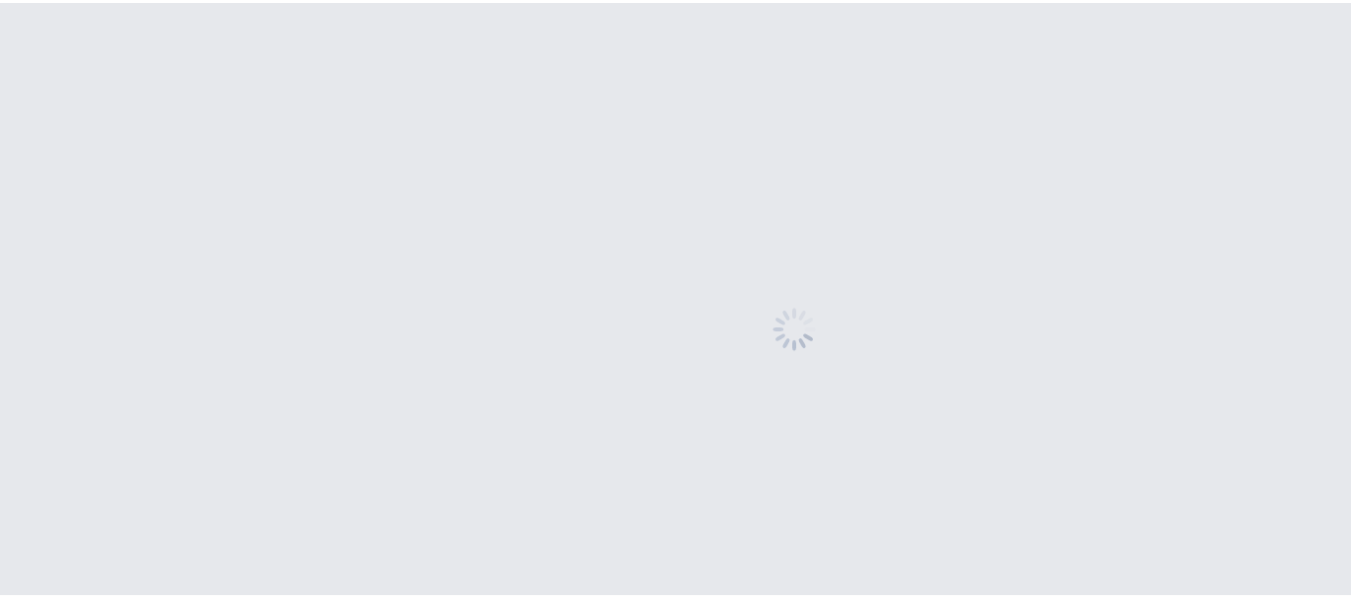 scroll, scrollTop: 0, scrollLeft: 0, axis: both 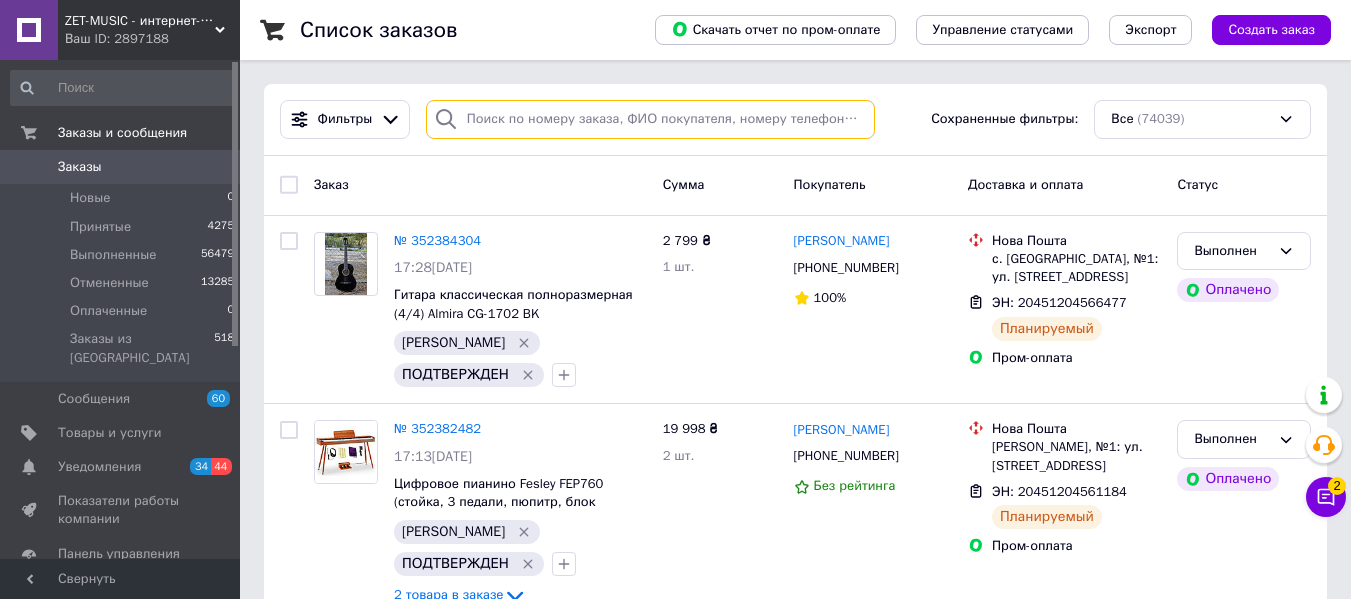 click at bounding box center (650, 119) 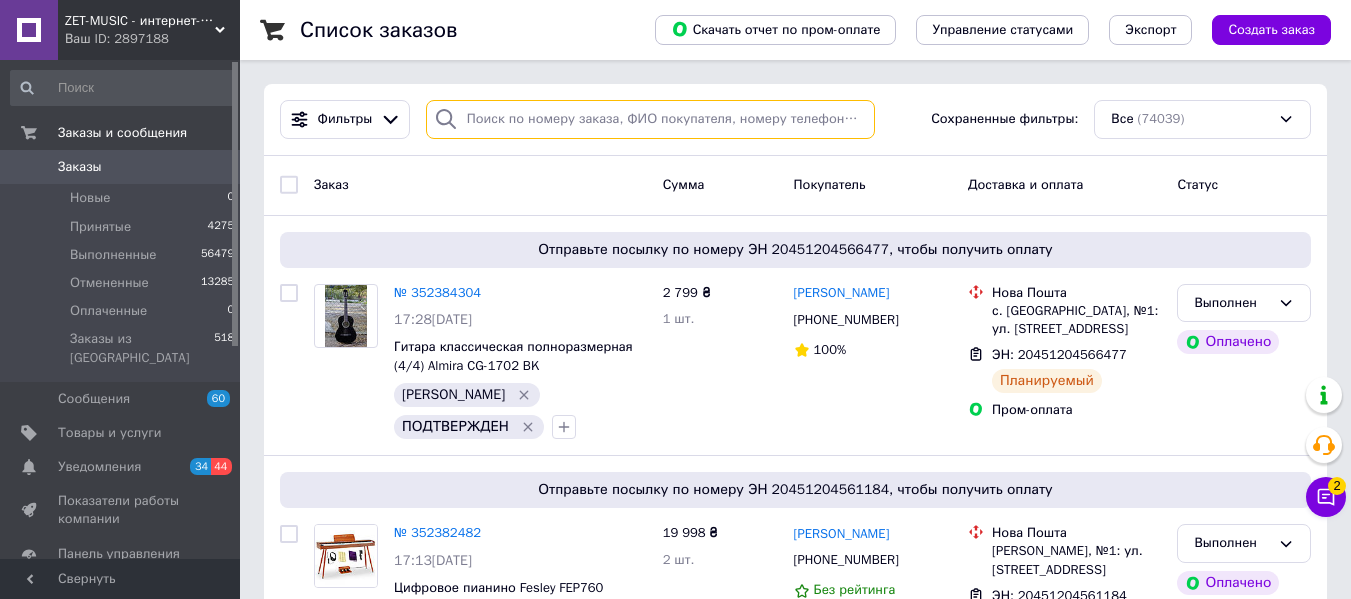 paste on "[PHONE_NUMBER]" 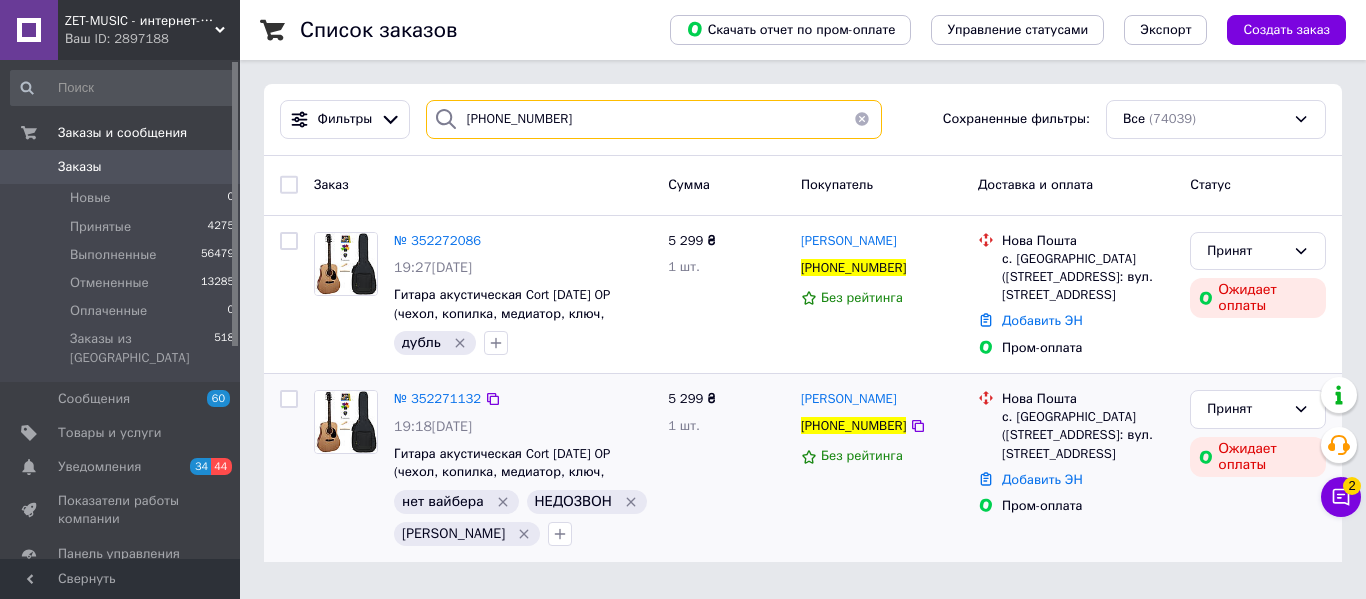 type on "[PHONE_NUMBER]" 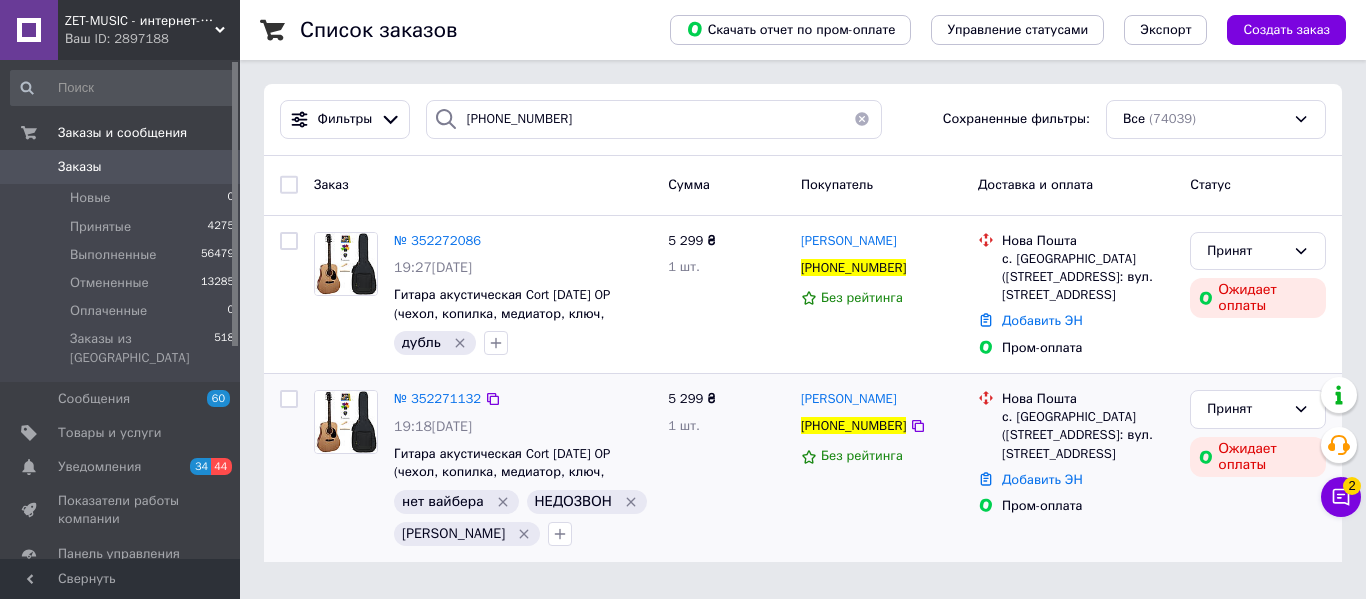 click 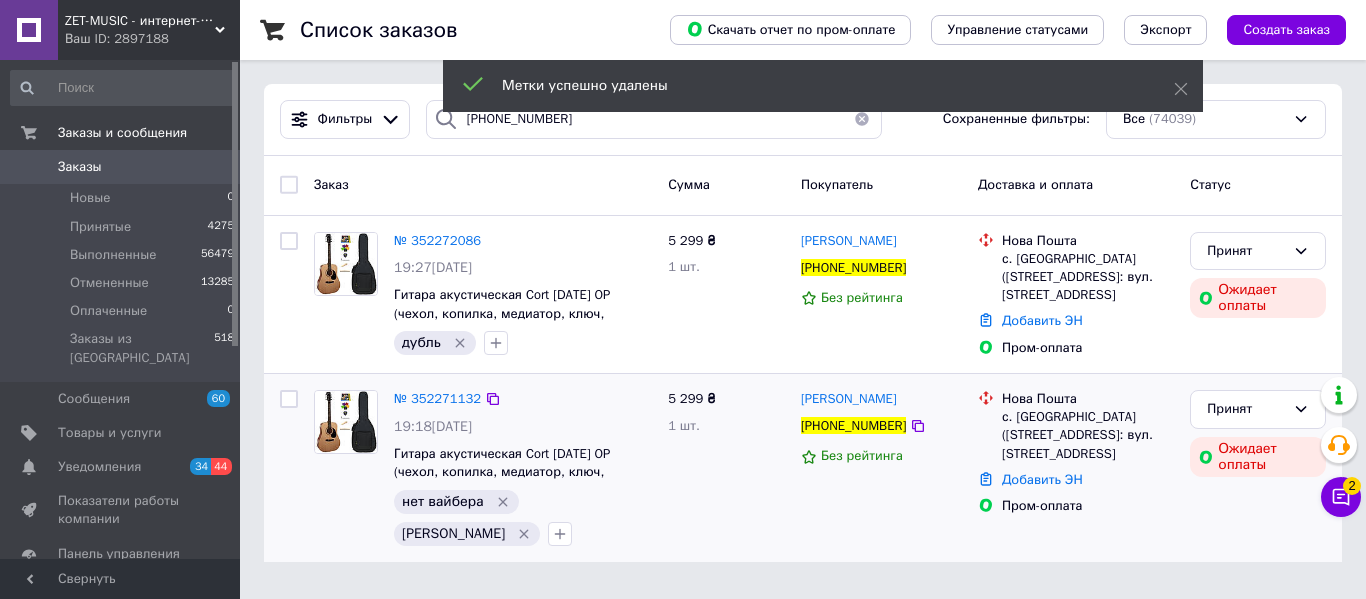 click 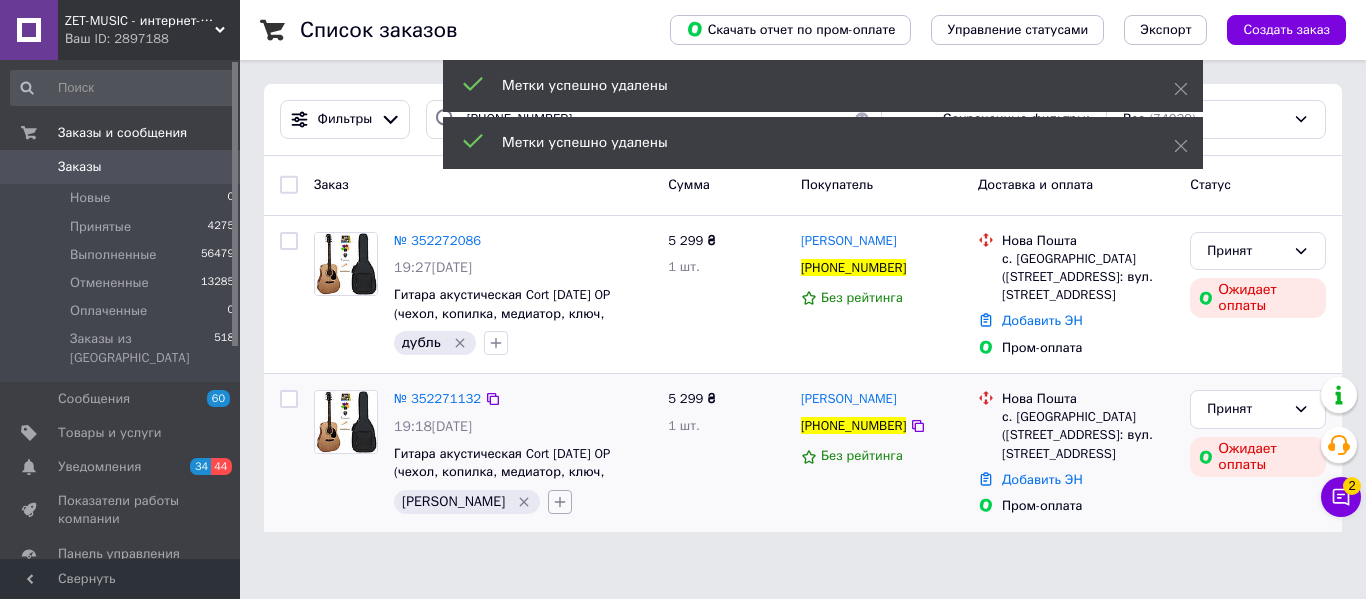 click at bounding box center (560, 502) 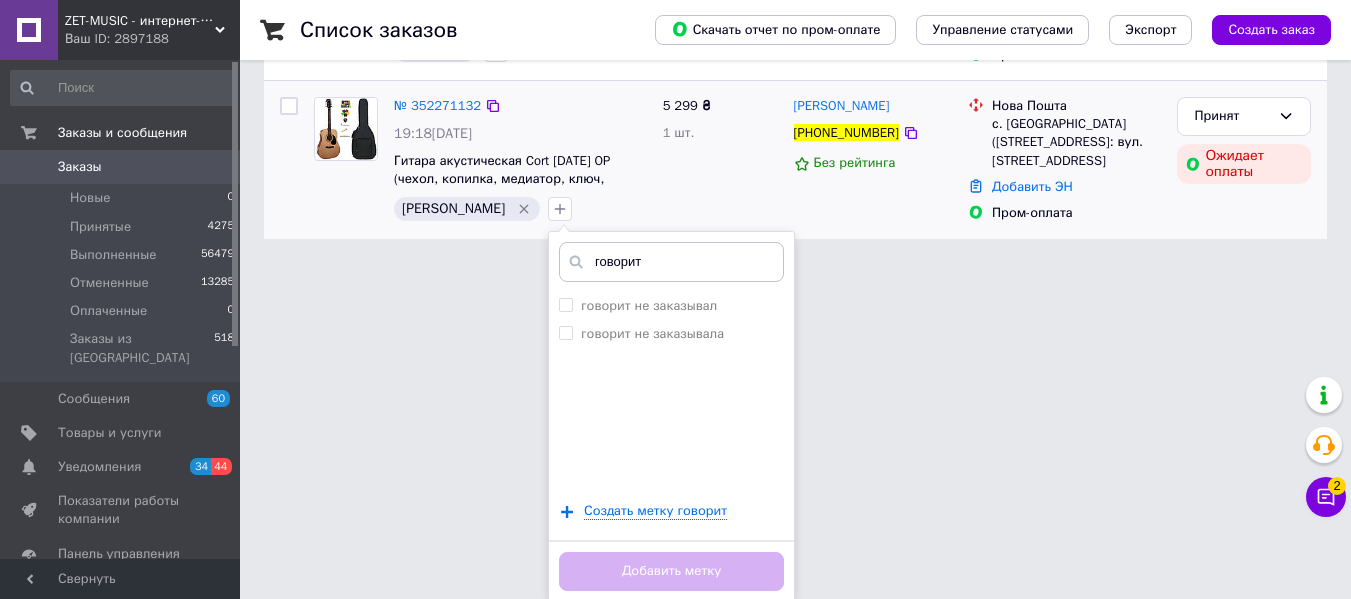scroll, scrollTop: 294, scrollLeft: 0, axis: vertical 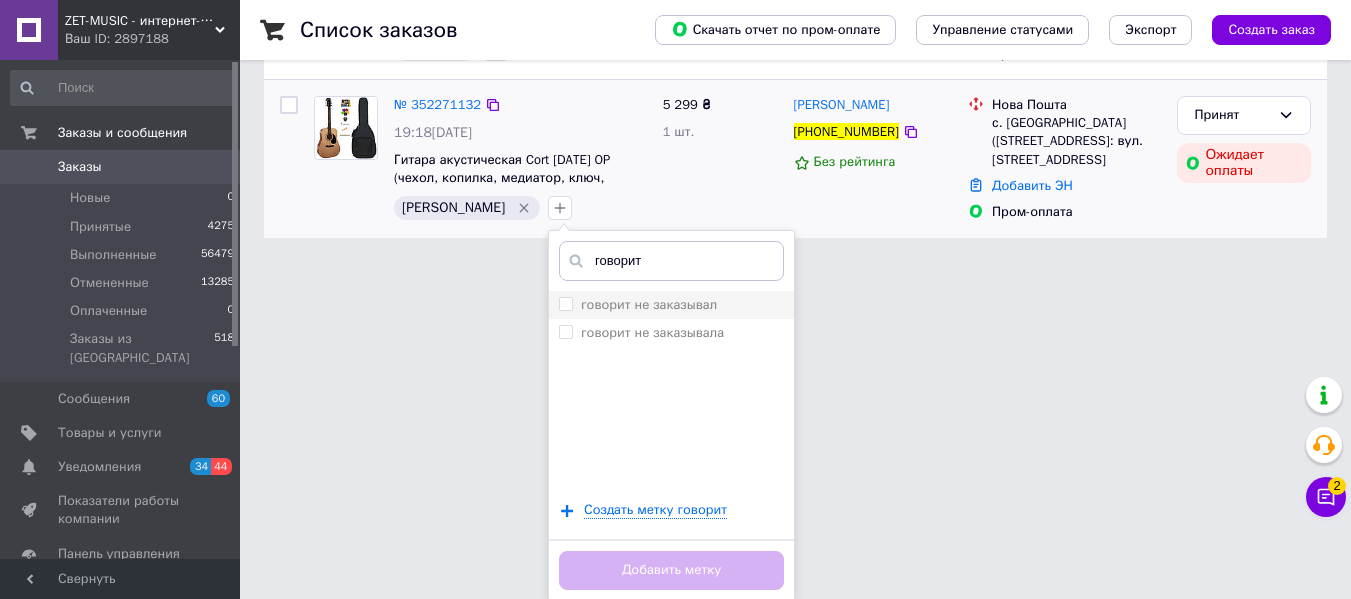 type on "говорит" 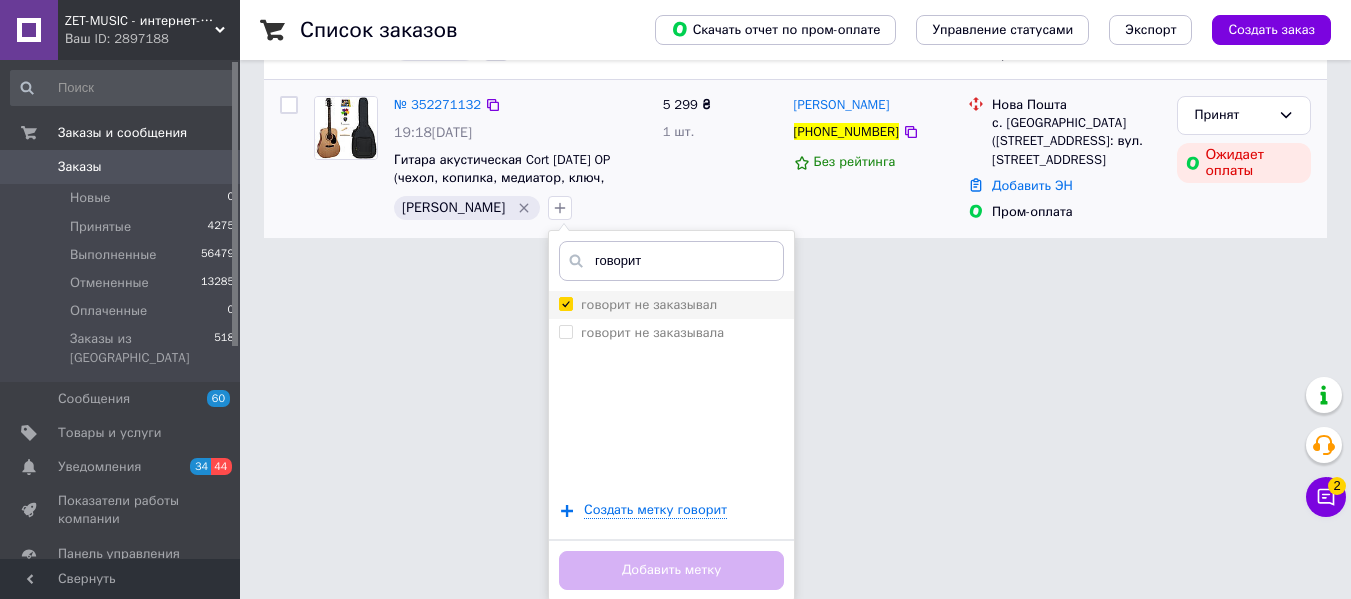 checkbox on "true" 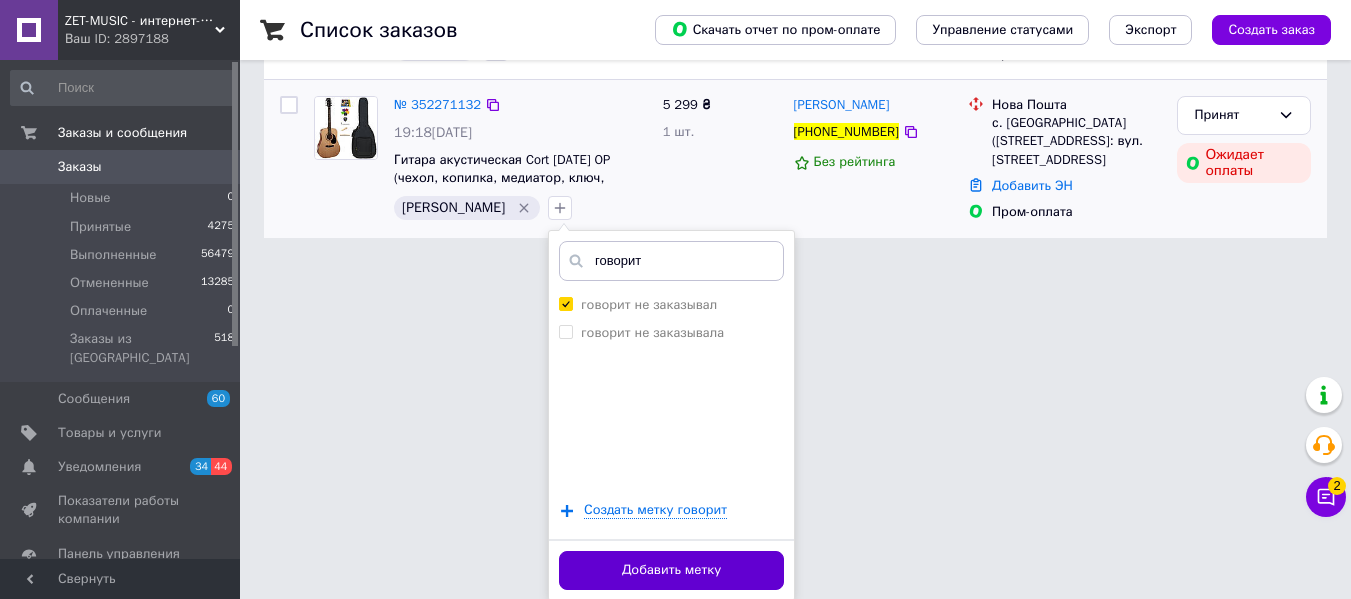 click on "Добавить метку" at bounding box center (671, 570) 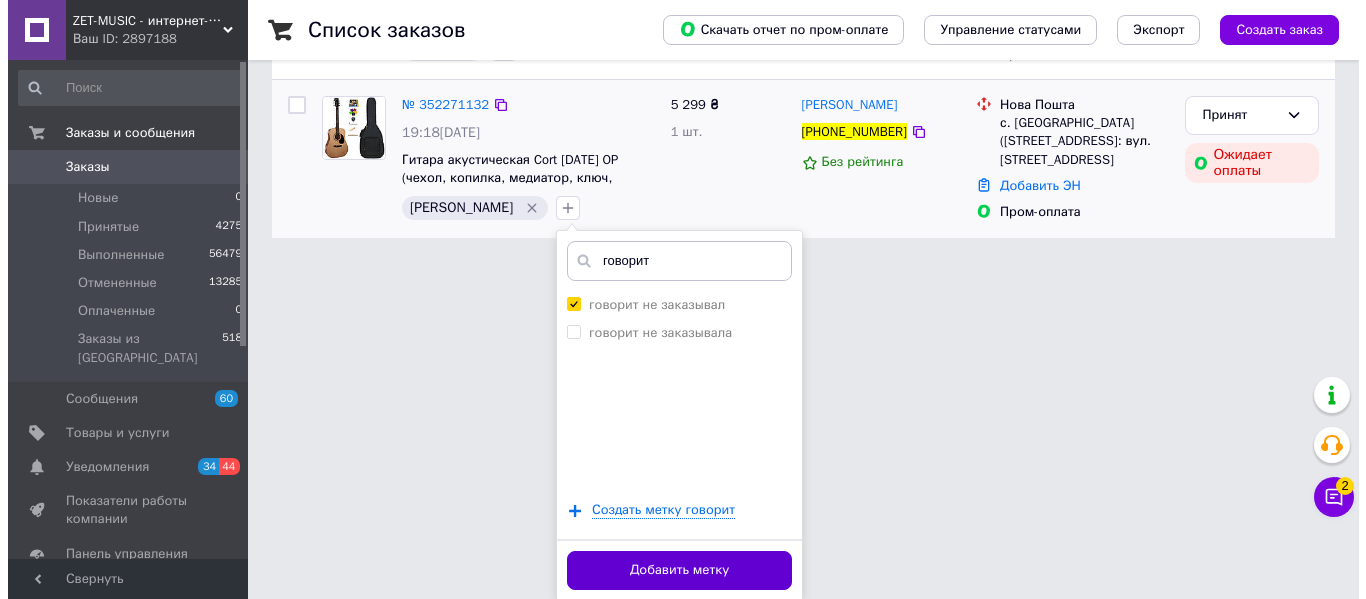 scroll, scrollTop: 0, scrollLeft: 0, axis: both 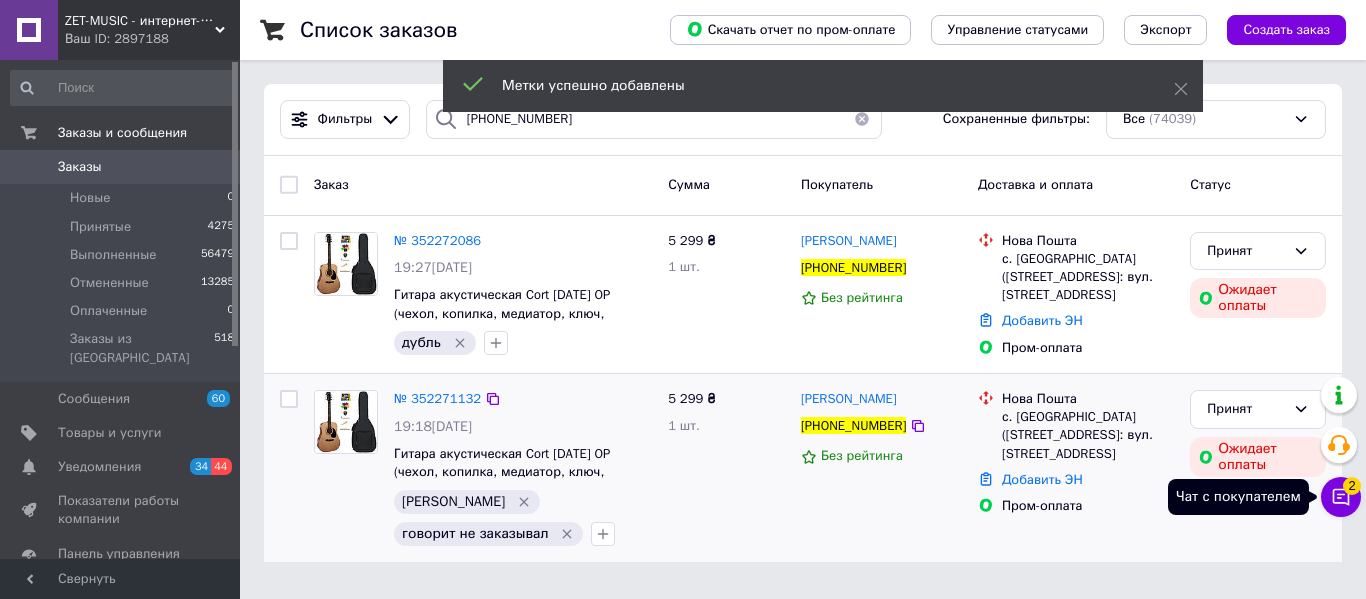 click on "Чат с покупателем 2" at bounding box center [1341, 497] 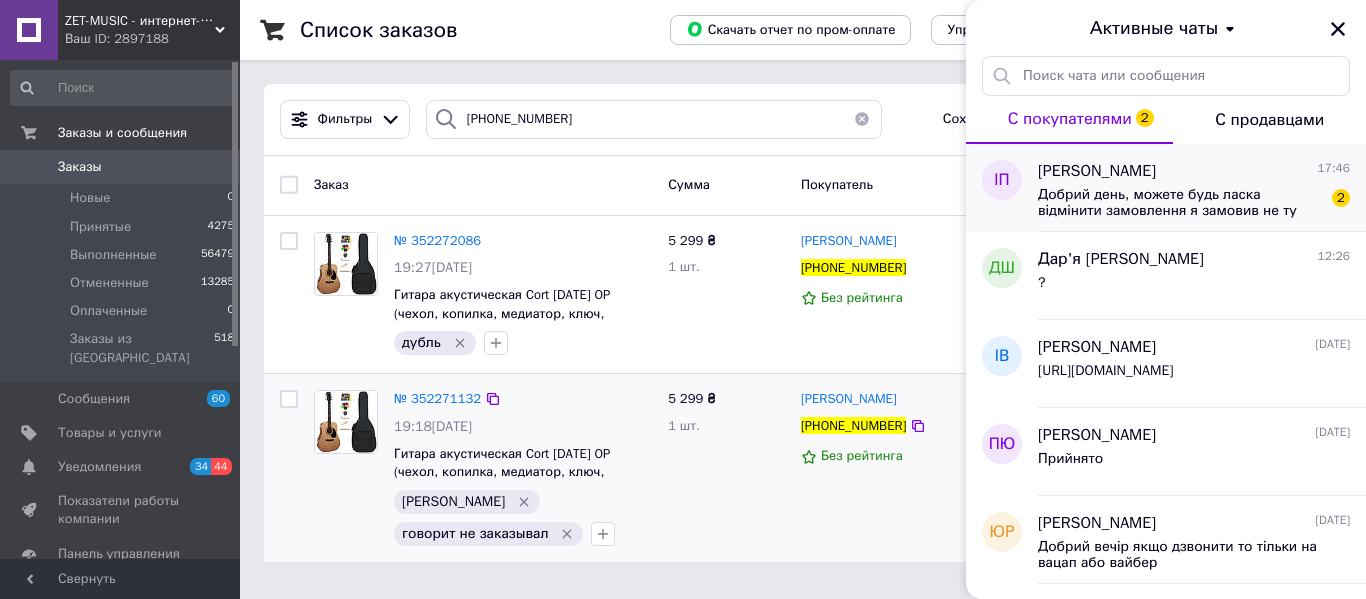 click on "Добрий день, можете будь ласка відмінити замовлення я замовив не ту гітару" at bounding box center (1180, 203) 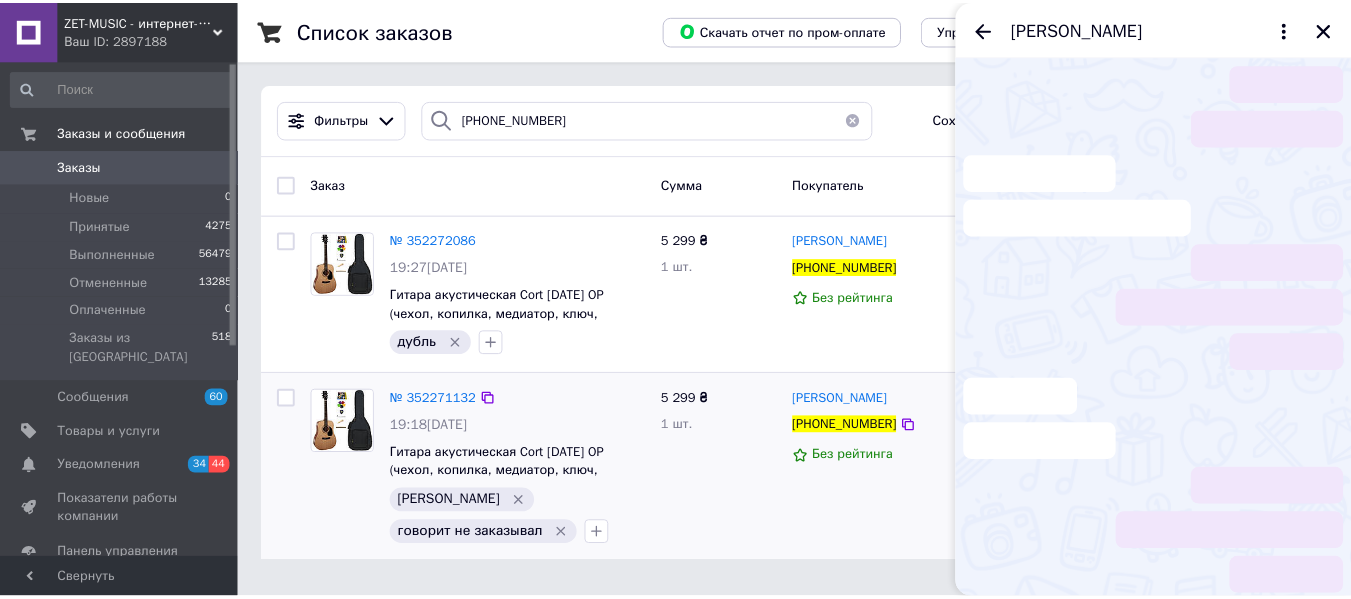 scroll, scrollTop: 87, scrollLeft: 0, axis: vertical 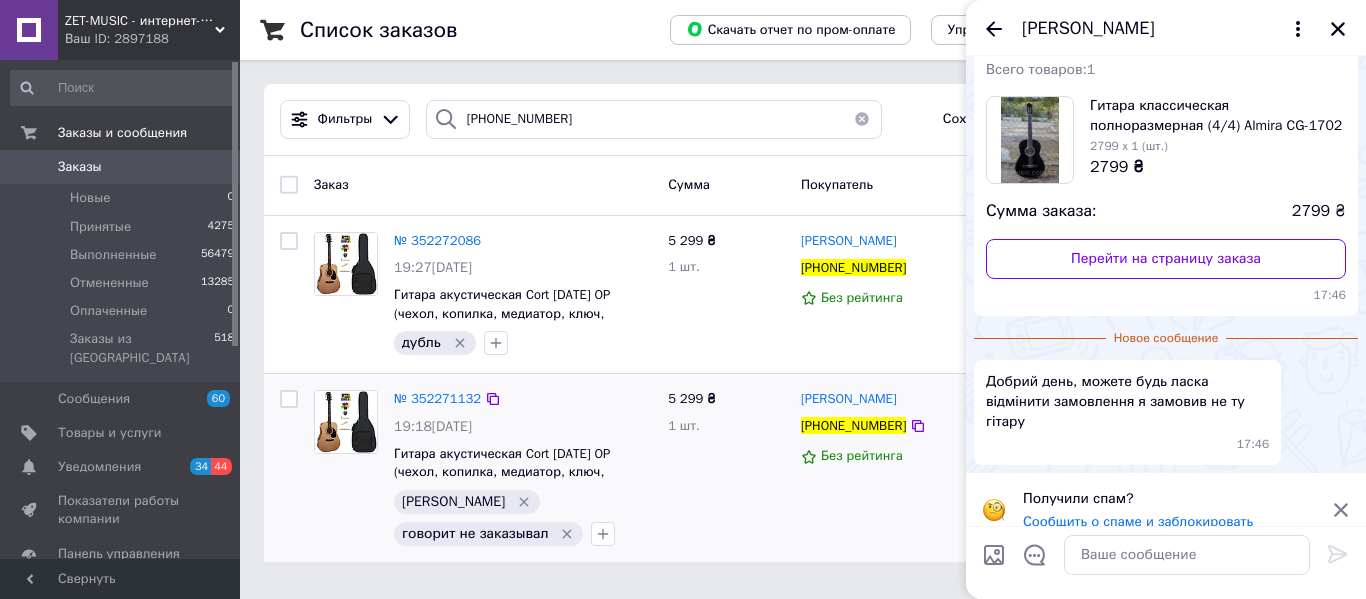 click on "Заказы" at bounding box center [121, 167] 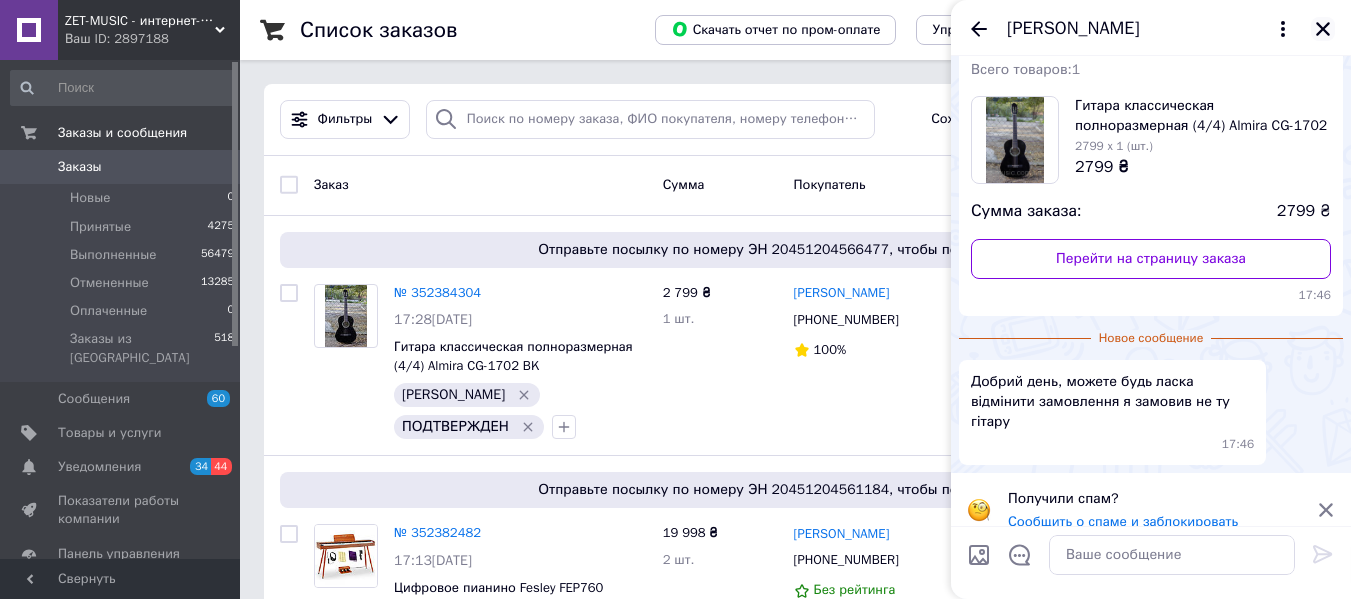 click at bounding box center [1323, 29] 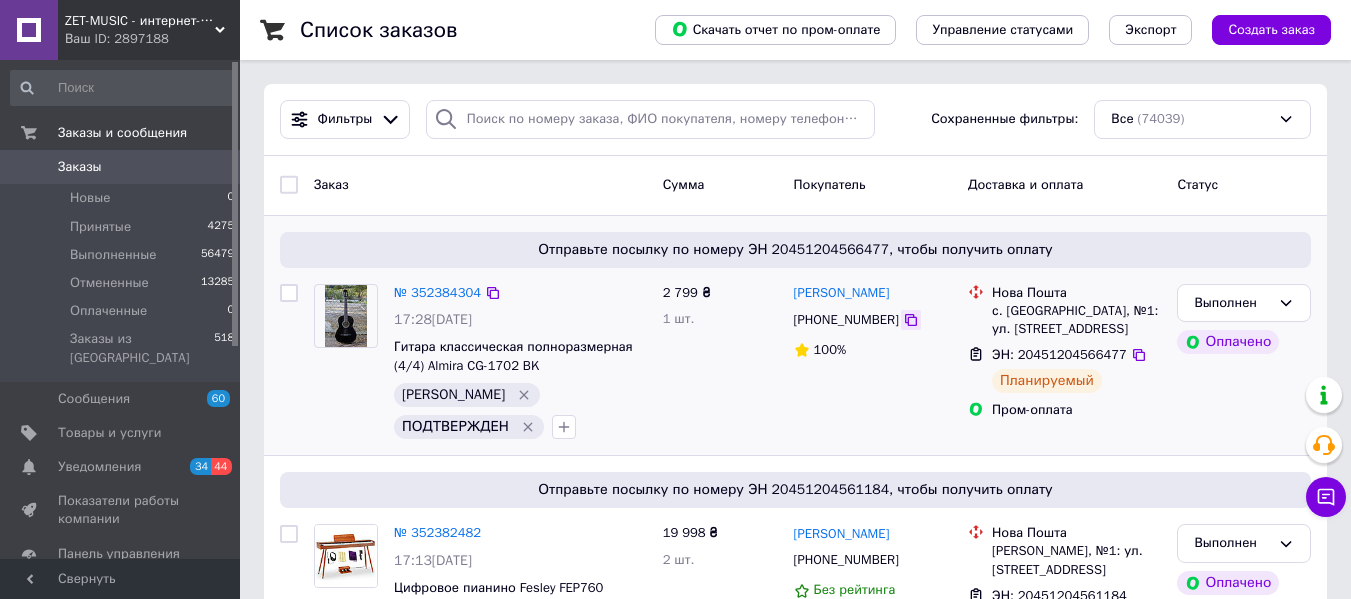 click 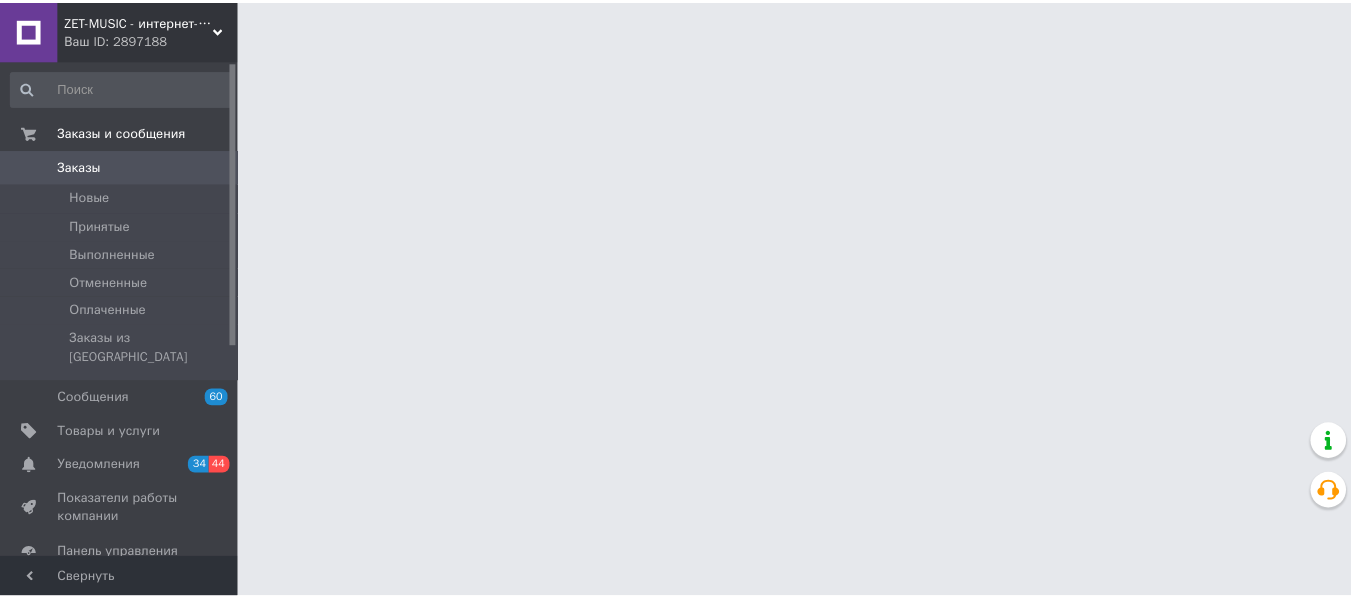 scroll, scrollTop: 0, scrollLeft: 0, axis: both 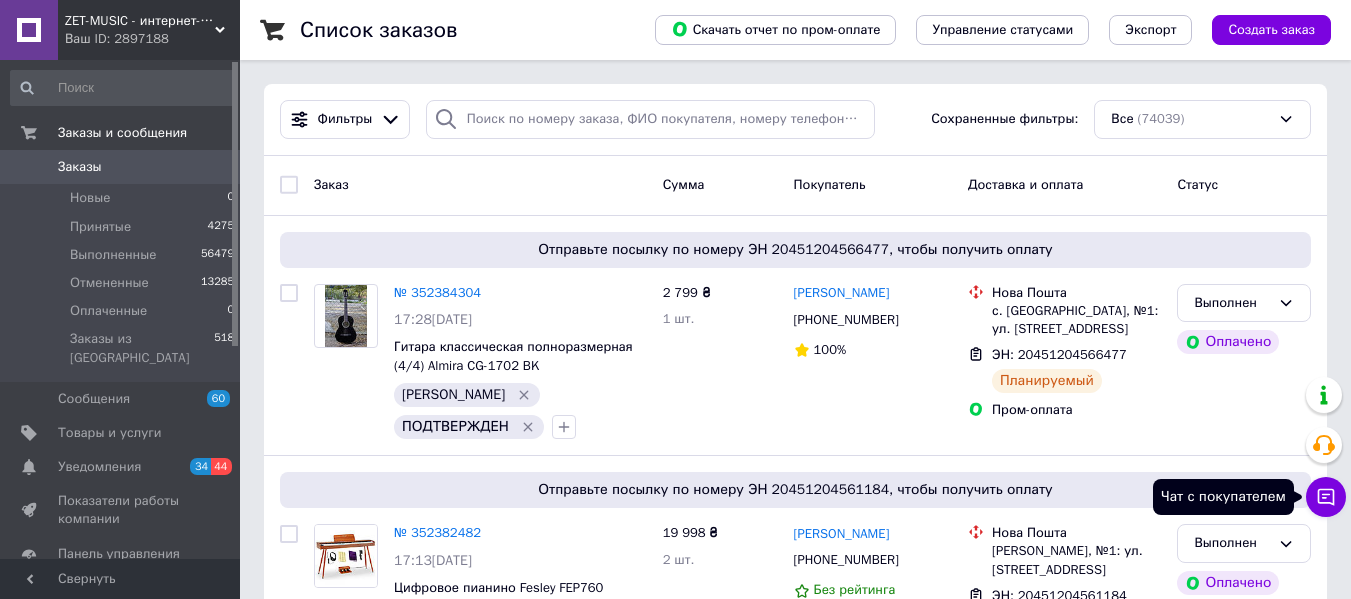 click 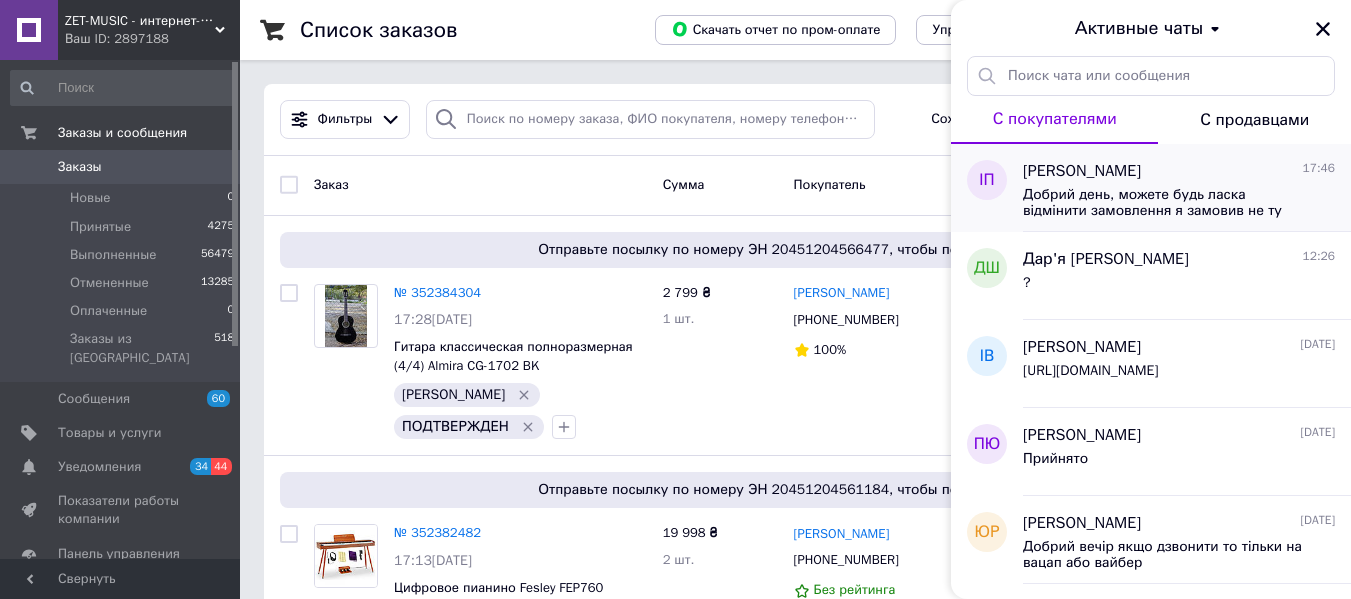 click on "Добрий день, можете будь ласка відмінити замовлення я замовив не ту гітару" at bounding box center [1165, 203] 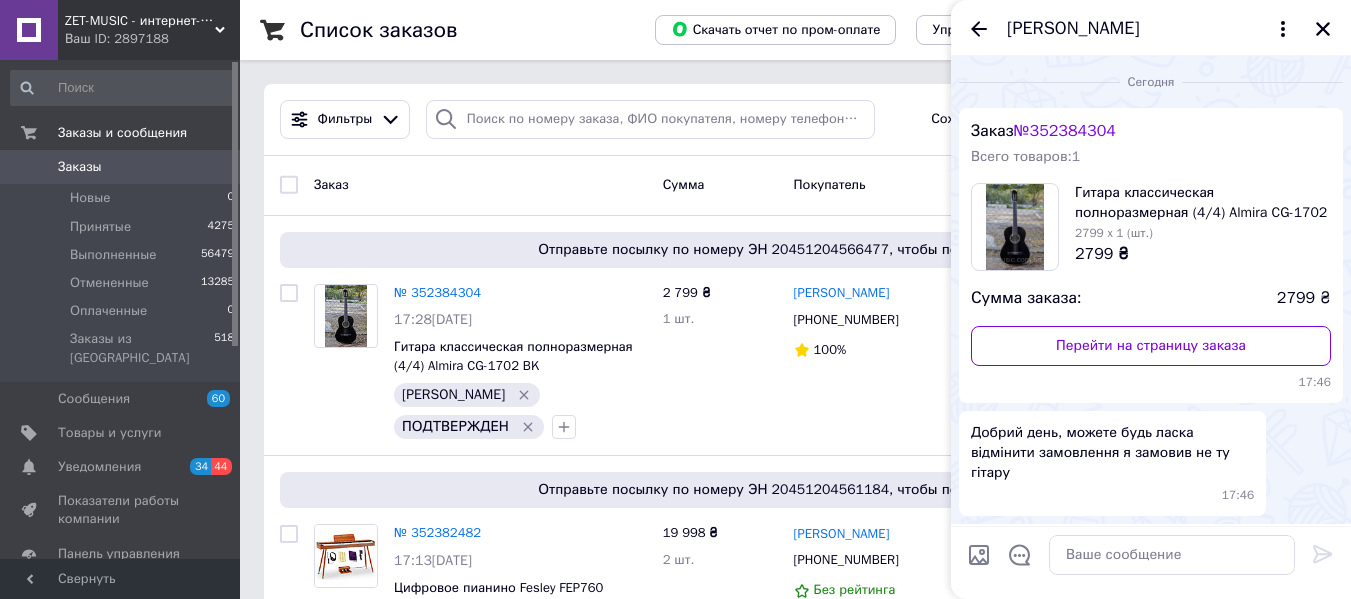 scroll, scrollTop: 51, scrollLeft: 0, axis: vertical 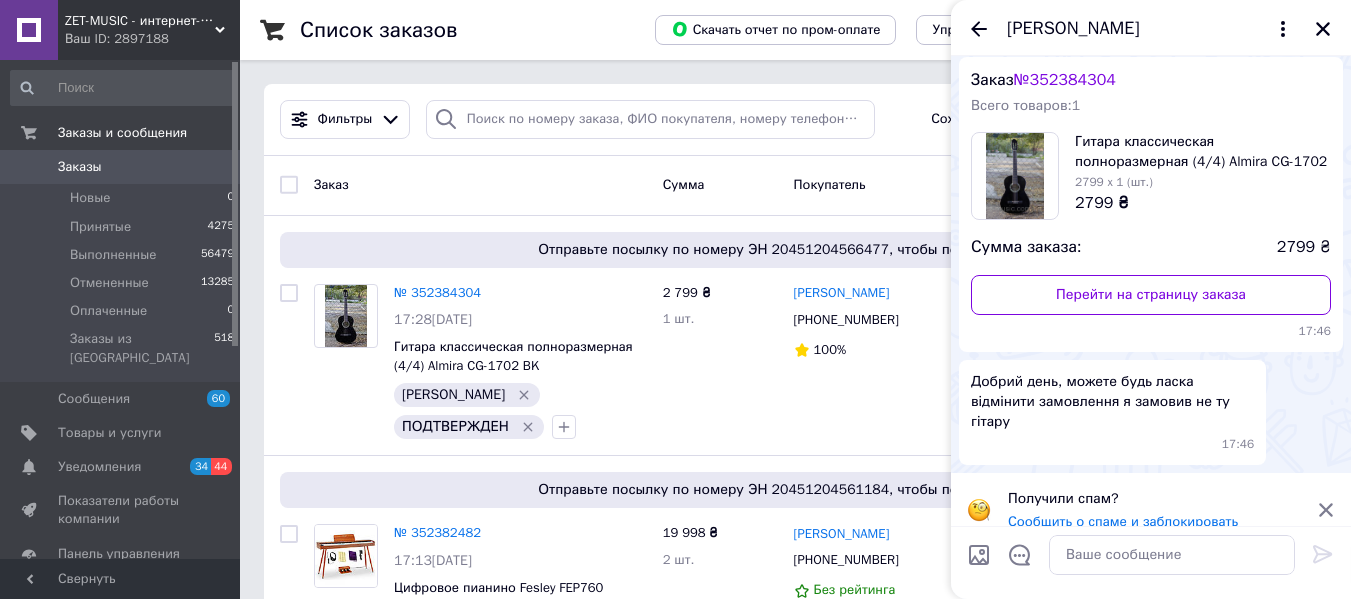 click 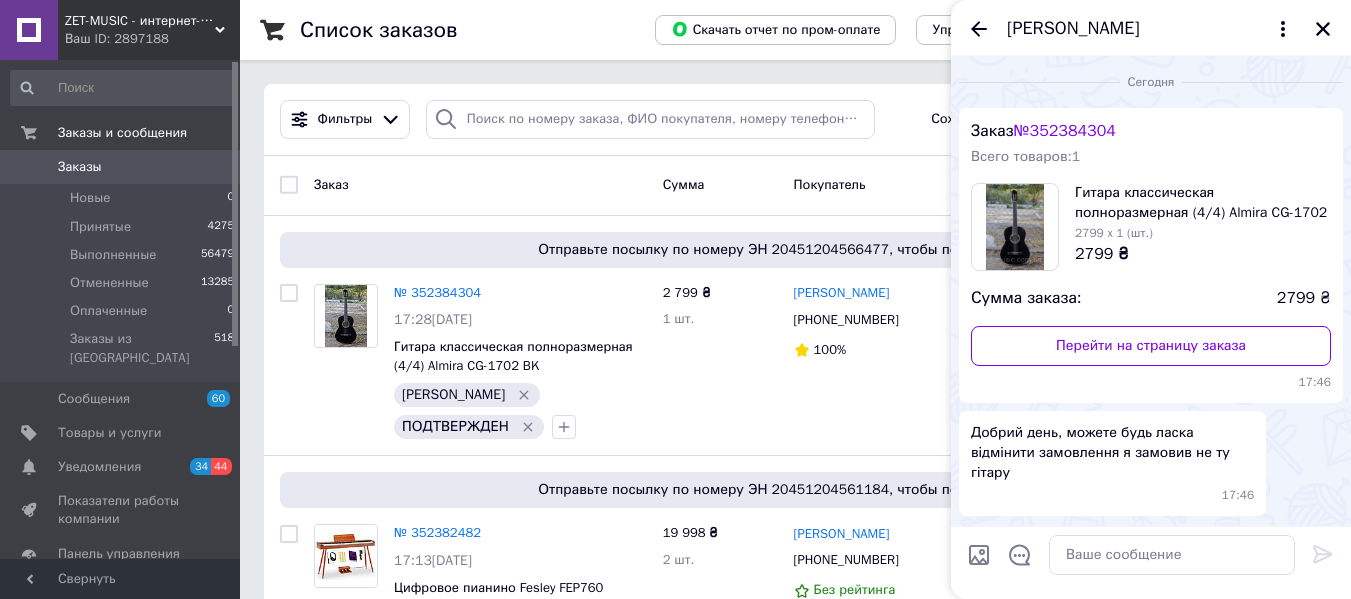 scroll, scrollTop: 0, scrollLeft: 0, axis: both 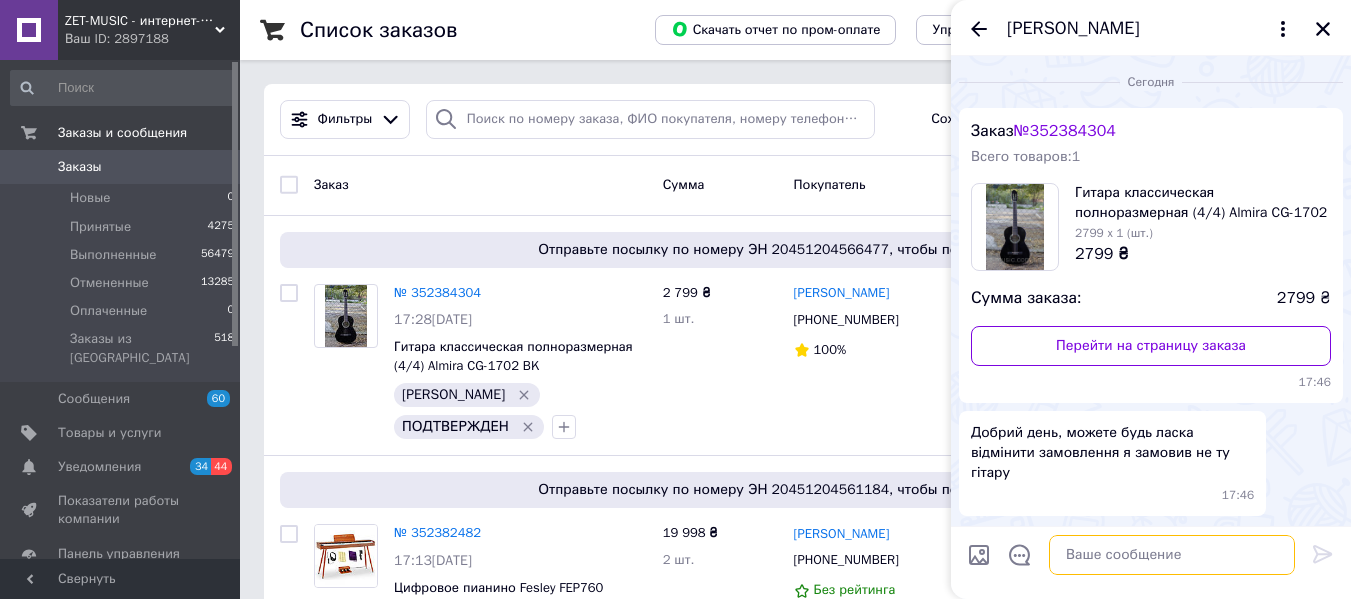 click at bounding box center (1172, 555) 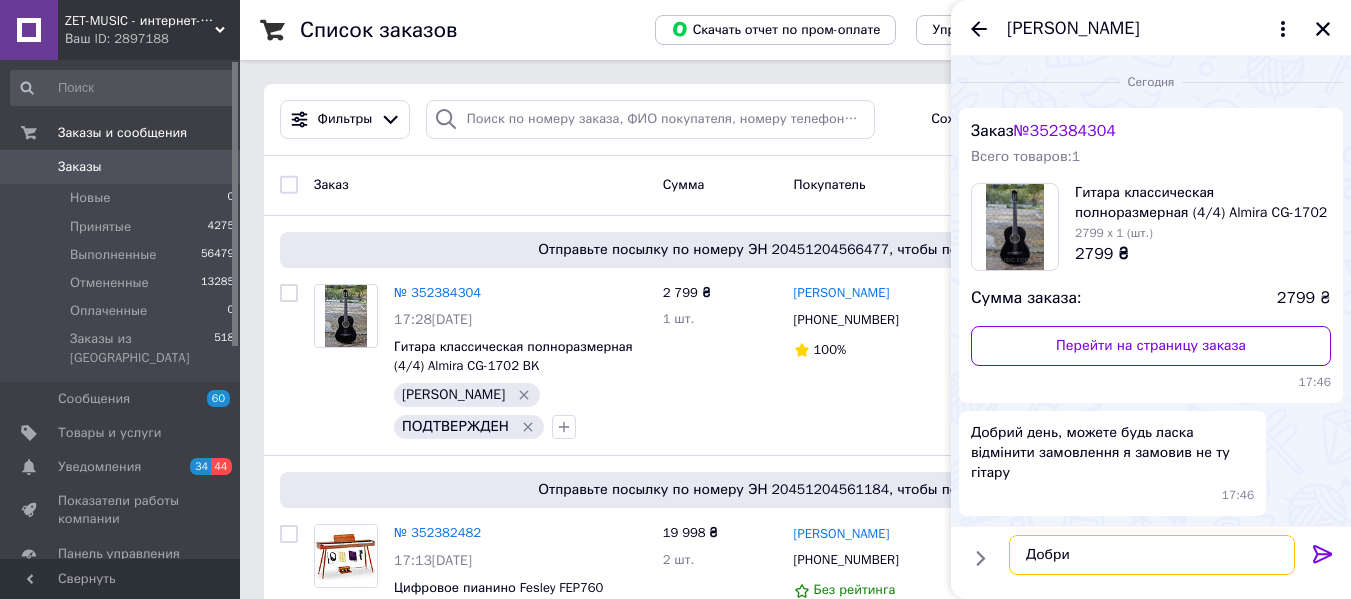 type on "Добри" 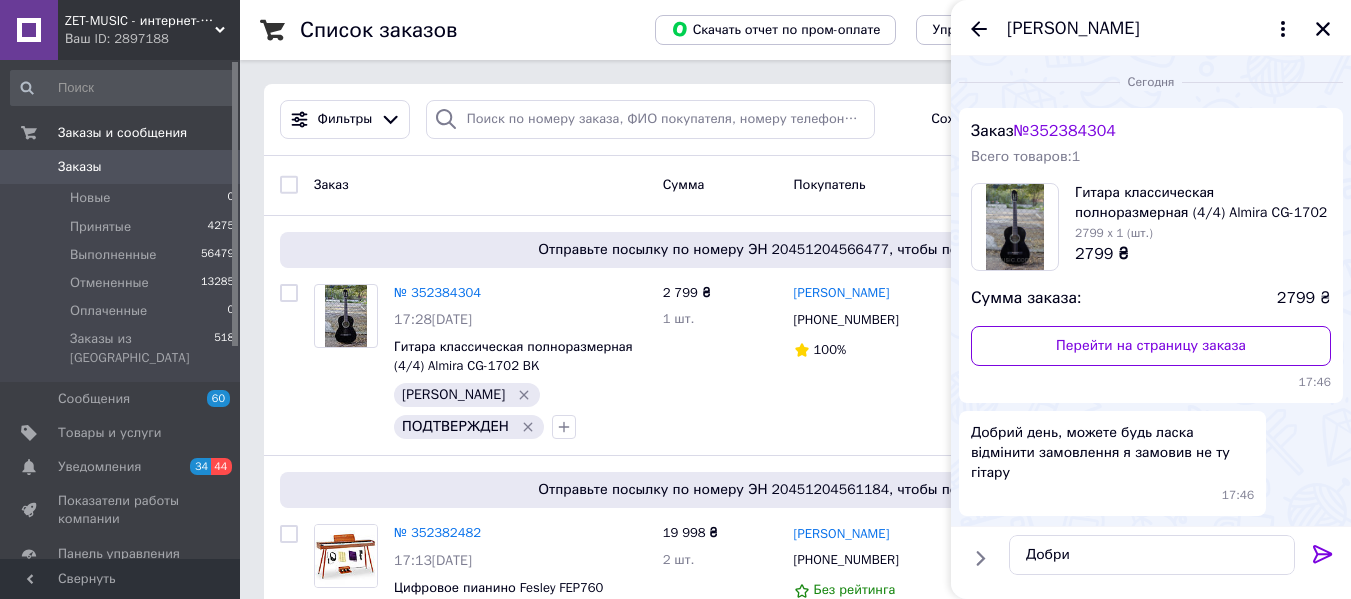 type 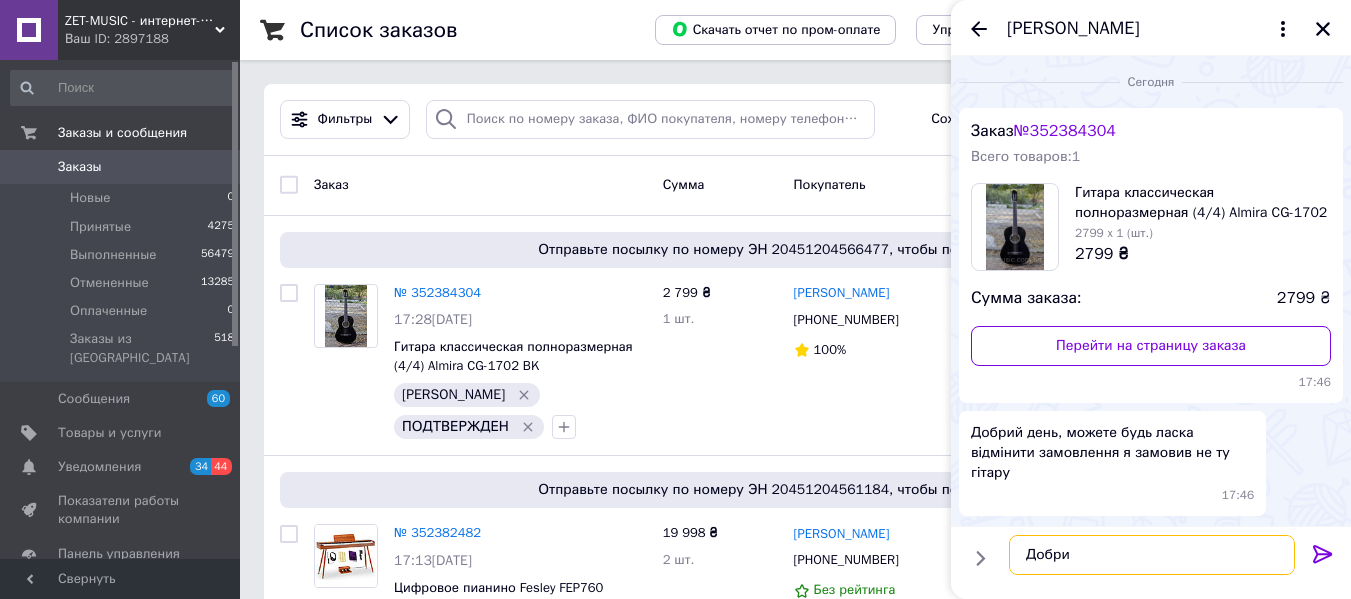 click on "Добри" at bounding box center [1152, 555] 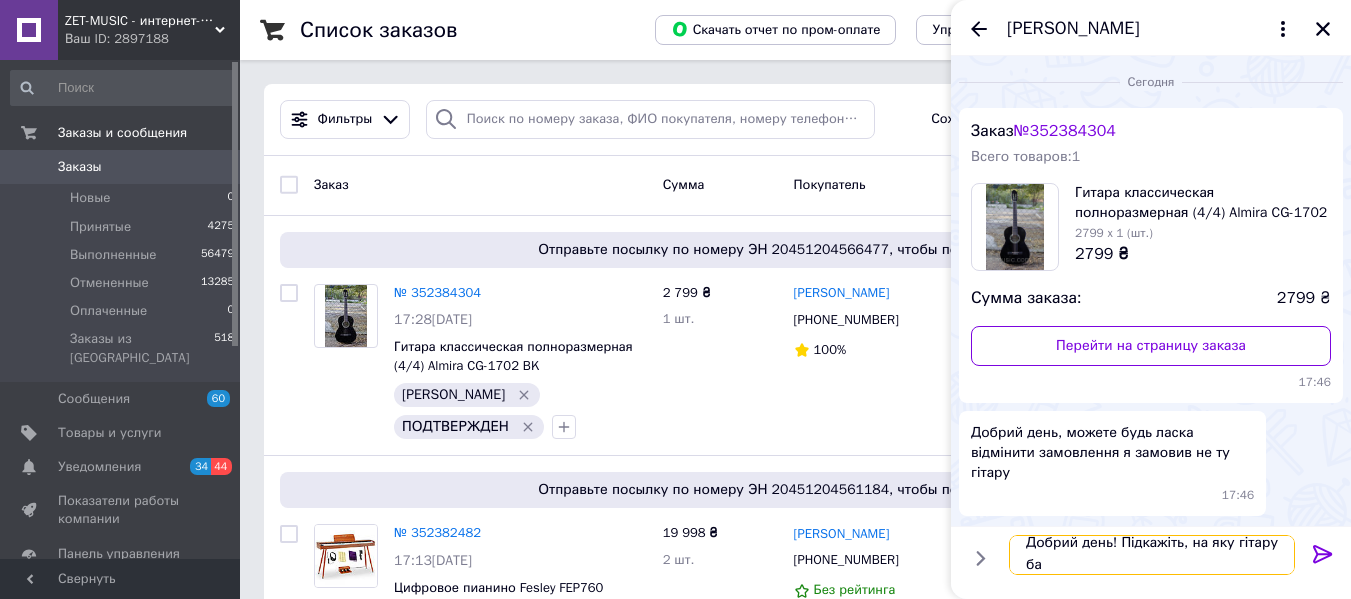 scroll, scrollTop: 2, scrollLeft: 0, axis: vertical 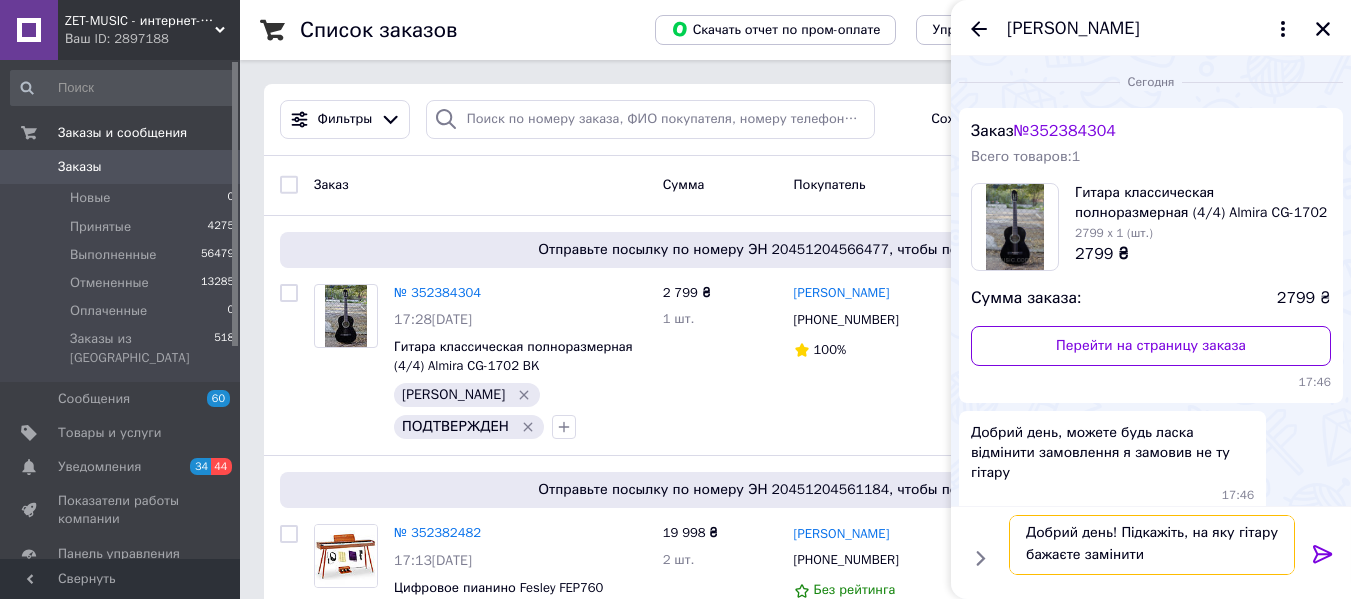 type on "Добрий день! Підкажіть, на яку гітару бажаєте замінити?" 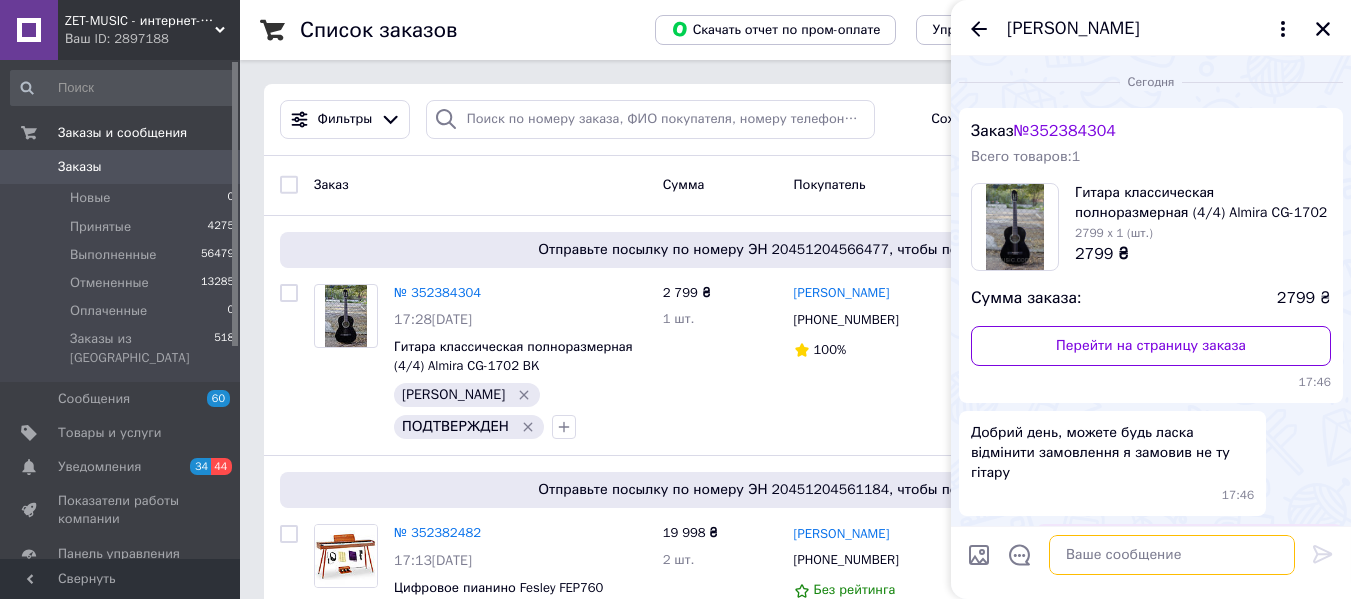 scroll, scrollTop: 0, scrollLeft: 0, axis: both 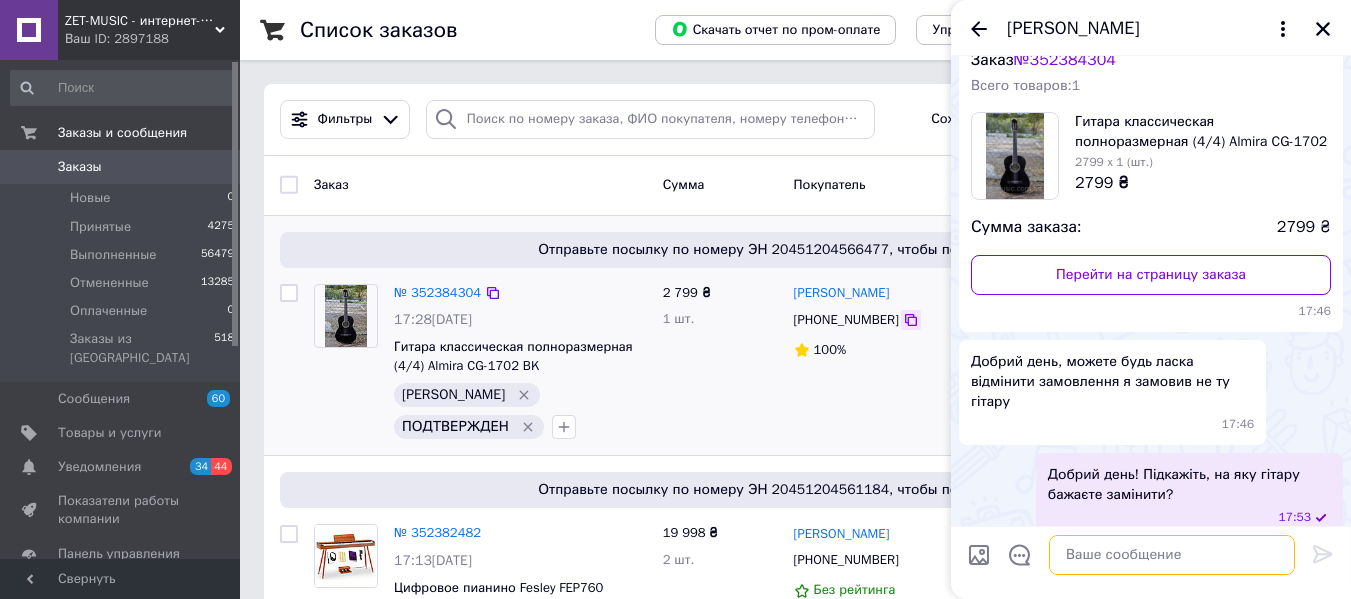 type 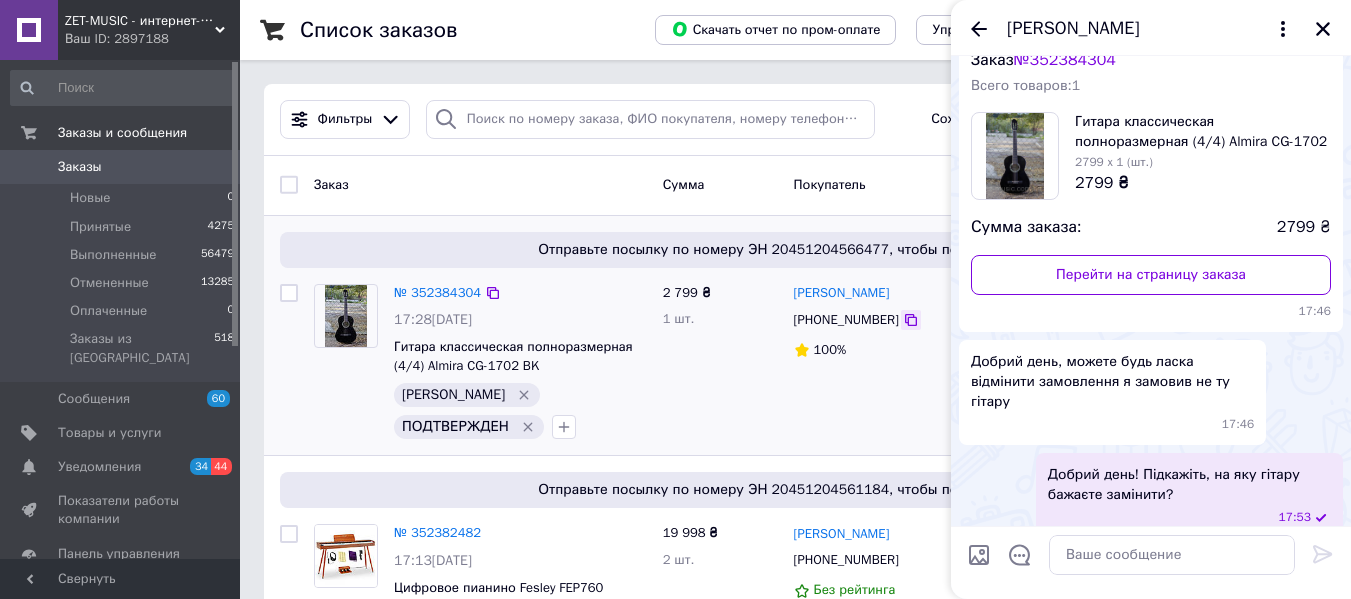 click 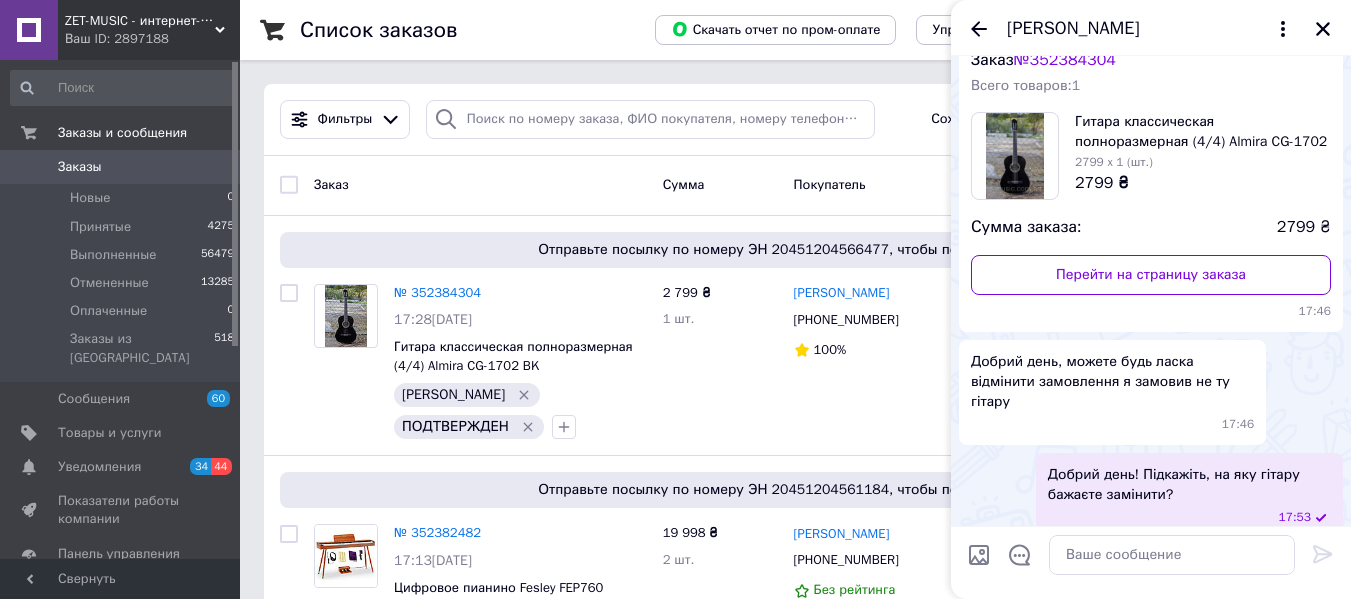 click on "Заказ Сумма Покупатель Доставка и оплата Статус" at bounding box center (795, 186) 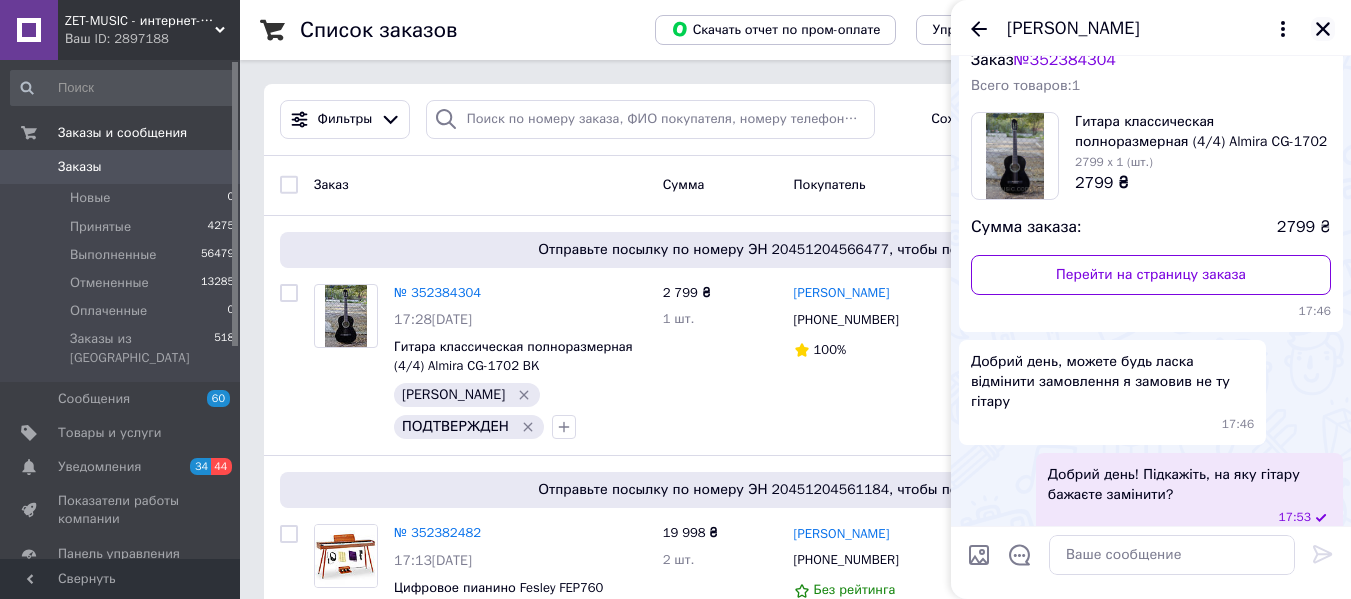 click 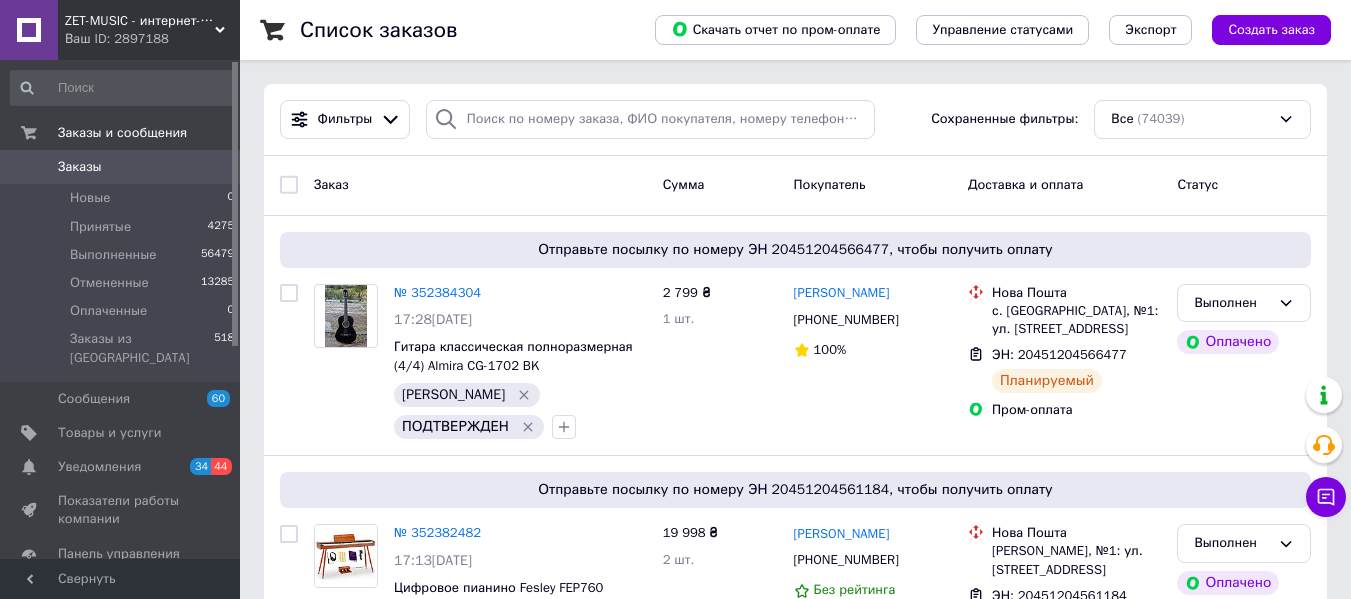 click on "Заказ Сумма Покупатель Доставка и оплата Статус" at bounding box center [795, 186] 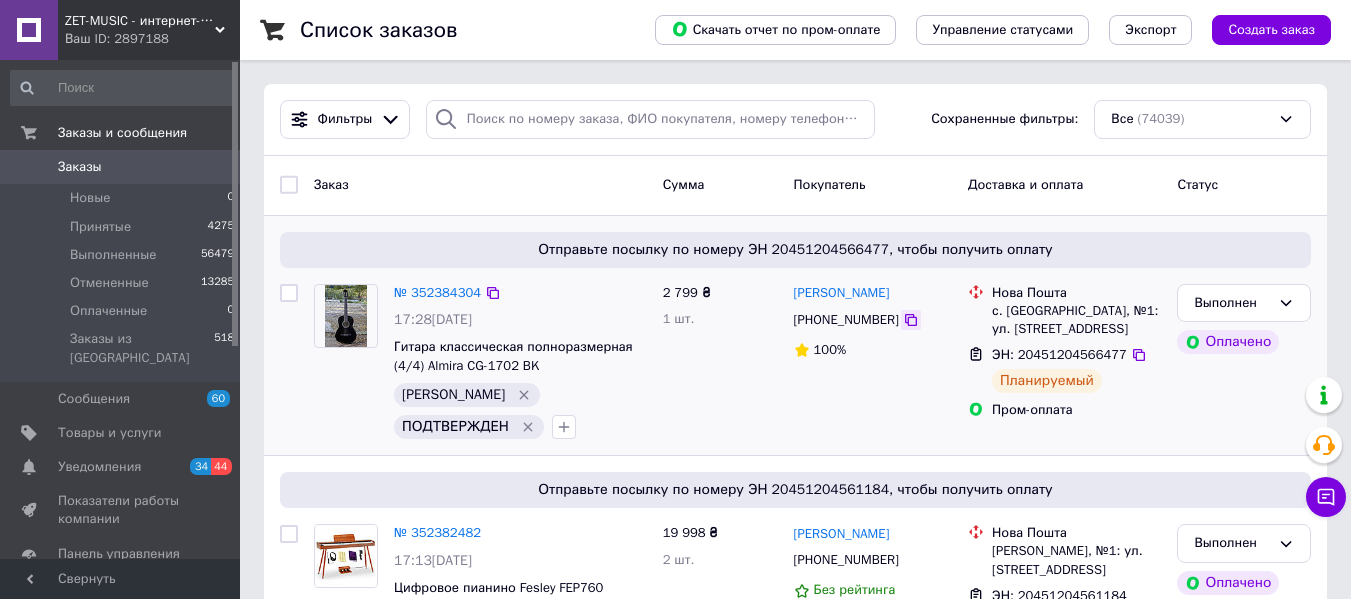 click 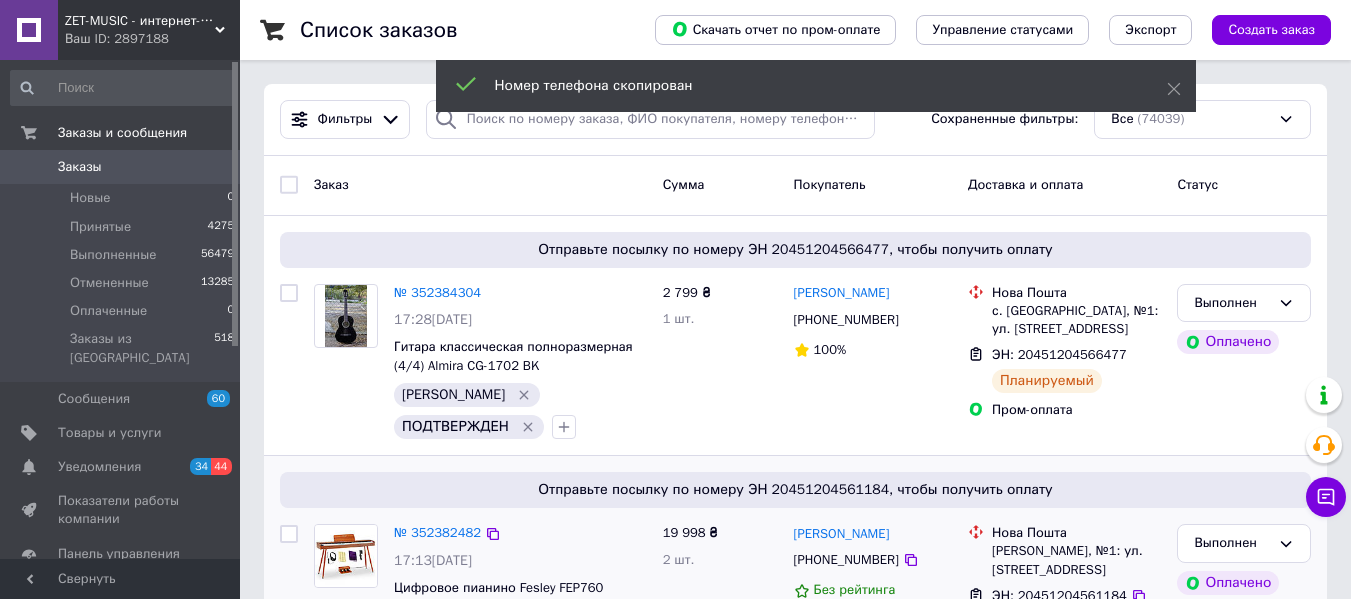 click on "Цифровое пианино Fesley FEP760 (стойка, 3 педали, пюпитр, блок питания)" at bounding box center [520, 597] 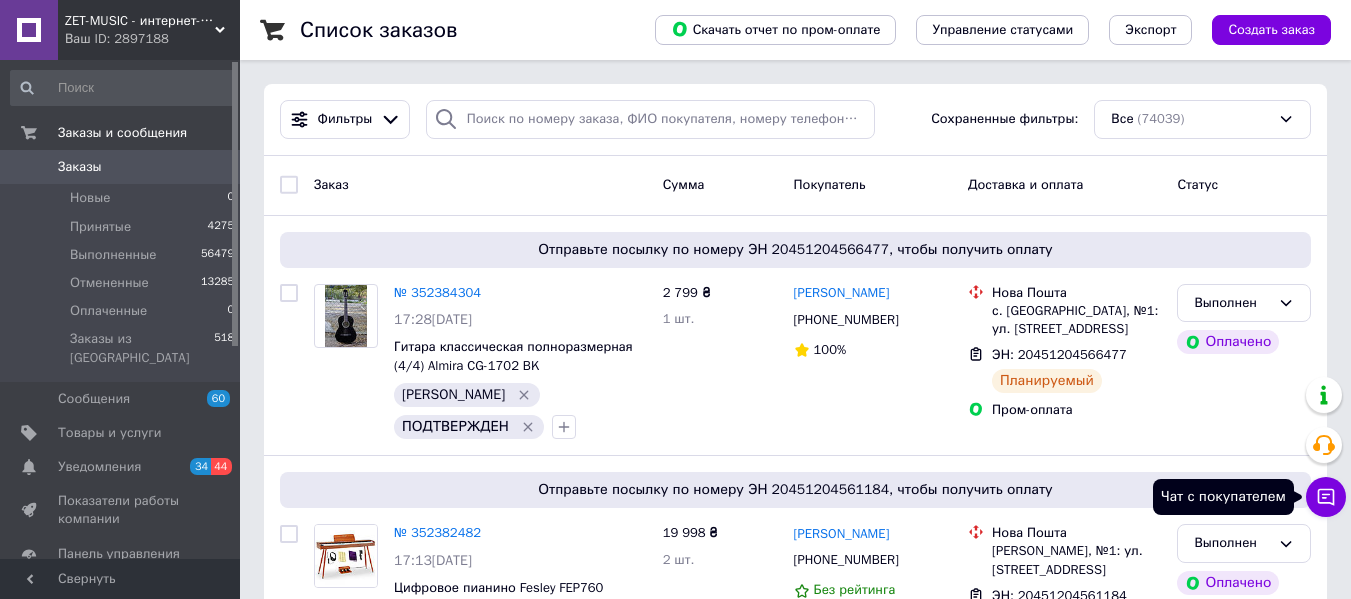 click 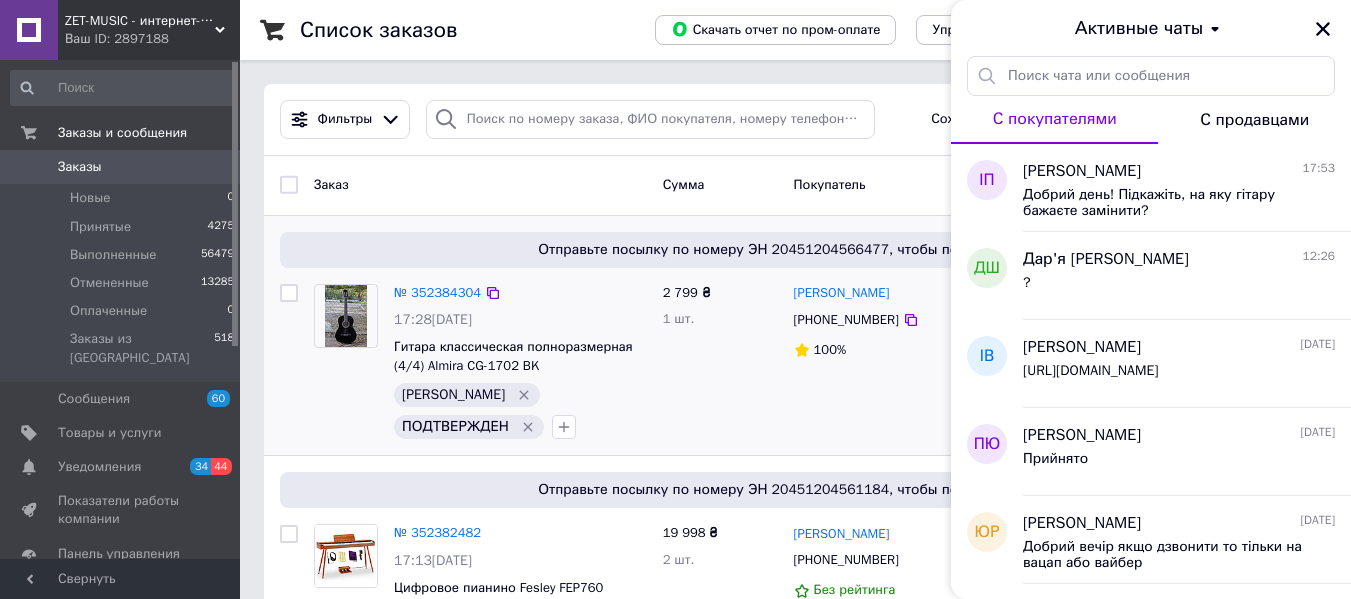 click on "Іван Пригара +380986709473 100%" at bounding box center (873, 362) 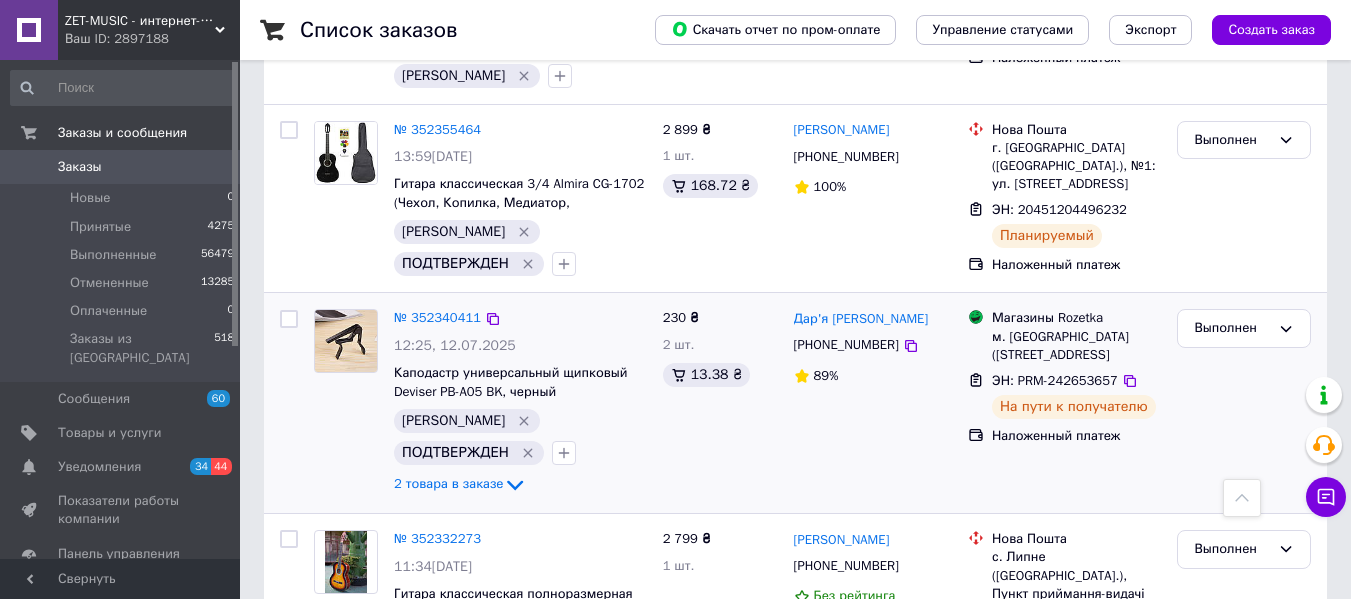 scroll, scrollTop: 900, scrollLeft: 0, axis: vertical 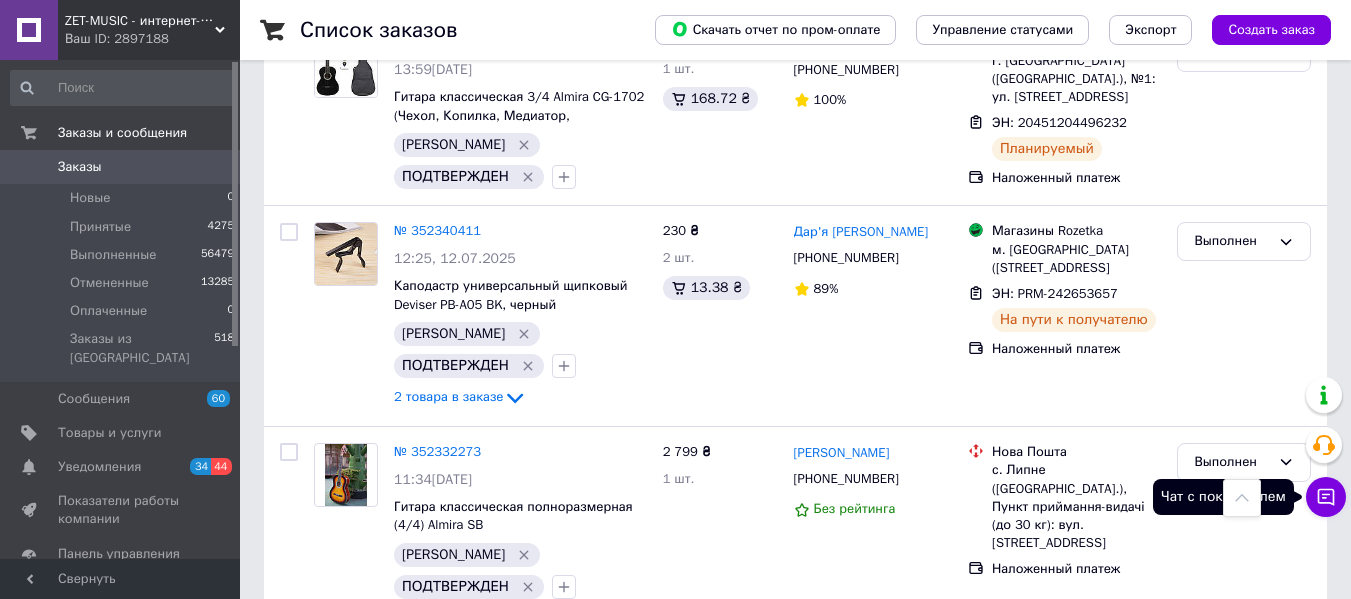 click 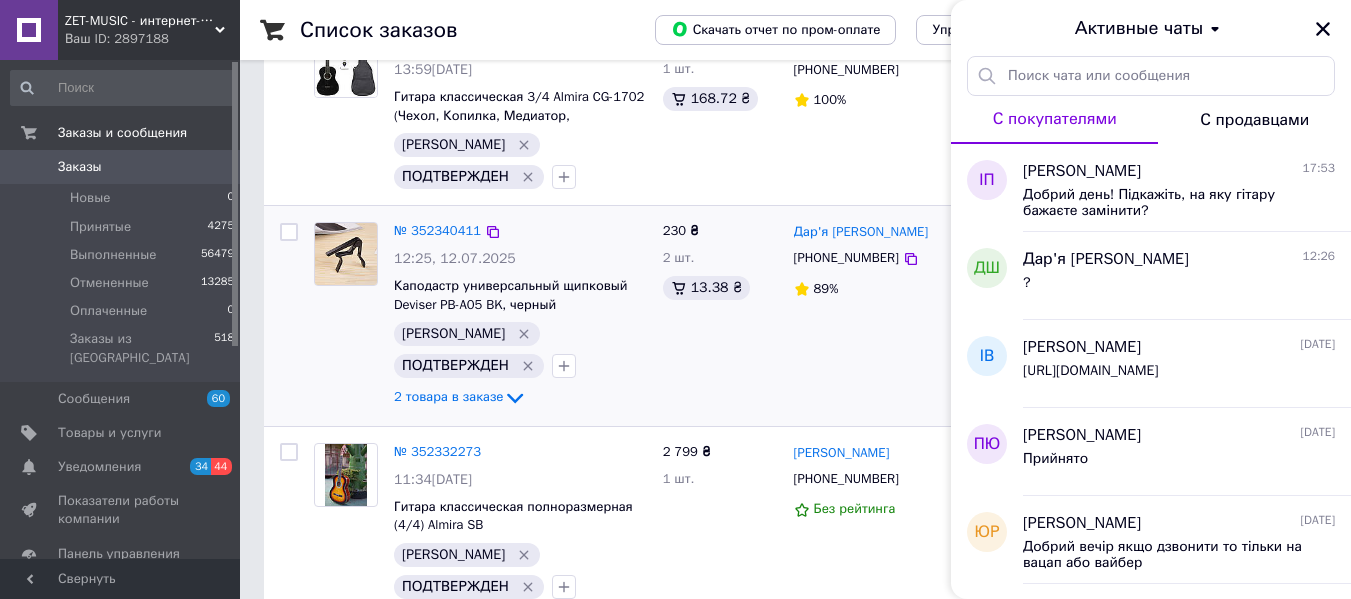 click on "Дар'я Шейко +380991404735 89%" at bounding box center (873, 316) 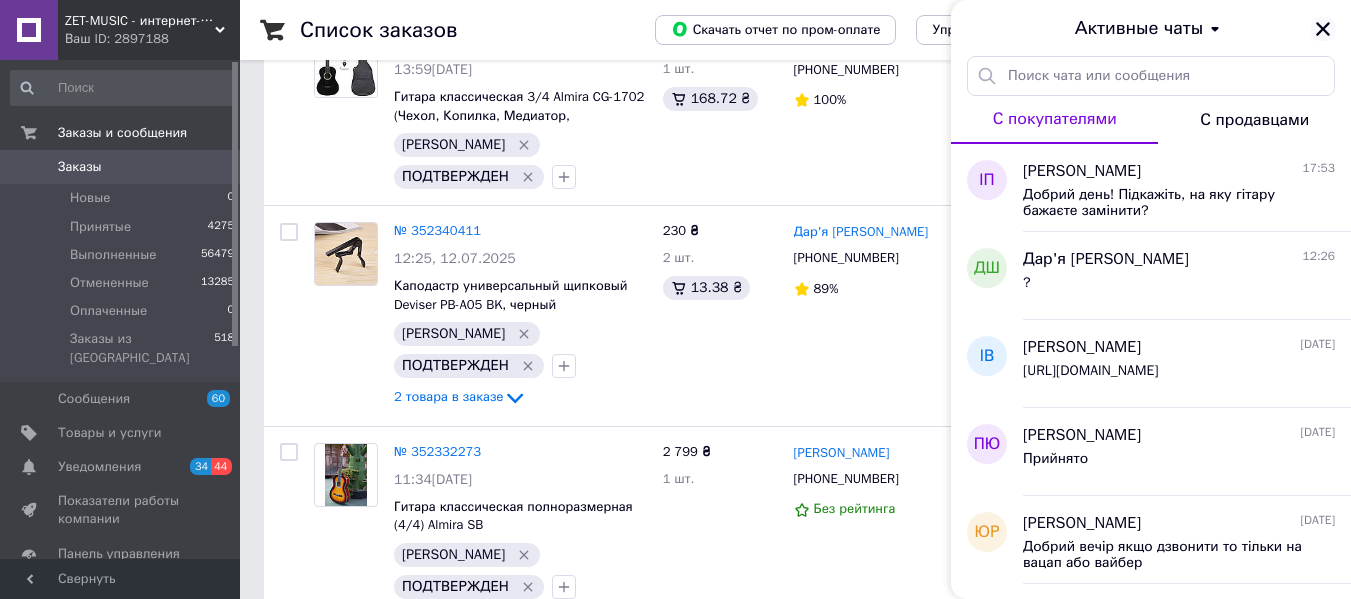 click 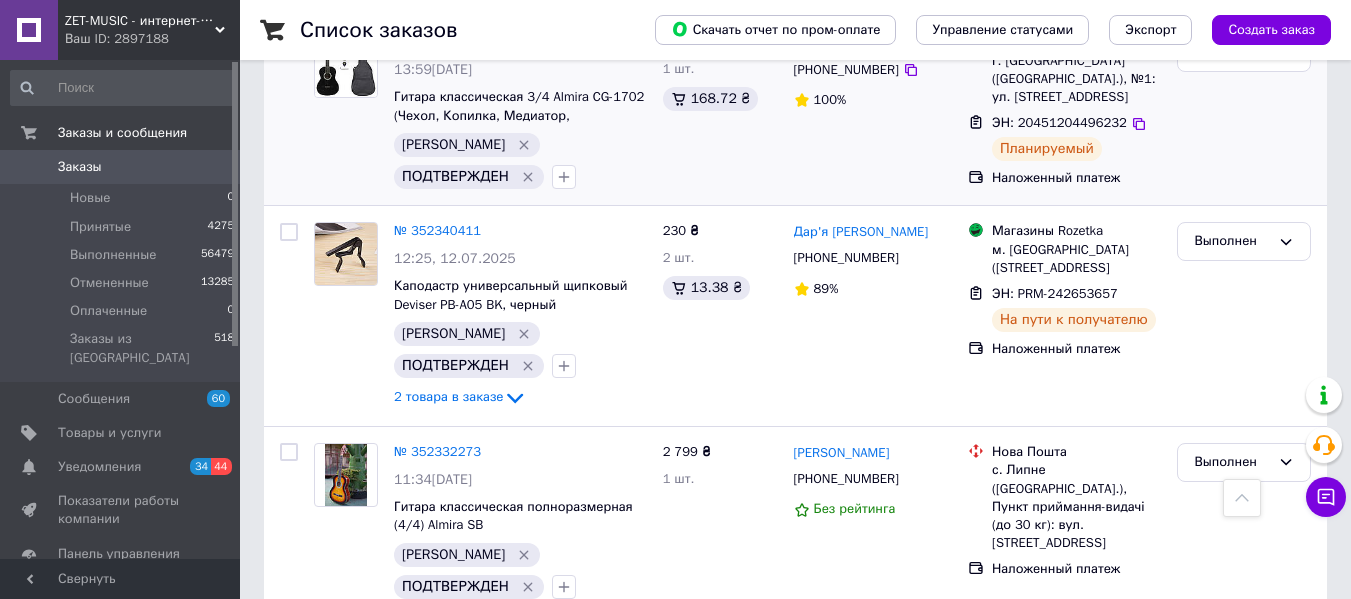 click on "№ 352355464 13:59, 12.07.2025 Гитара классическая 3/4 Almira CG-1702 (Чехол, Копилка, Медиатор, Струна, Ключ) Крис   ПОДТВЕРЖДЕН   2 899 ₴ 1 шт. 168.72 ₴ Ілона Охотнікова +380677630288 100% Нова Пошта г. Хотин (Черновицкая обл.), №1: ул. Дудниченка, 39г ЭН: 20451204496232 Планируемый Наложенный платеж Выполнен" at bounding box center [795, 112] 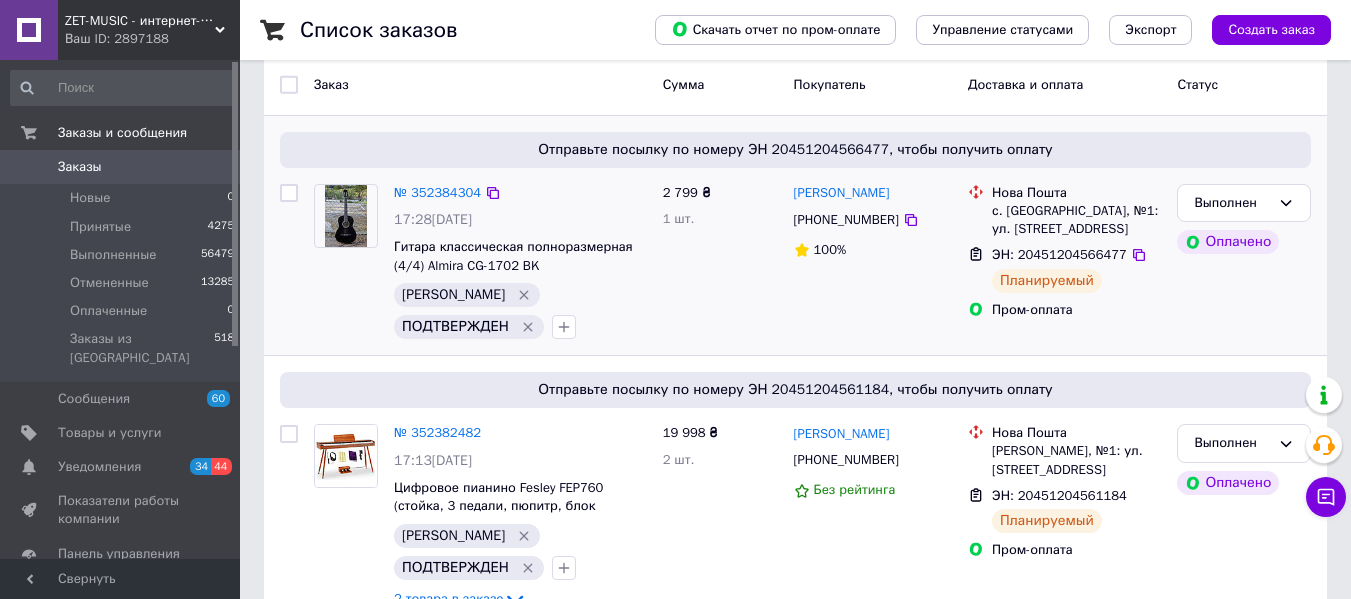 scroll, scrollTop: 0, scrollLeft: 0, axis: both 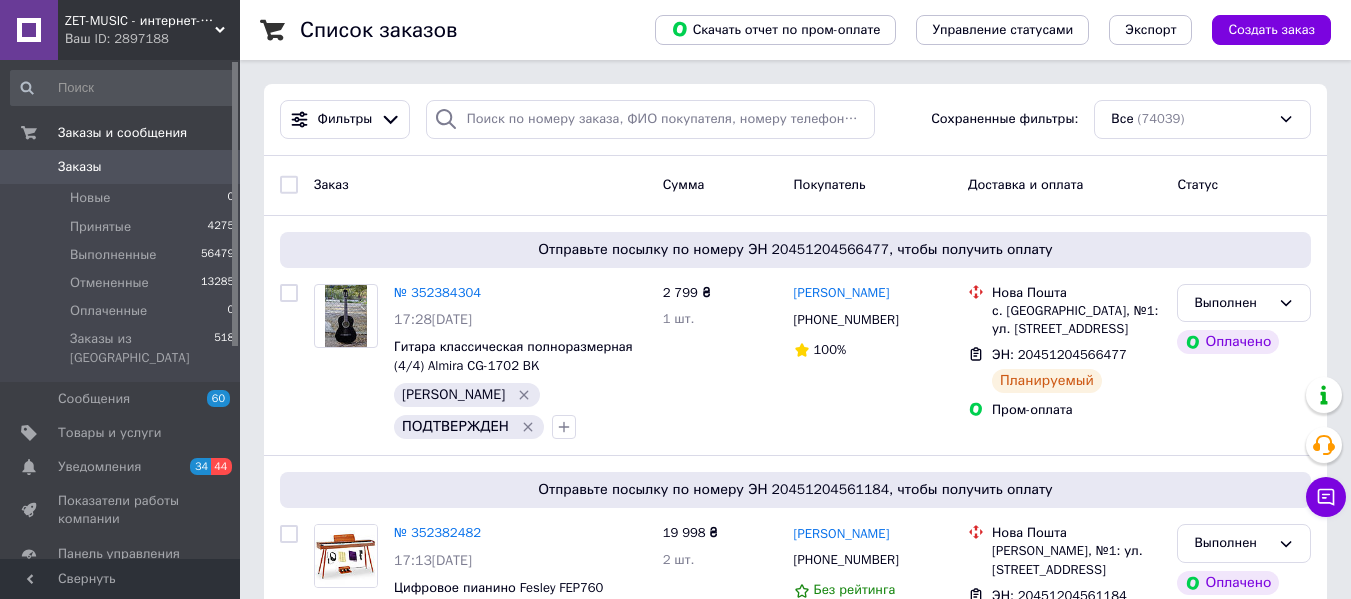 click on "Заказ" at bounding box center [480, 185] 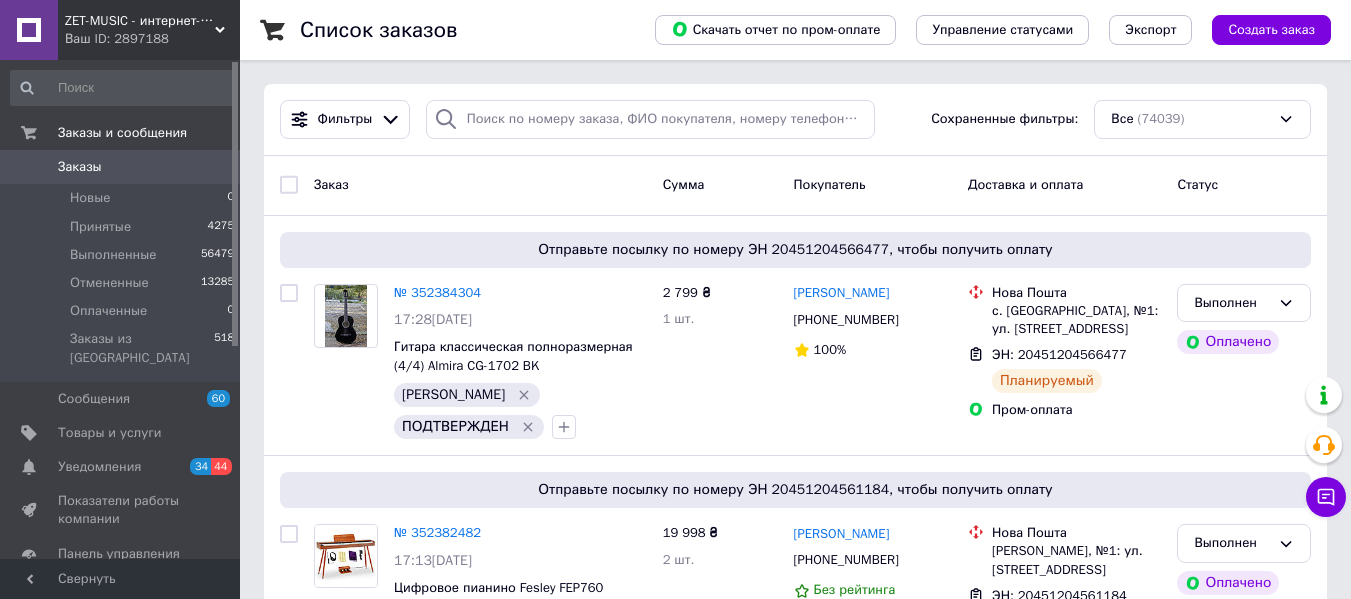 click on "ZET-MUSIC - интернет-магазин музыкальных инструментов Ваш ID: 2897188" at bounding box center [149, 30] 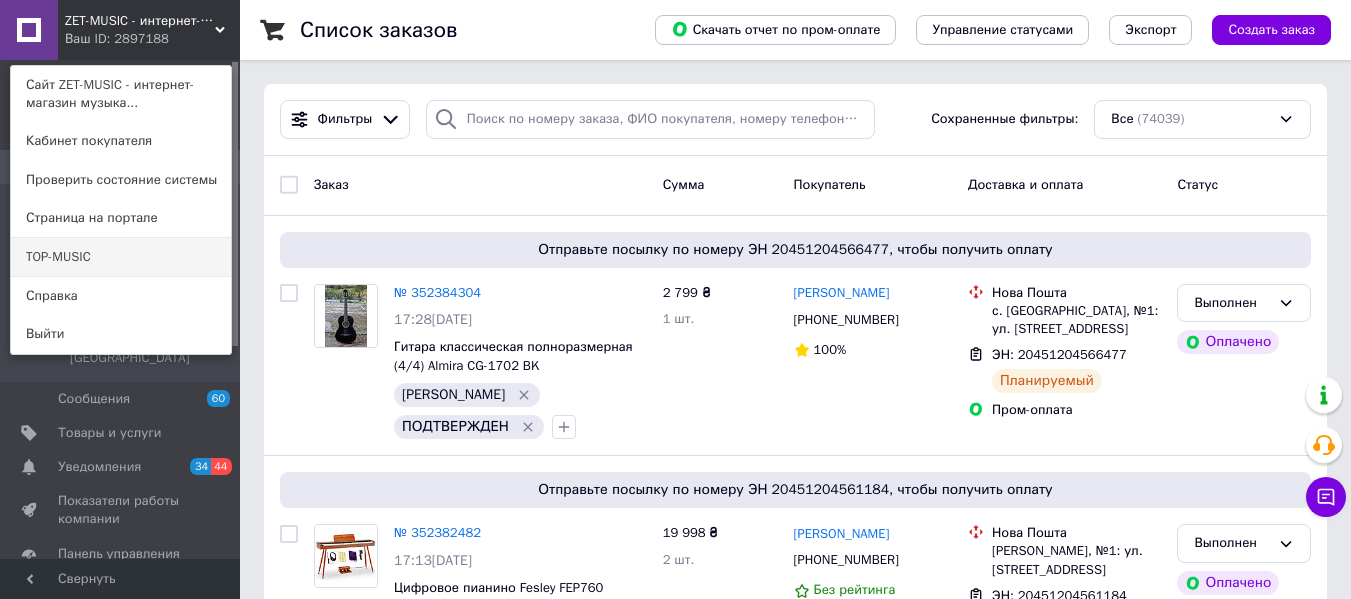 click on "TOP-MUSIC" at bounding box center (121, 257) 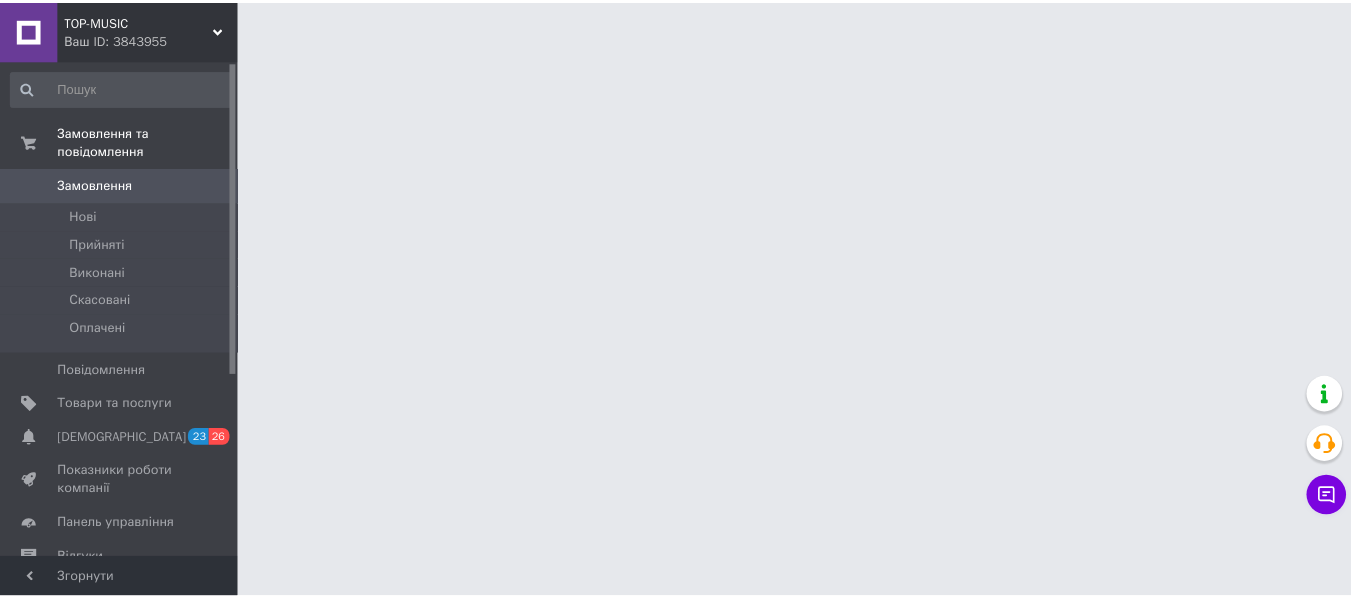 scroll, scrollTop: 0, scrollLeft: 0, axis: both 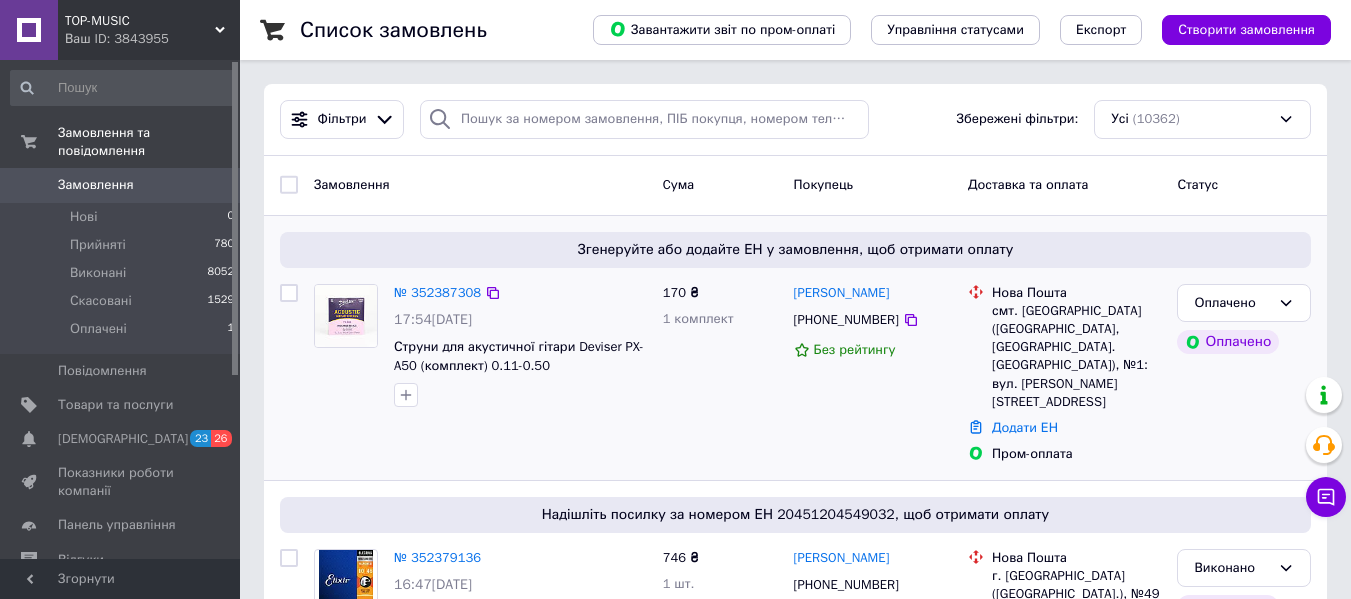 click at bounding box center [520, 395] 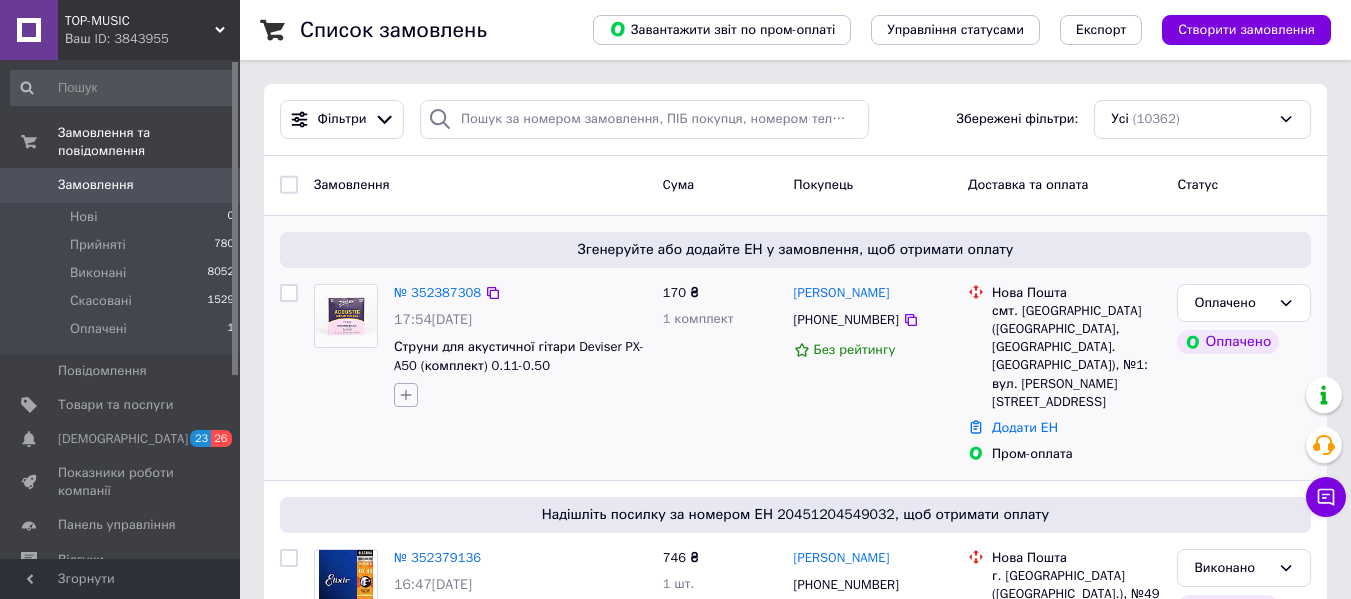 click 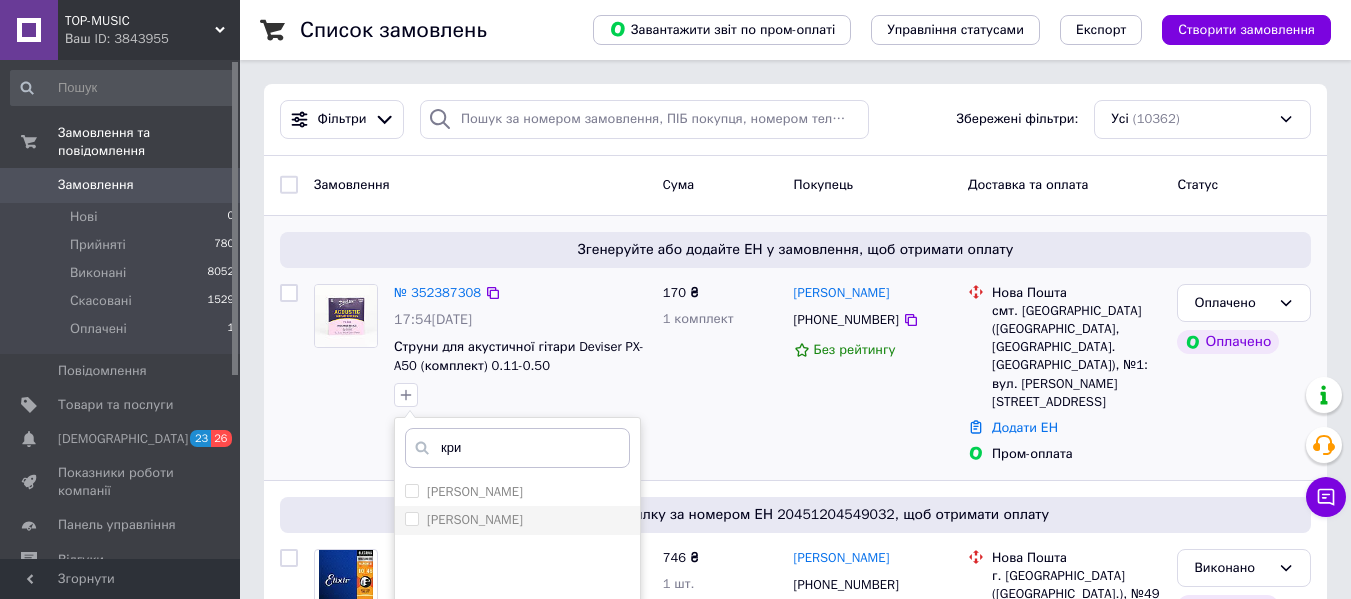 type on "кри" 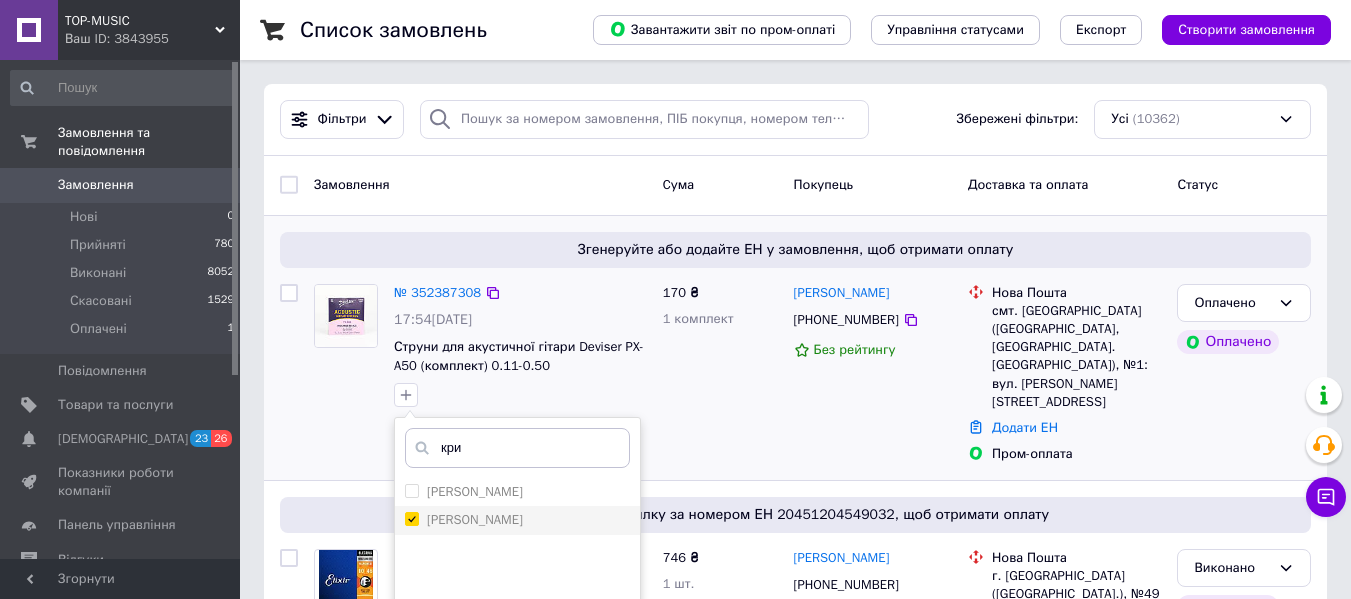 checkbox on "true" 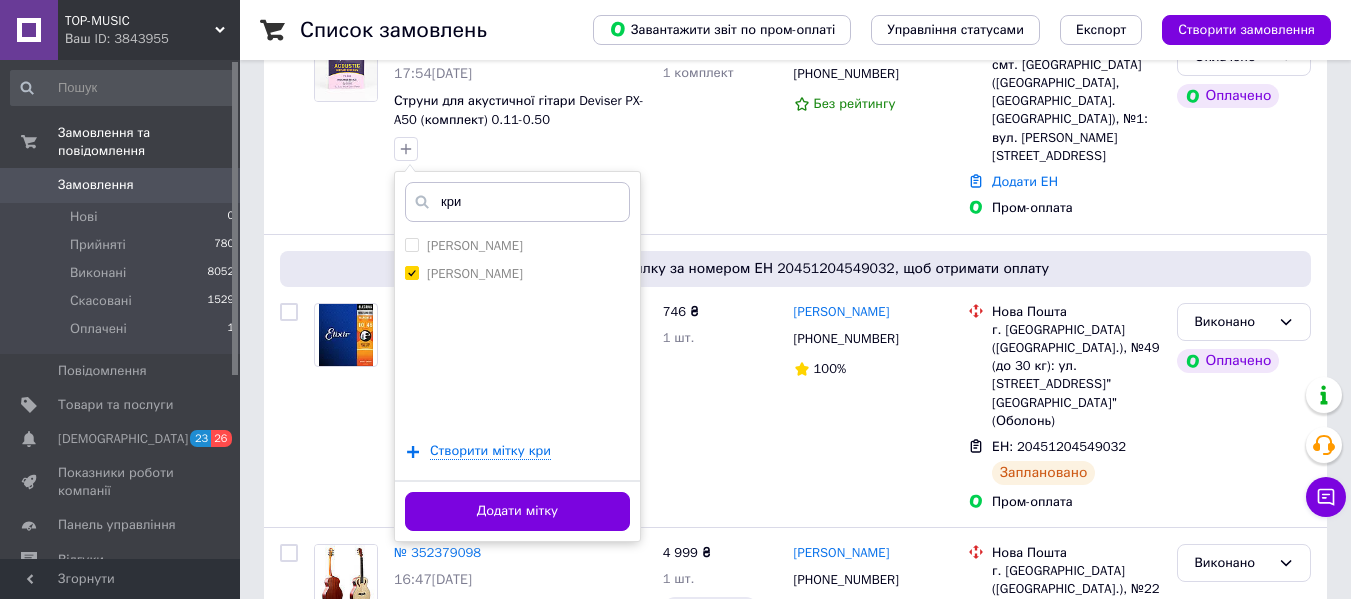 scroll, scrollTop: 400, scrollLeft: 0, axis: vertical 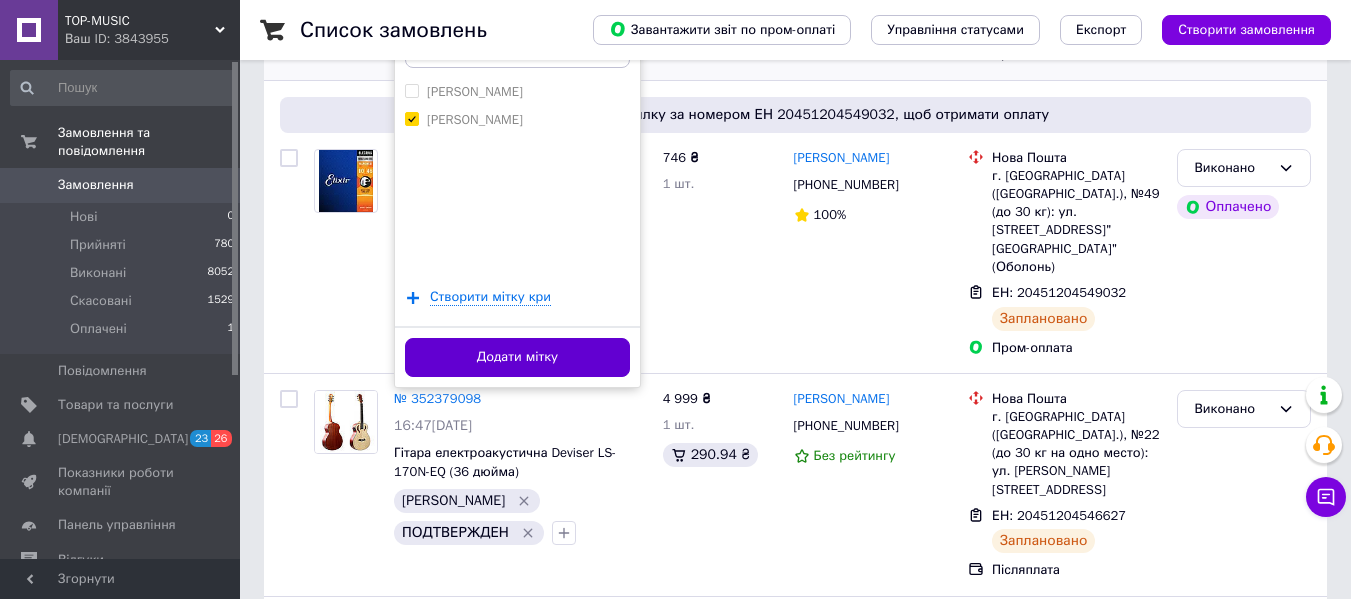 click on "Додати мітку" at bounding box center (517, 357) 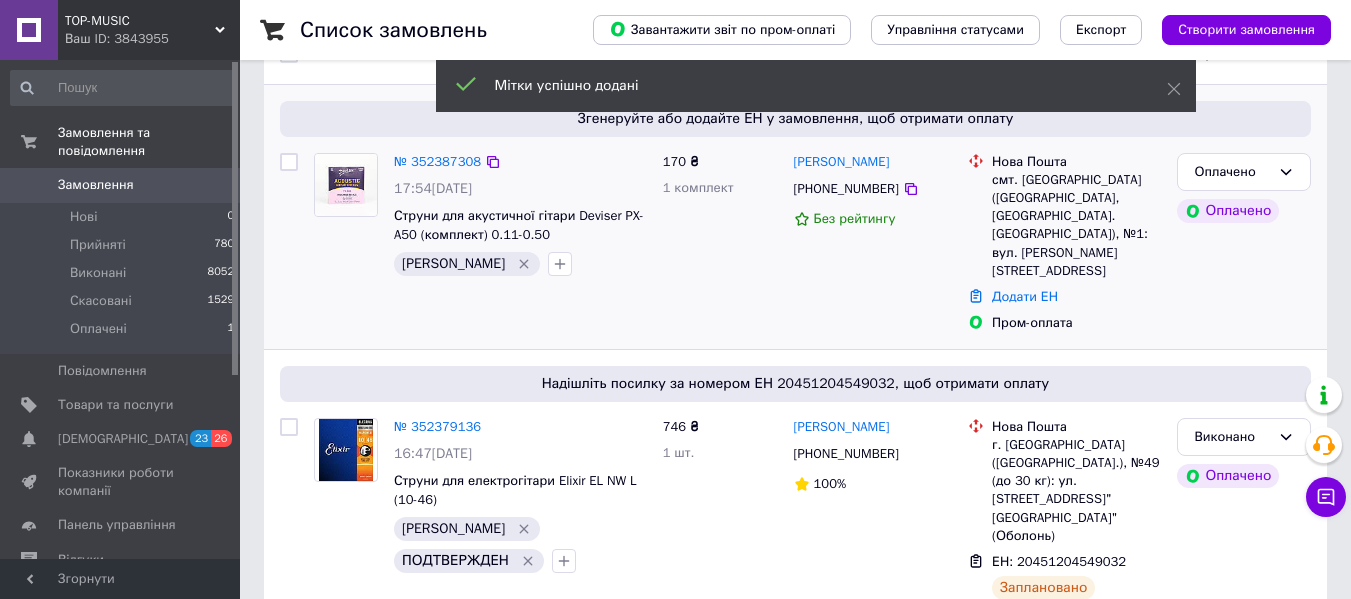 scroll, scrollTop: 100, scrollLeft: 0, axis: vertical 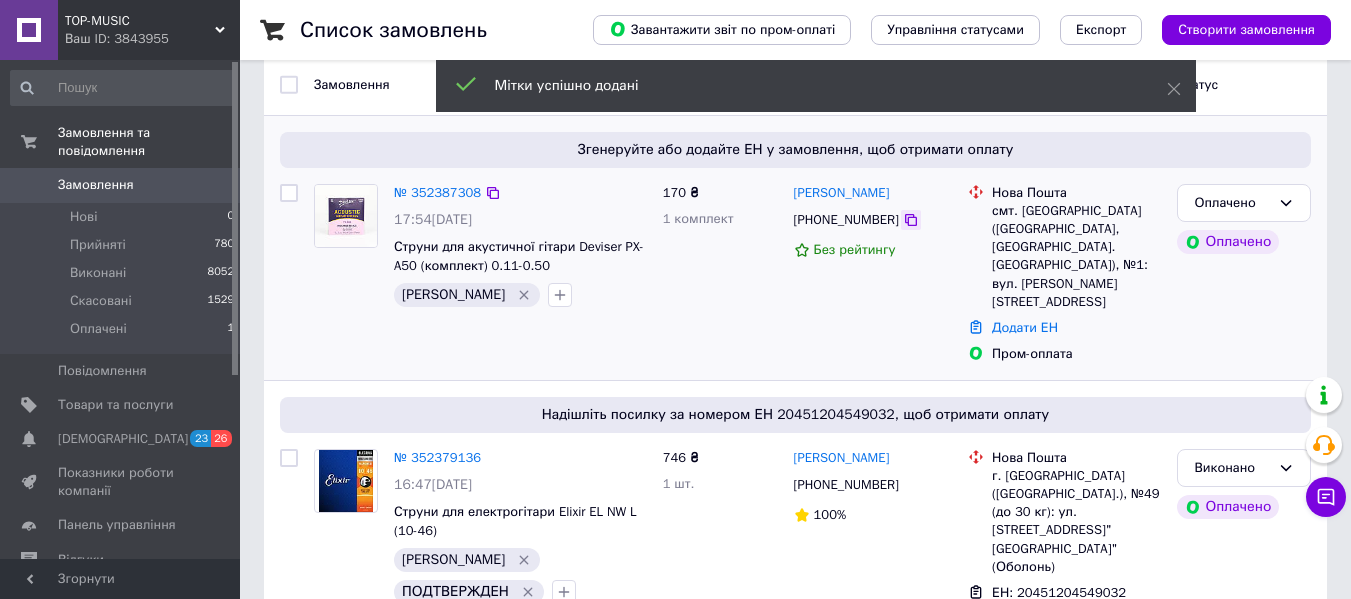 click 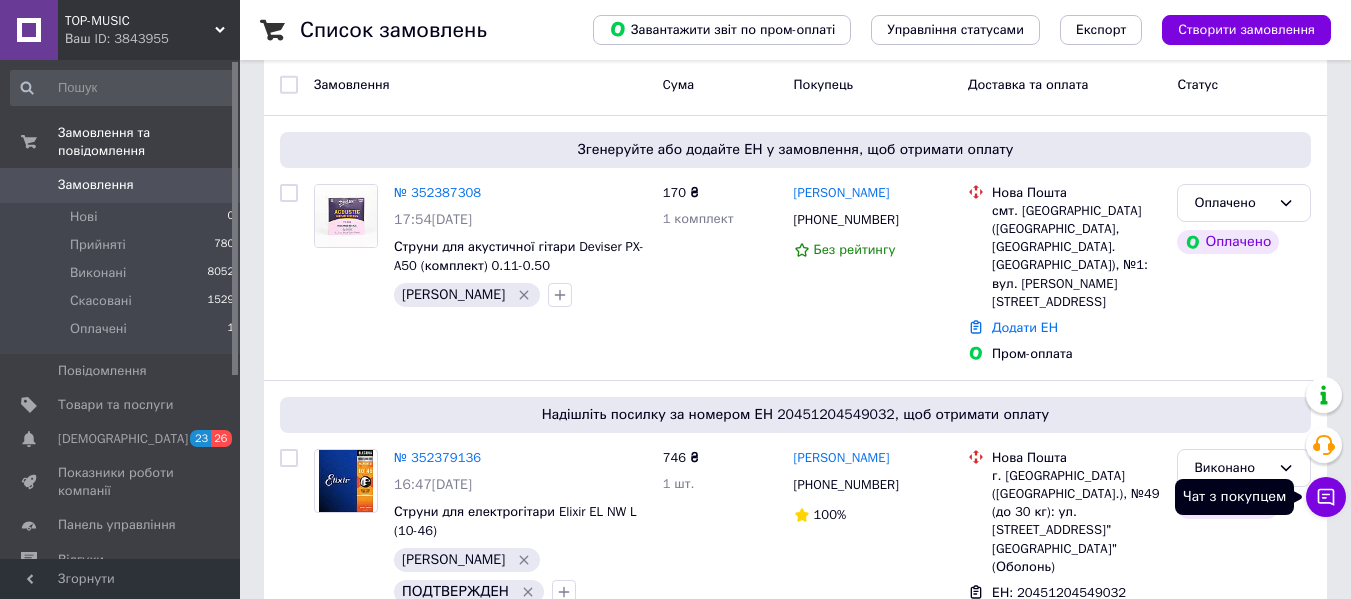 click 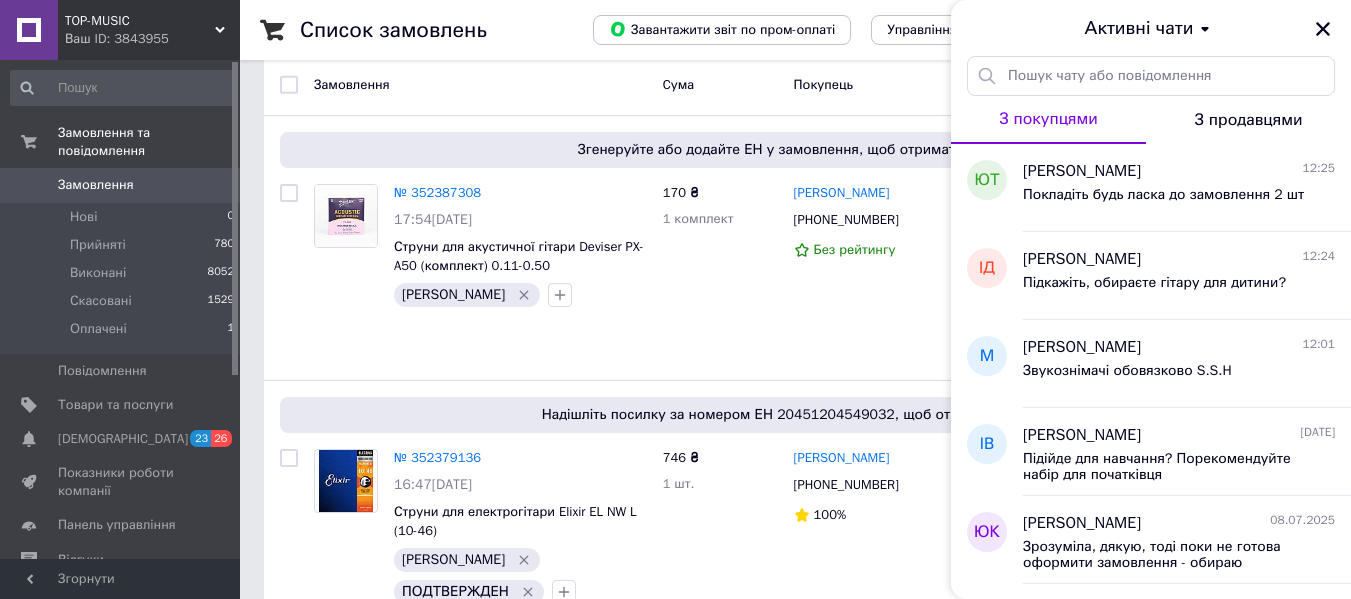 click on "З покупцями" at bounding box center (1048, 120) 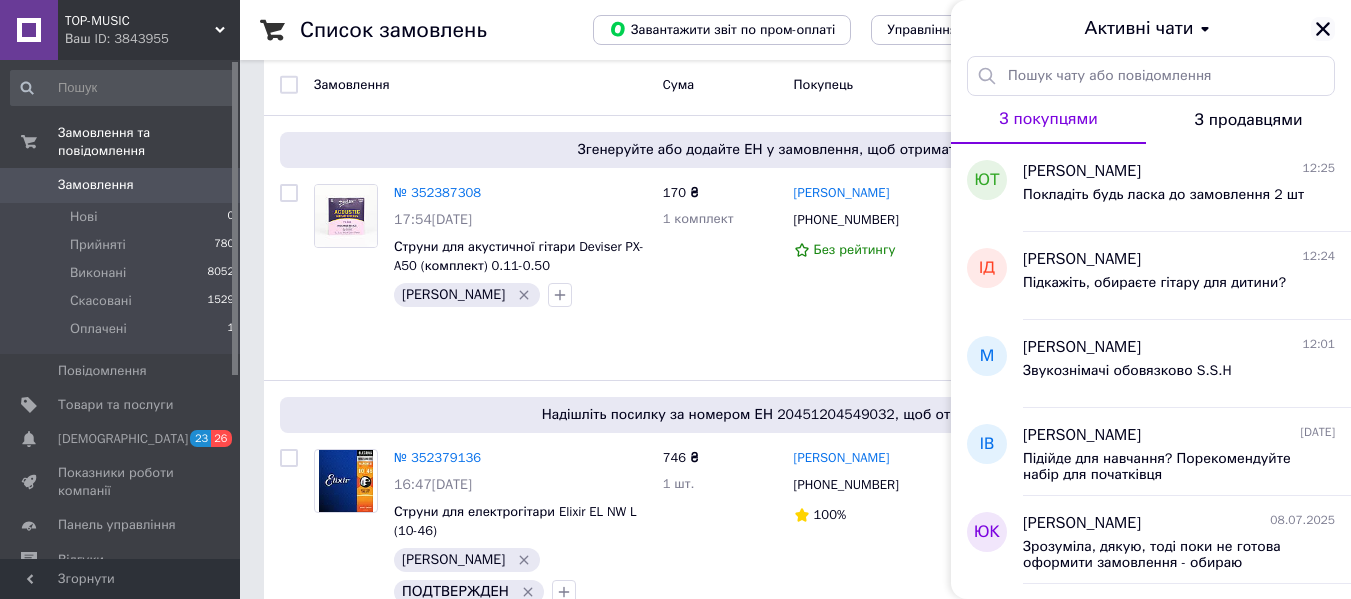 click 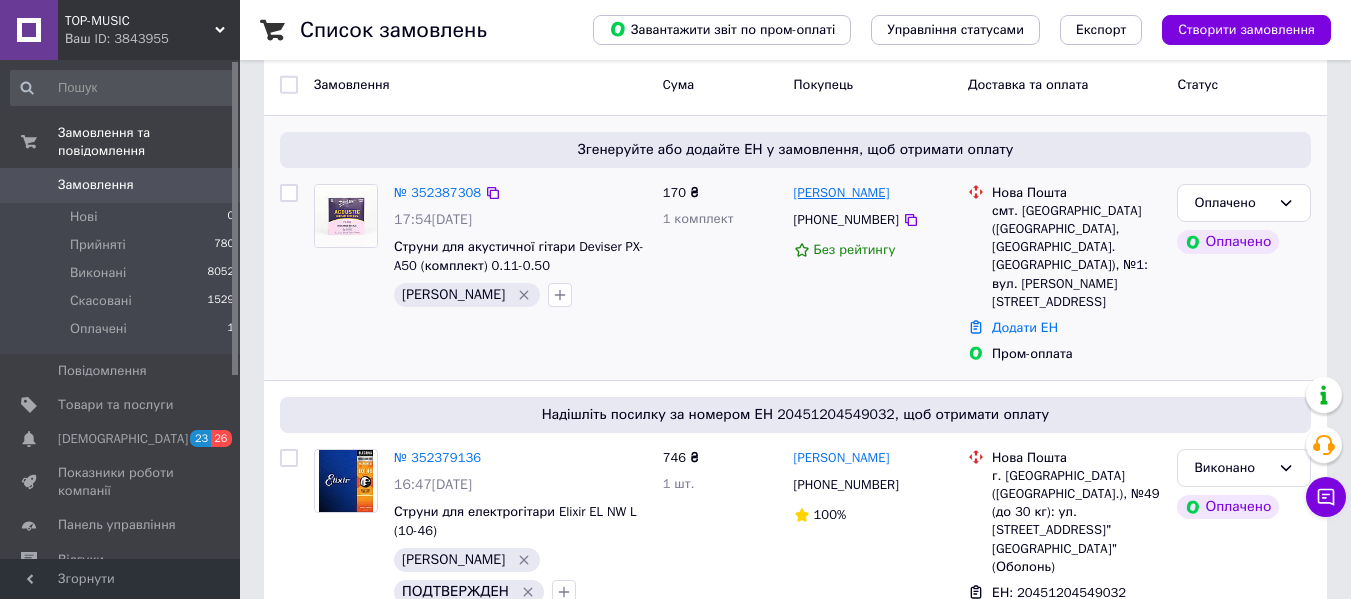 click on "[PERSON_NAME]" at bounding box center (842, 193) 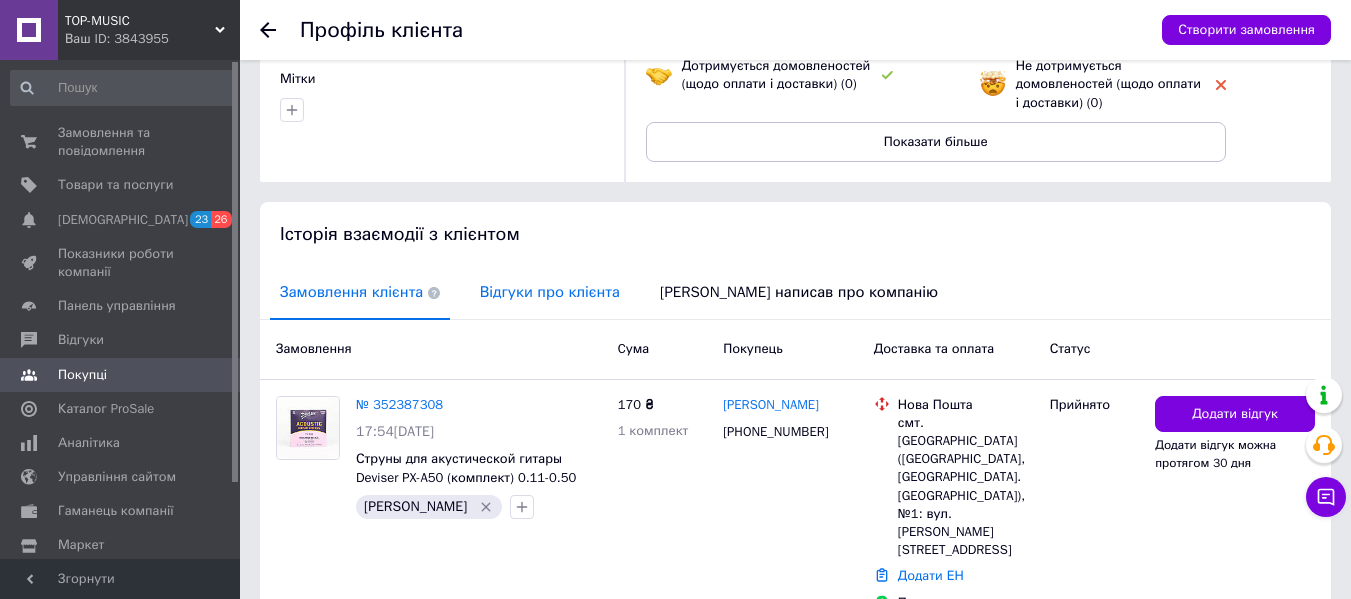 scroll, scrollTop: 300, scrollLeft: 0, axis: vertical 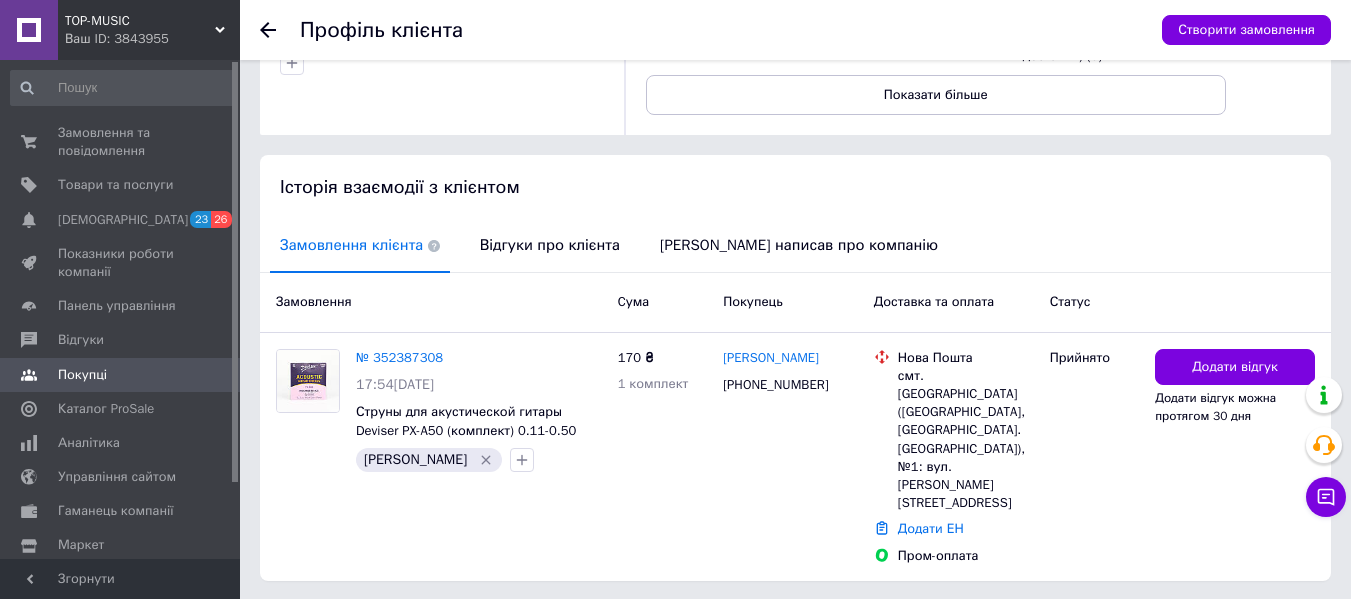 click on "Алієва Анна Редагувати +380638980891 смт. Дунаївці (Хмельницька обл., Кам'янець-Подільський р-н. Новодунаєвецька сільрада), №1: вул. Травнева, 2-А Примітка Редагувати Мітки" at bounding box center [452, -53] 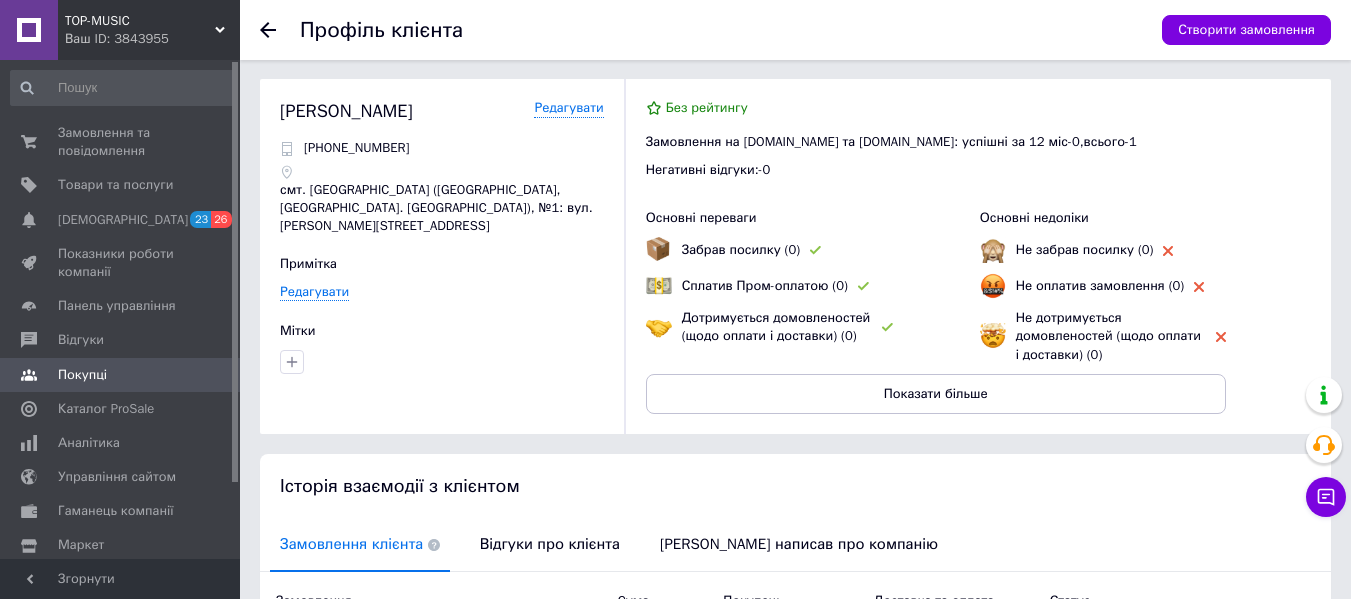 scroll, scrollTop: 0, scrollLeft: 0, axis: both 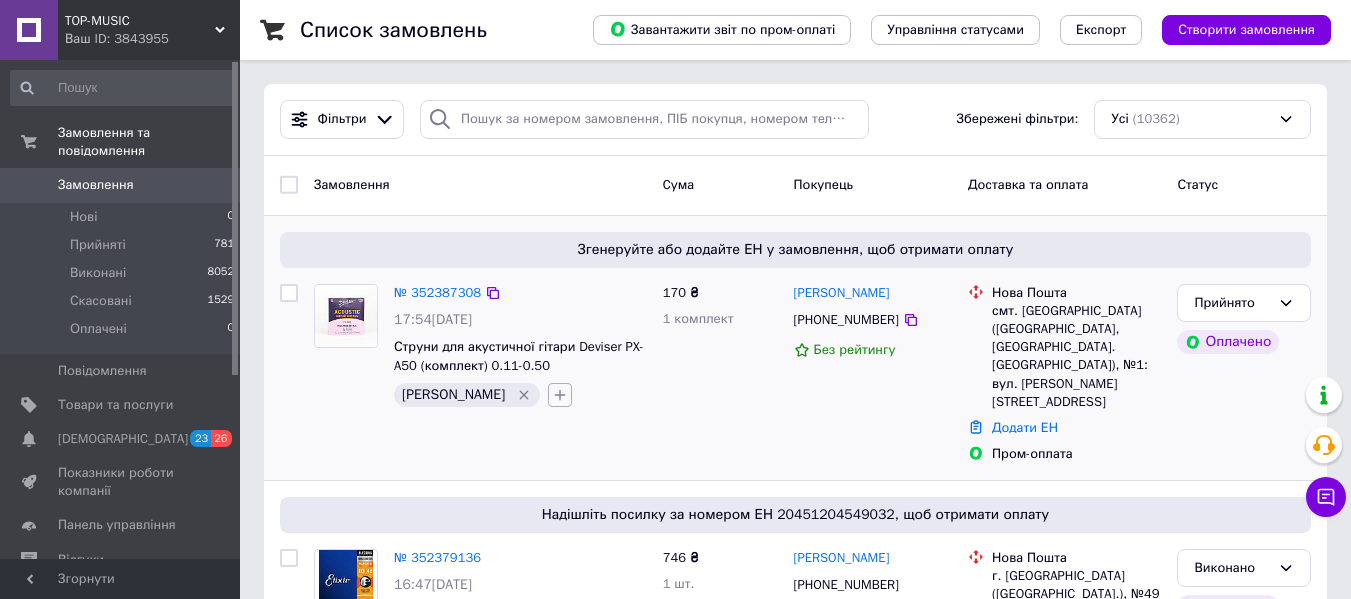 click 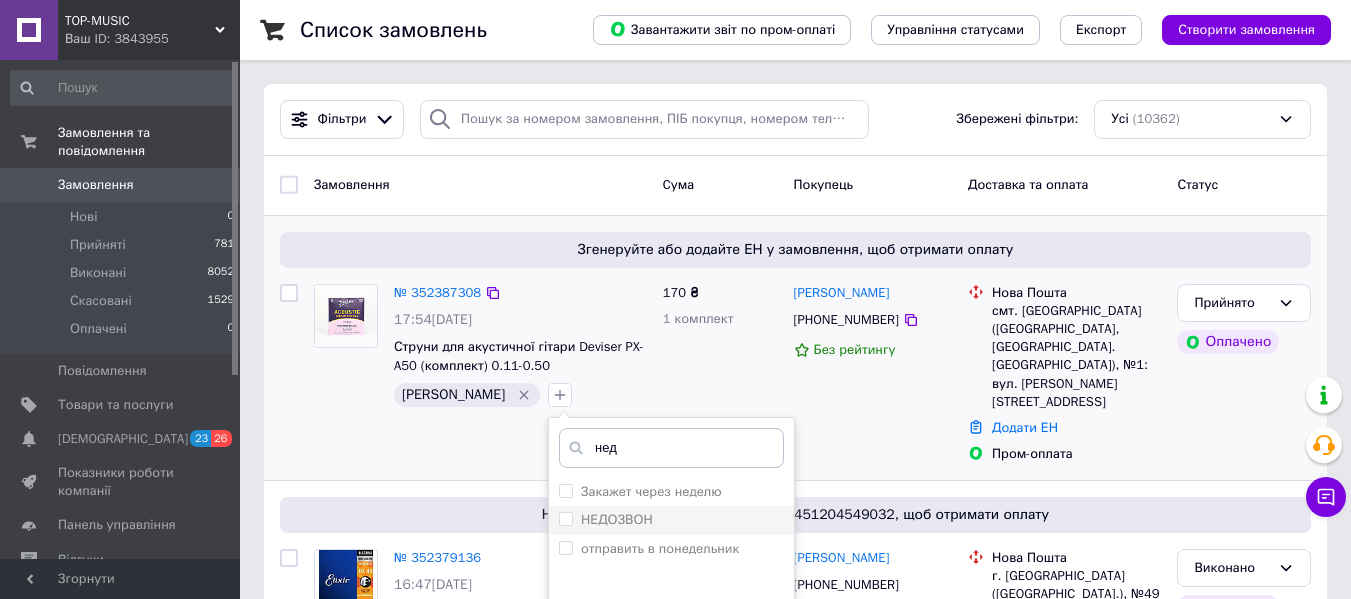 type on "нед" 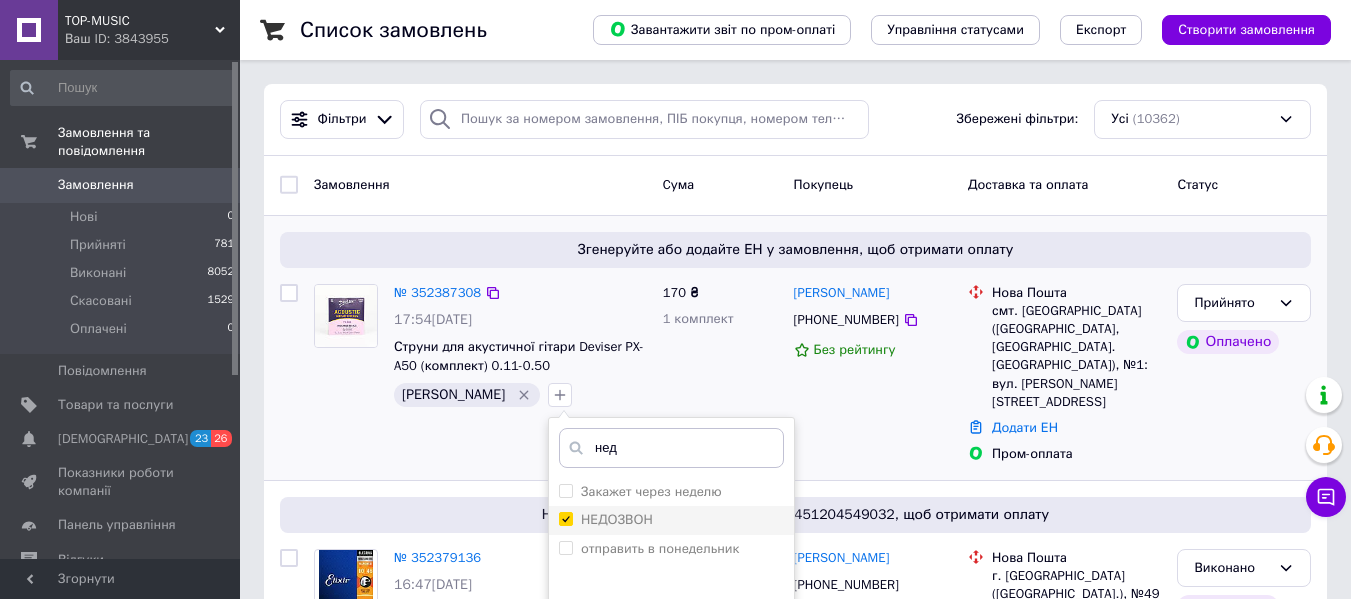 checkbox on "true" 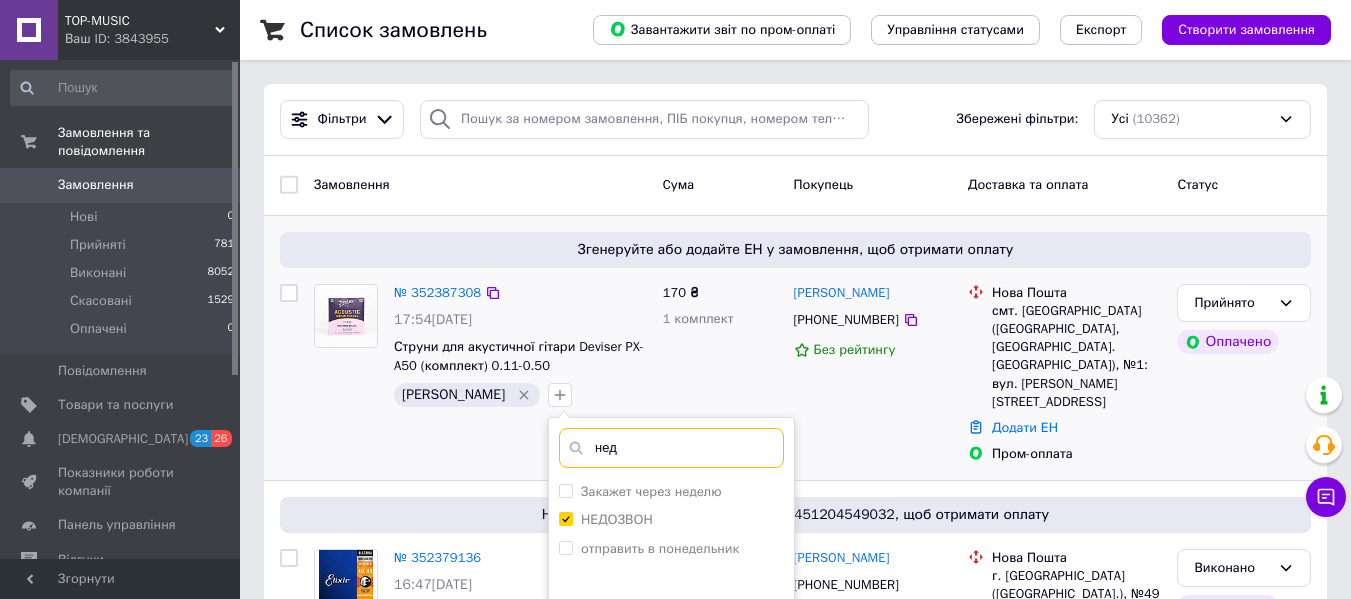 click on "нед" at bounding box center [671, 448] 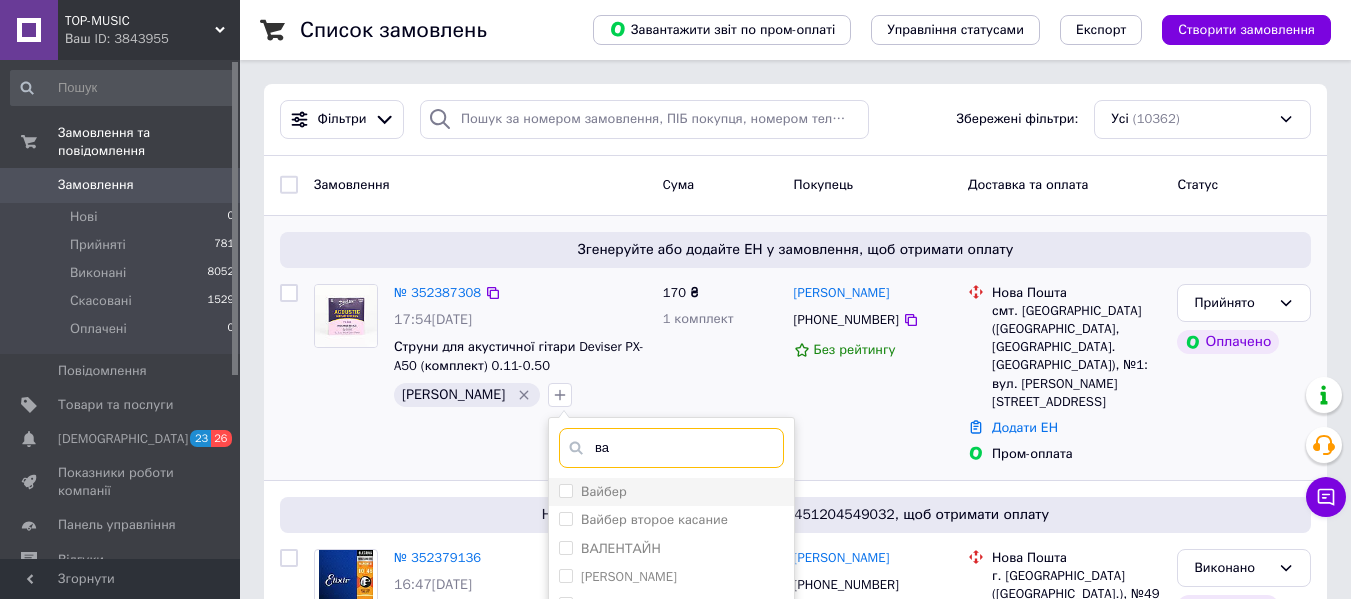 type on "ва" 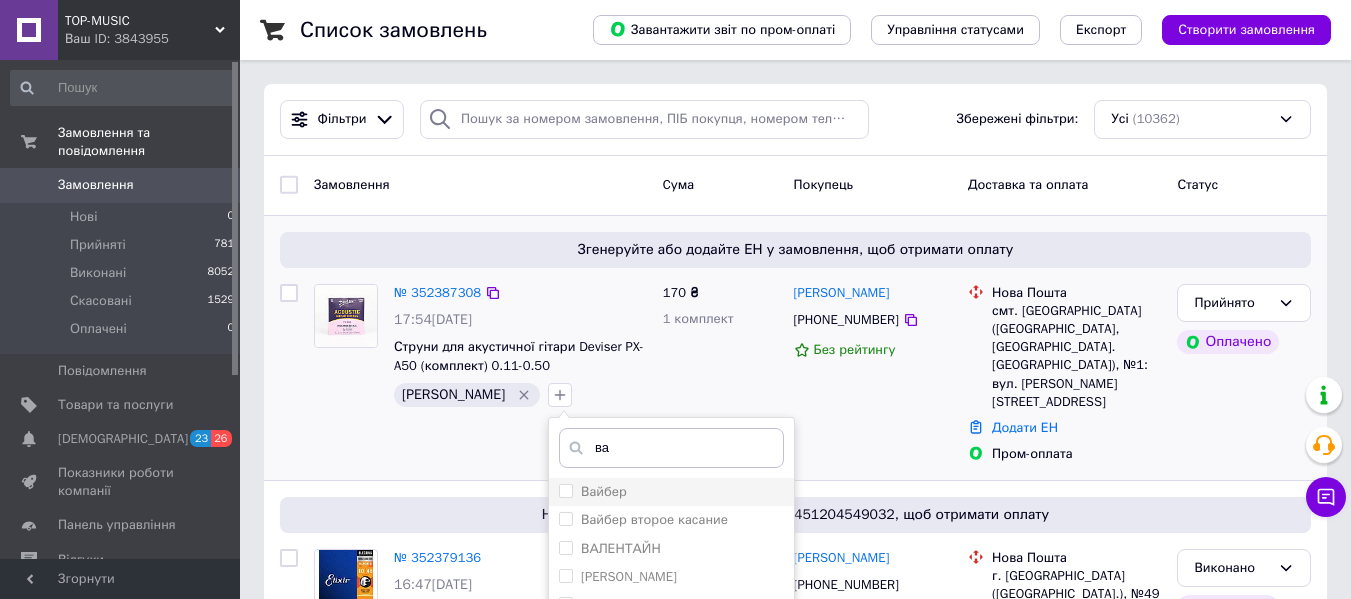 click on "Вайбер" at bounding box center (671, 492) 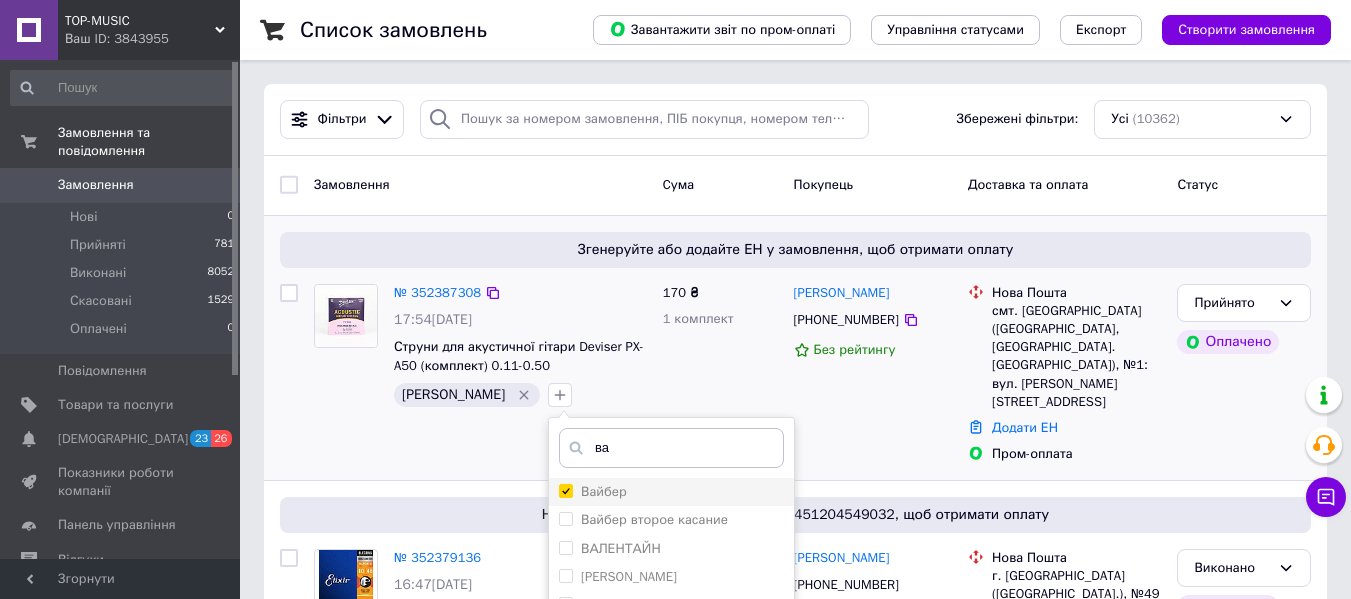 checkbox on "true" 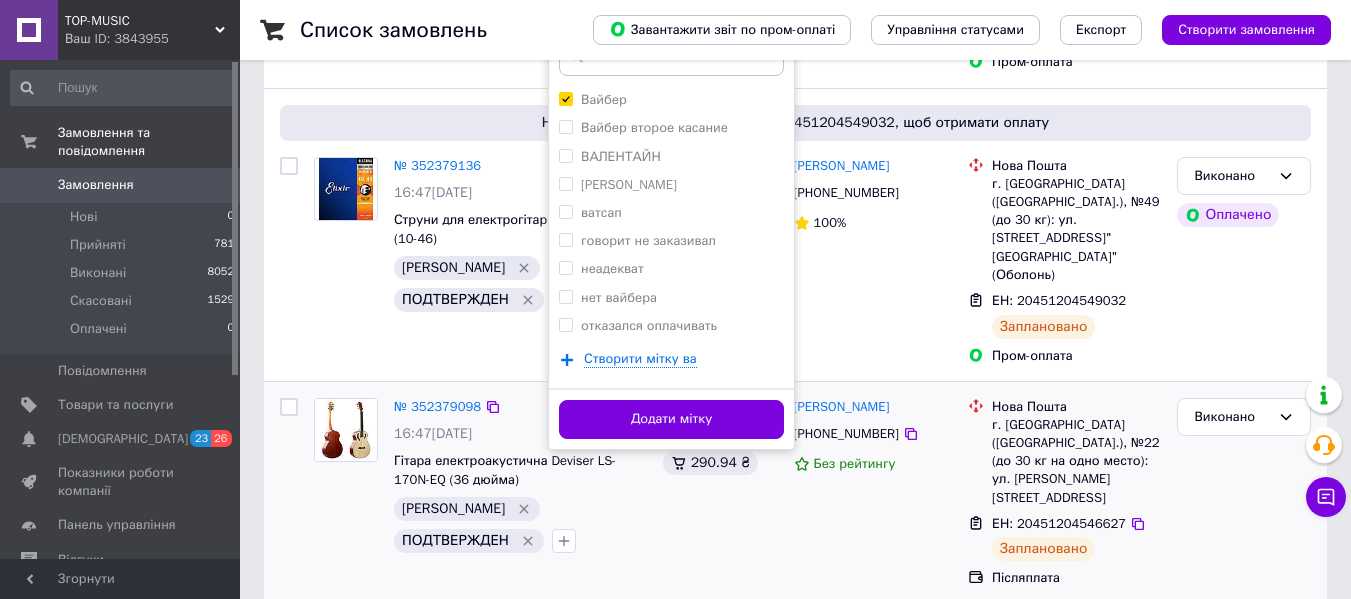 scroll, scrollTop: 400, scrollLeft: 0, axis: vertical 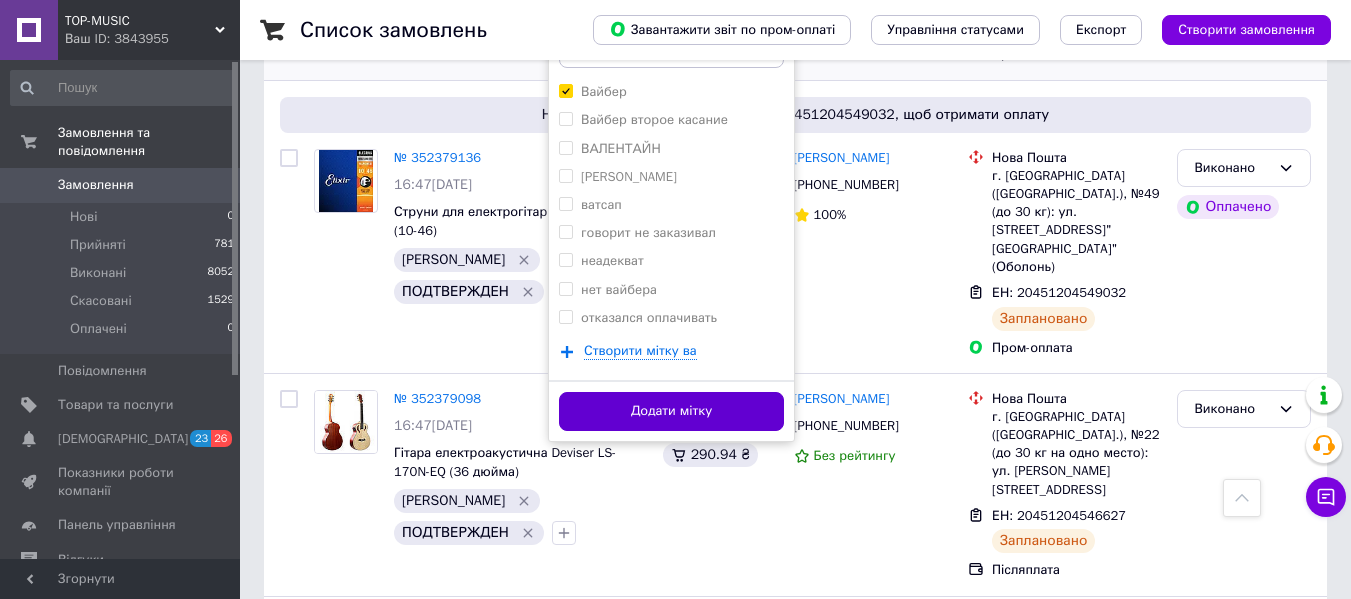 click on "Додати мітку" at bounding box center (671, 411) 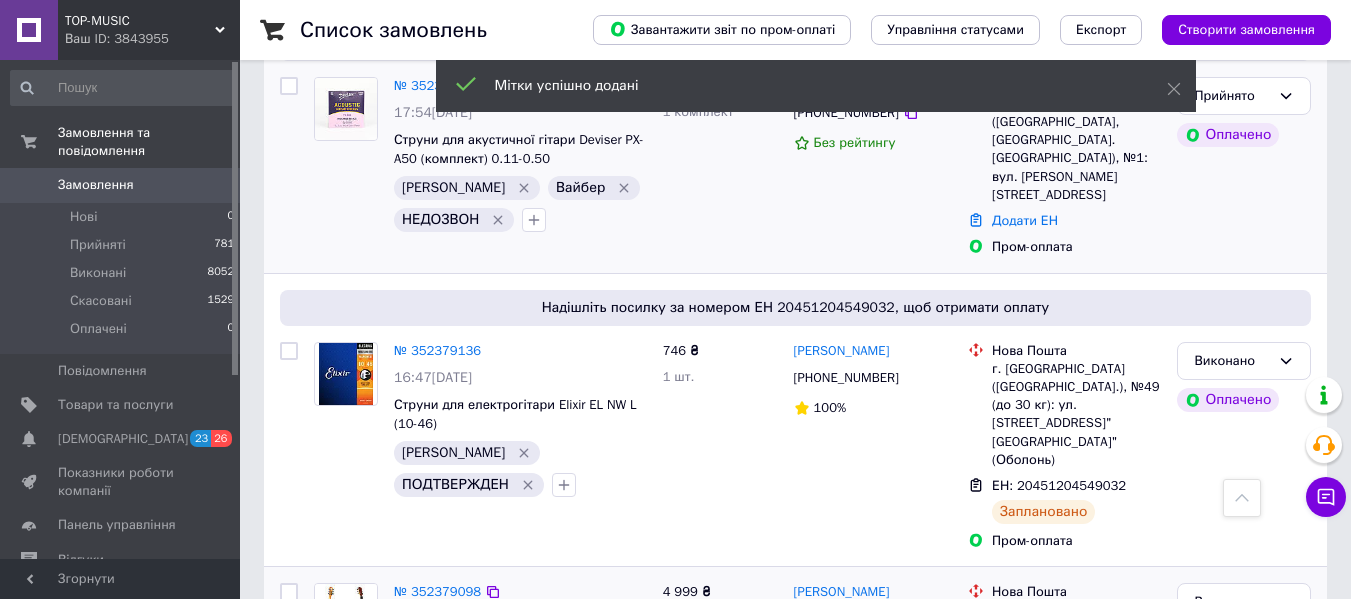 scroll, scrollTop: 200, scrollLeft: 0, axis: vertical 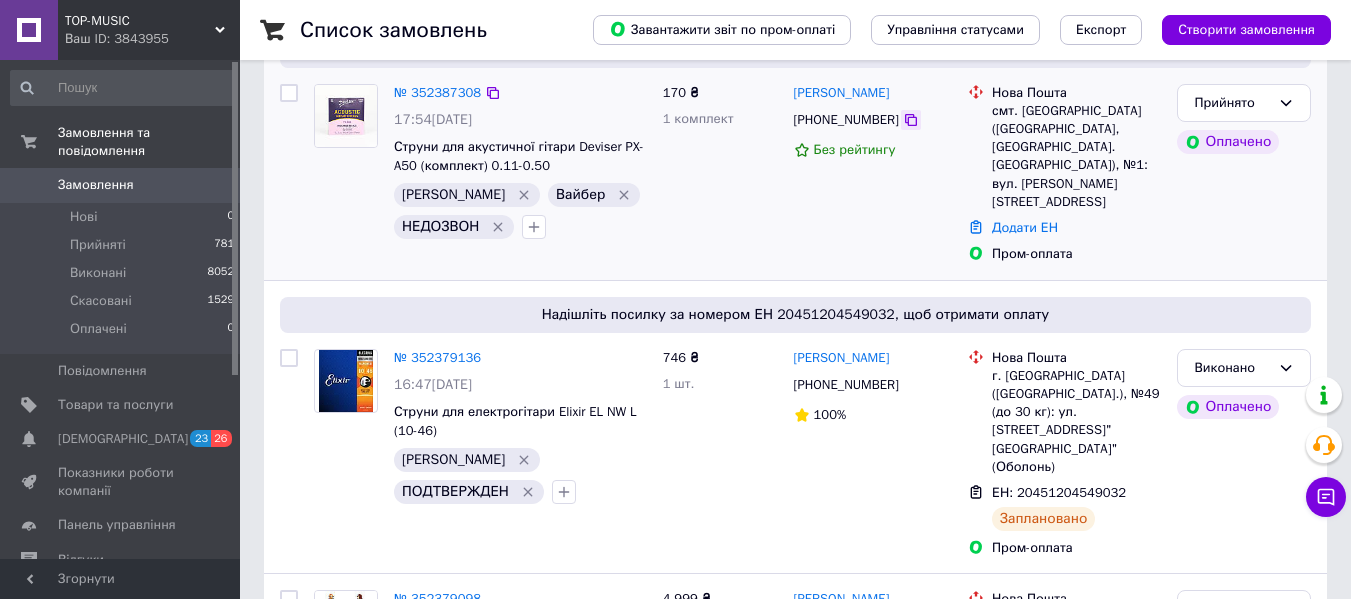 click 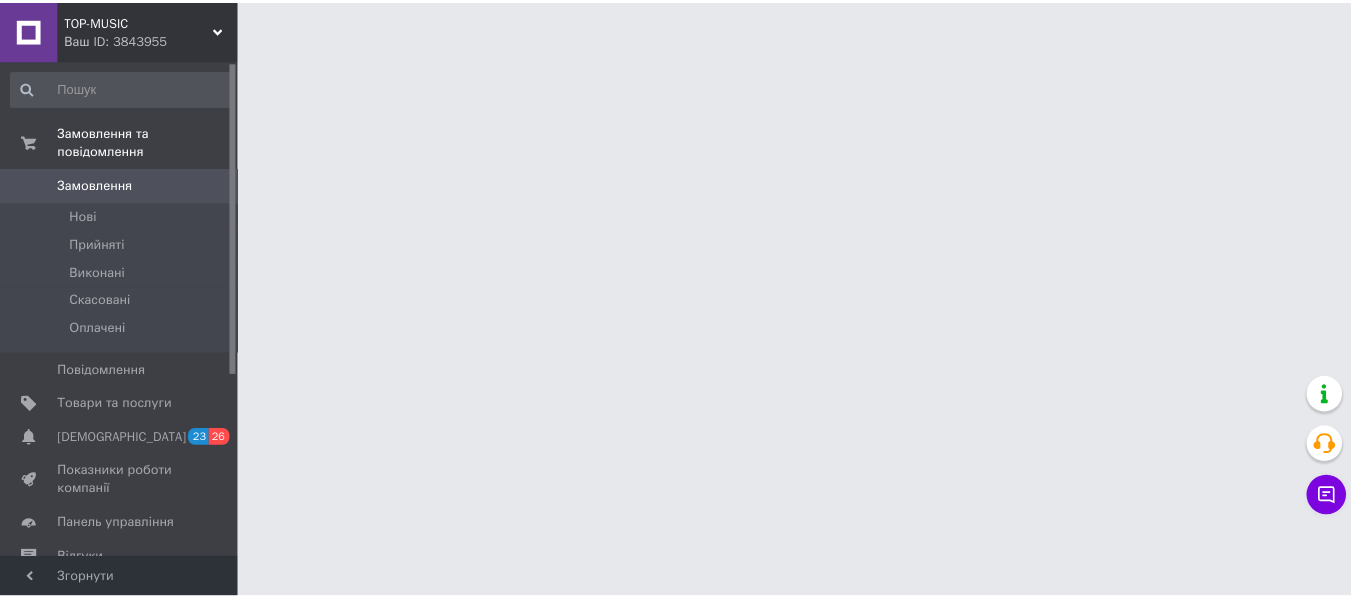scroll, scrollTop: 0, scrollLeft: 0, axis: both 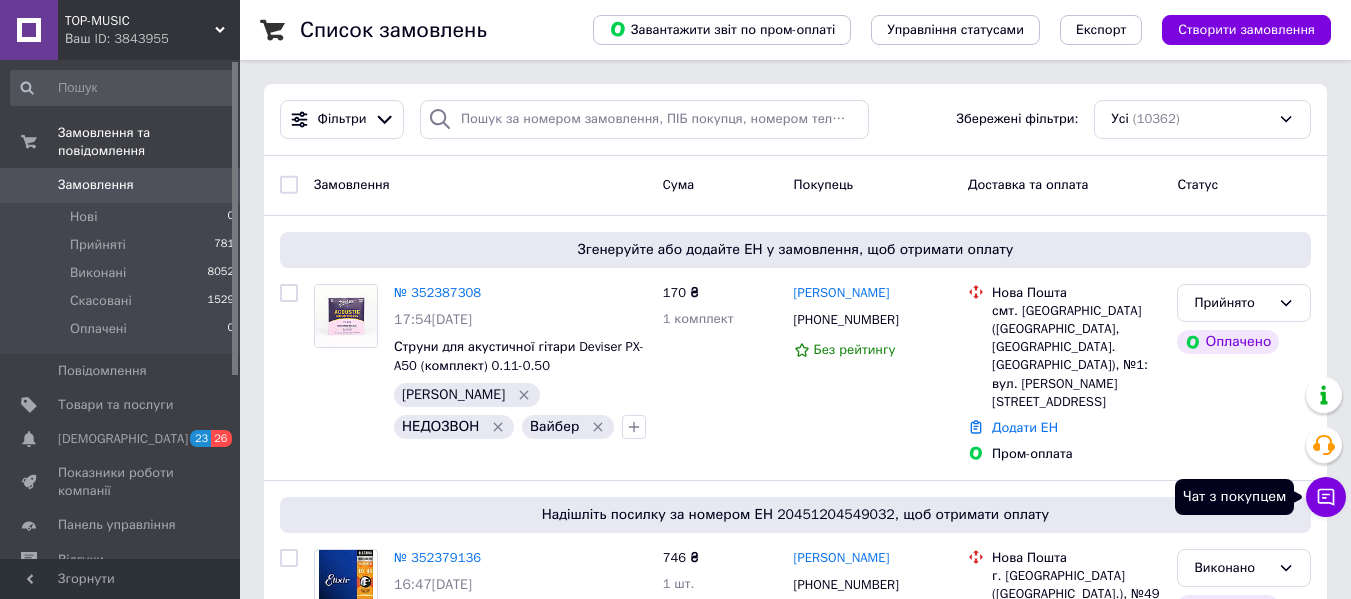 click on "Чат з покупцем" at bounding box center [1326, 497] 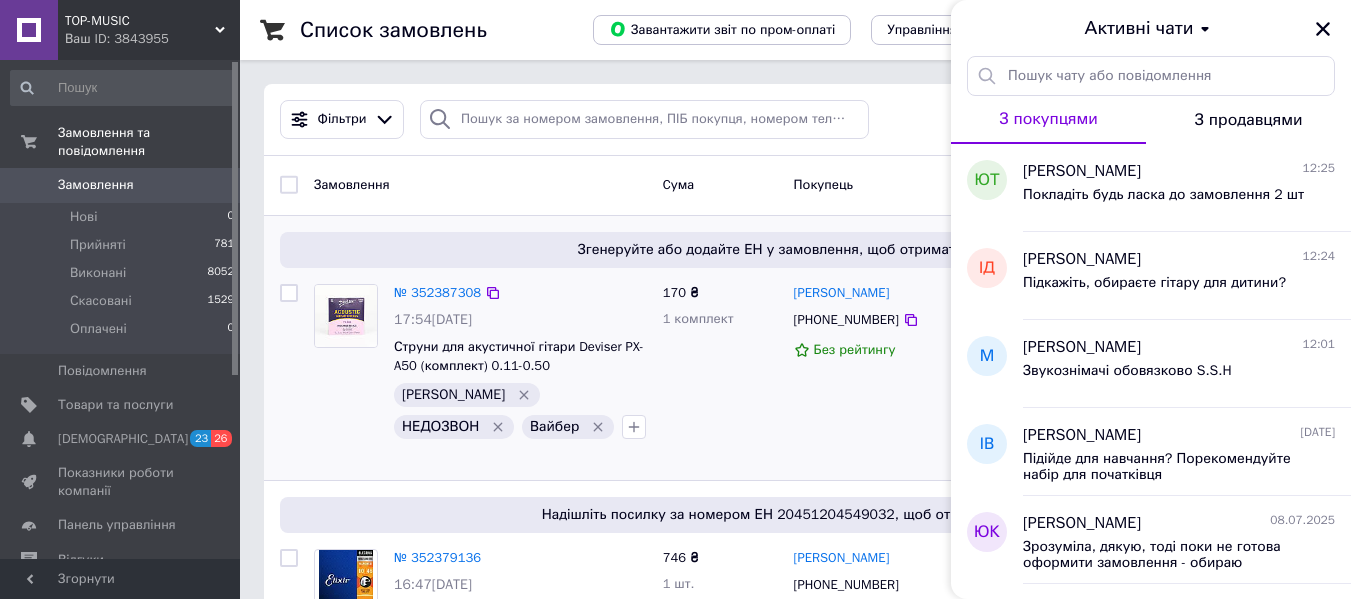 click on "170 ₴ 1 комплект" at bounding box center (720, 374) 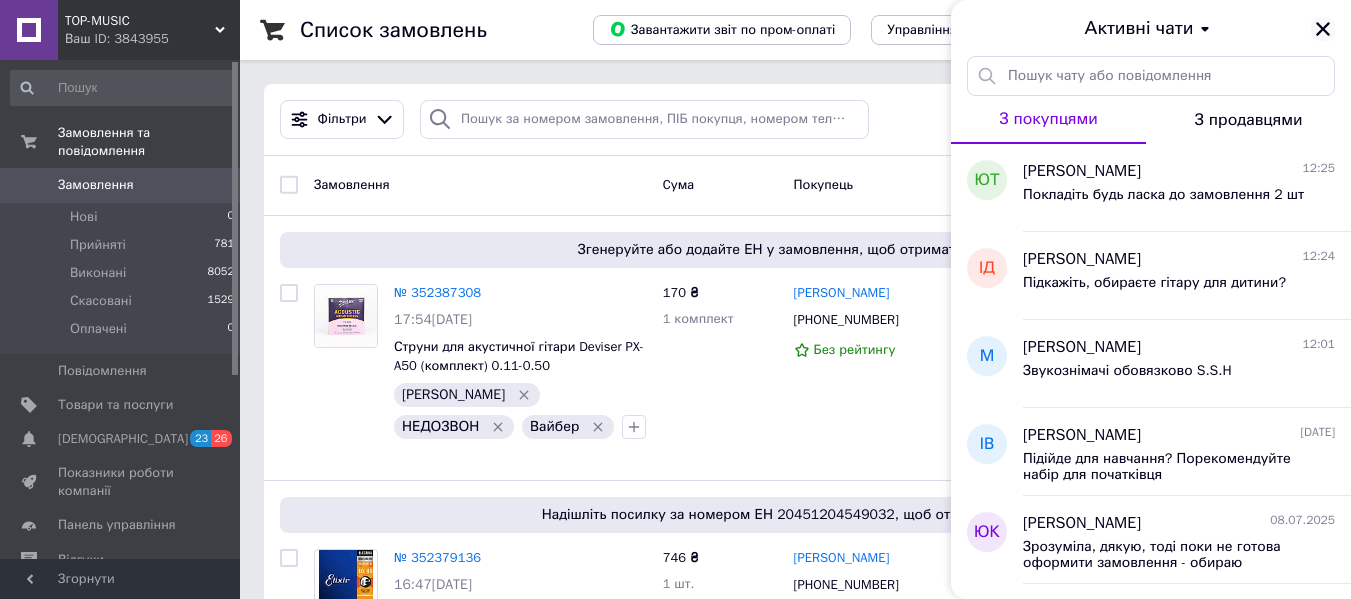 click 